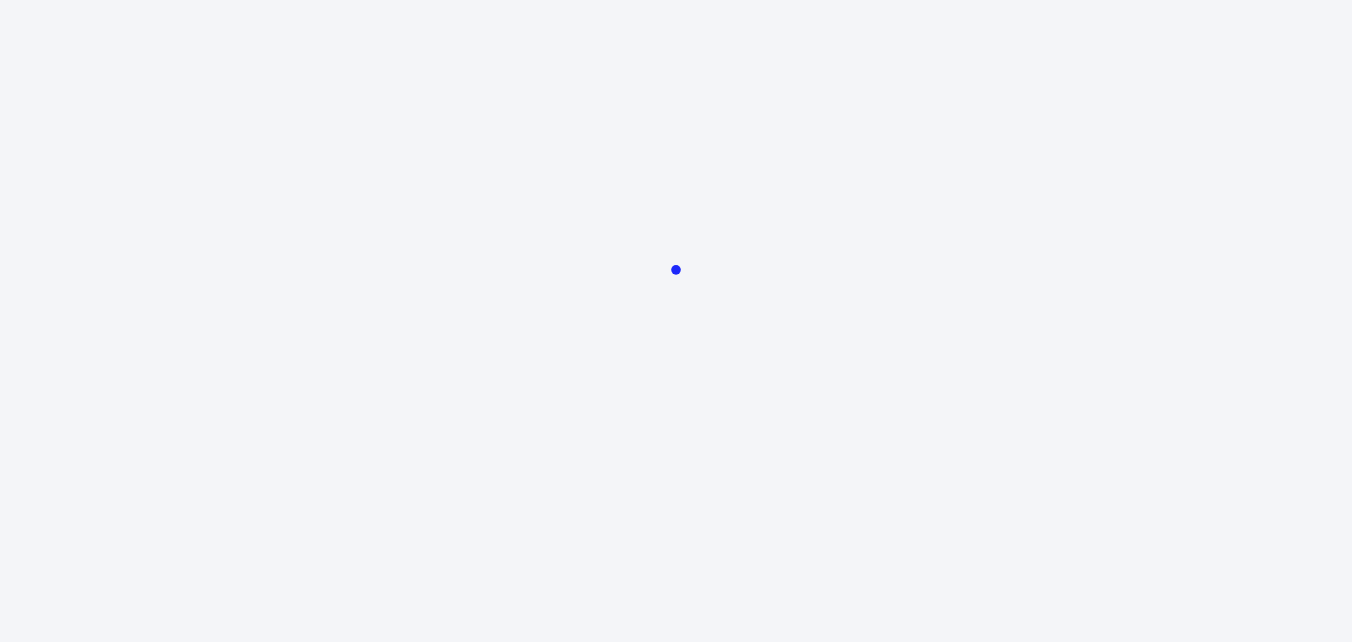 click at bounding box center [676, 321] 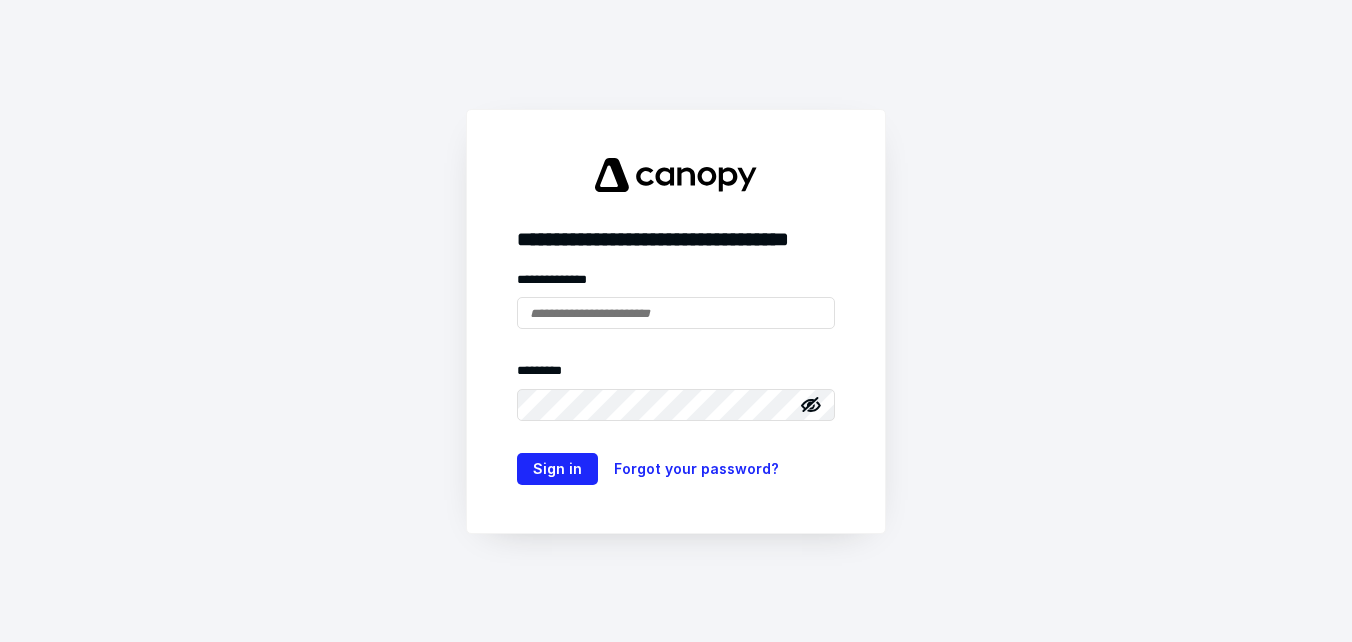 type on "**********" 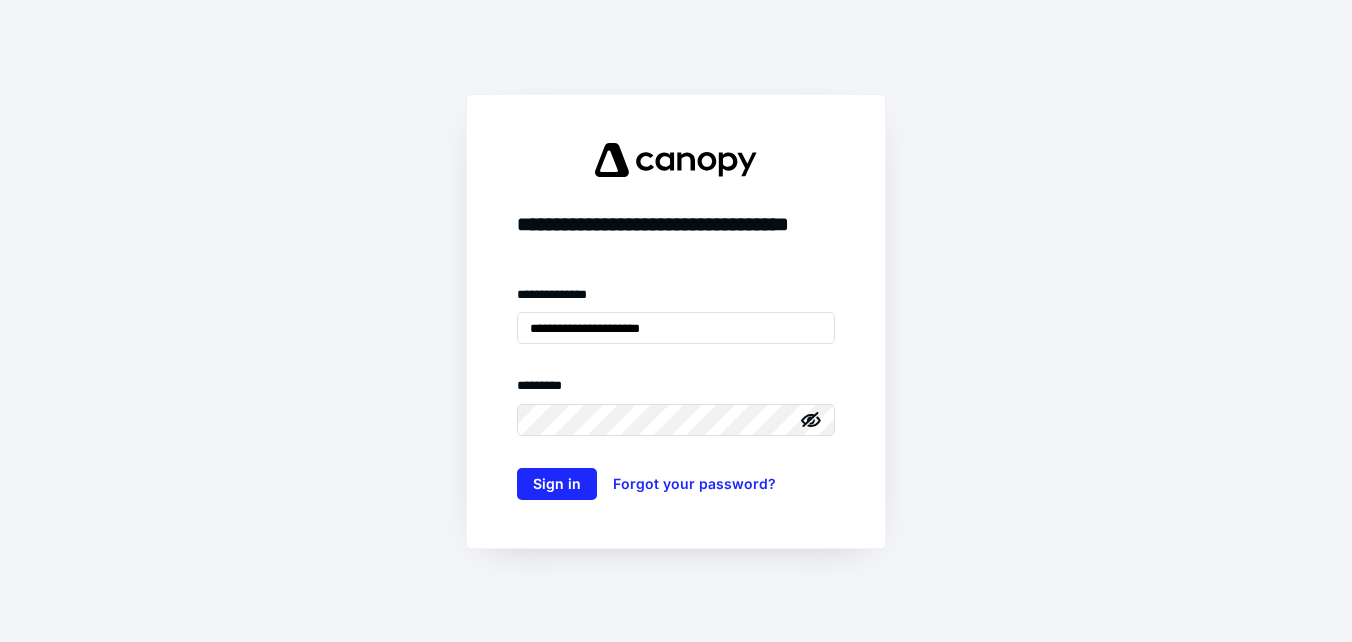 scroll, scrollTop: 0, scrollLeft: 0, axis: both 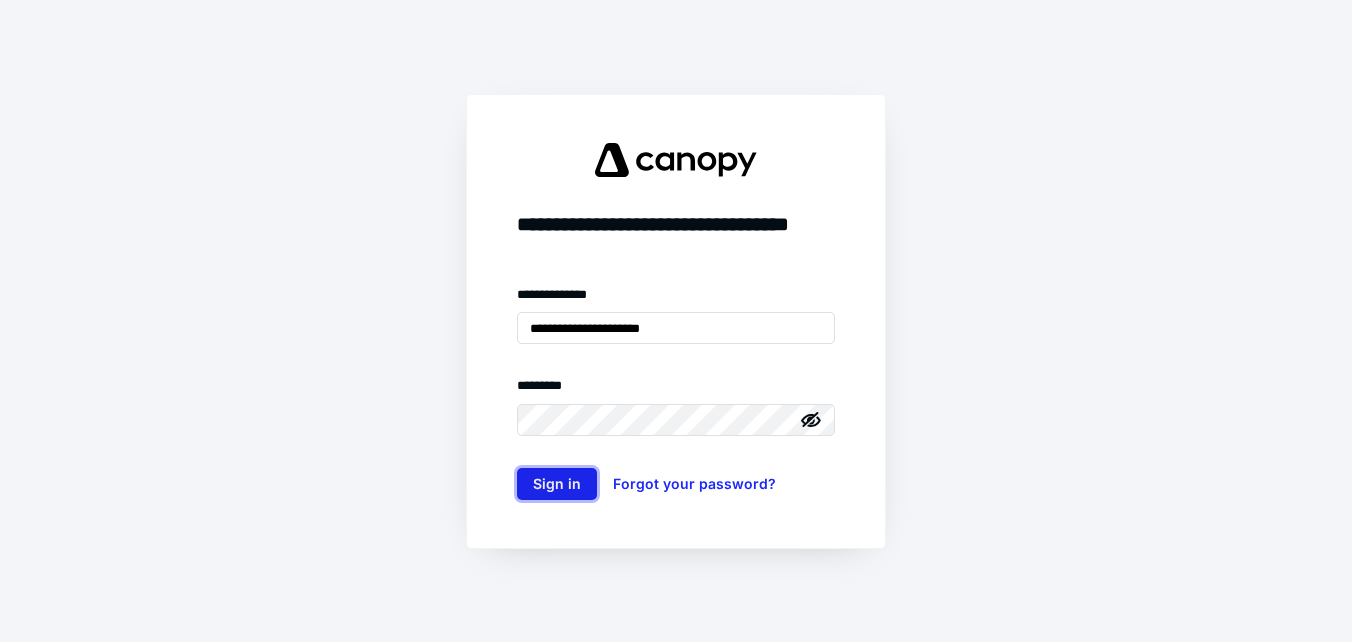 click on "Sign in" at bounding box center [557, 484] 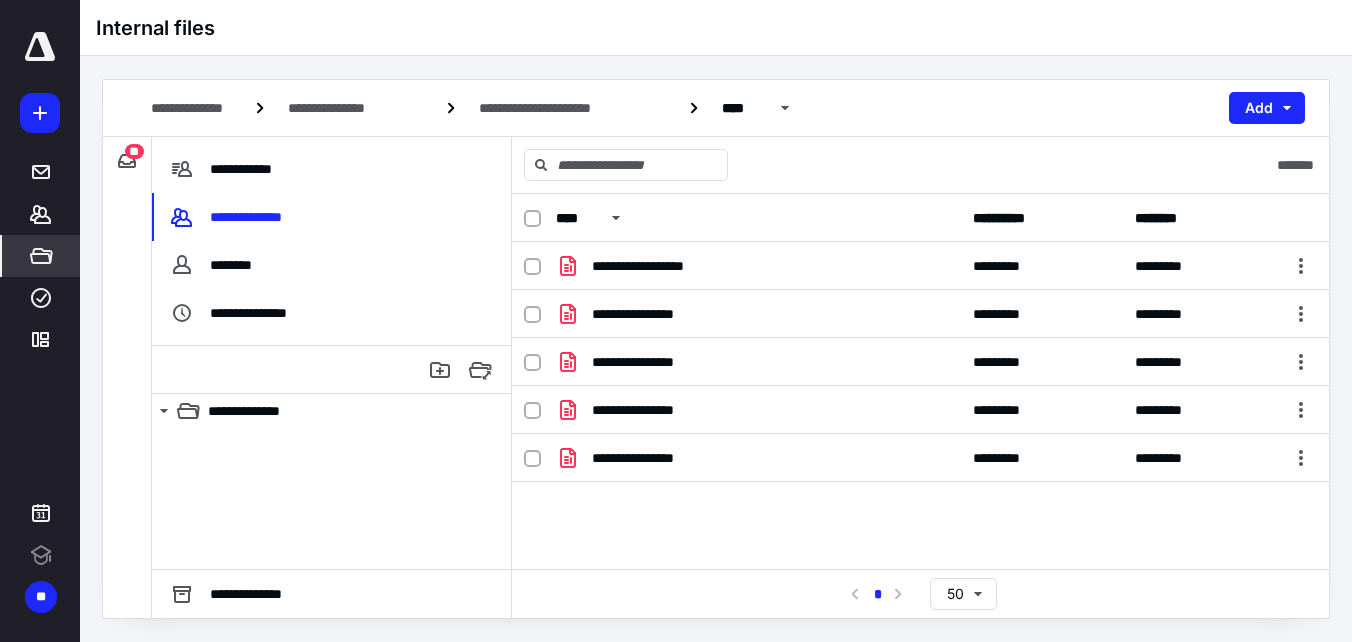 scroll, scrollTop: 0, scrollLeft: 0, axis: both 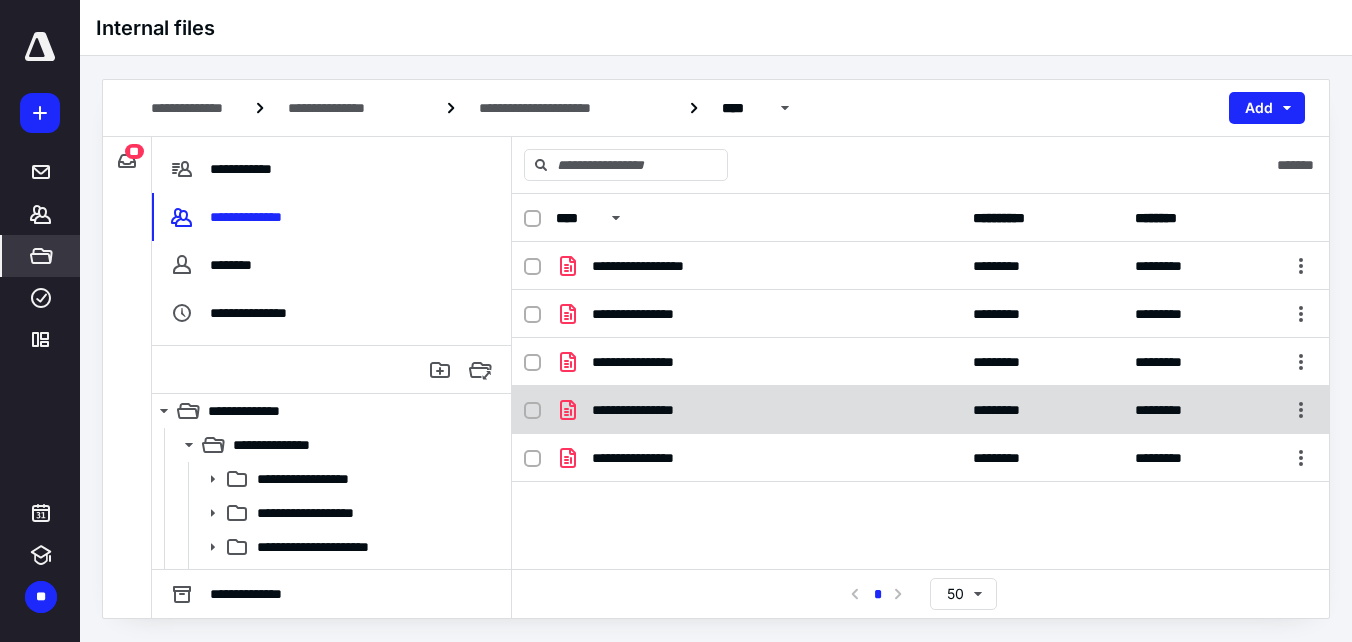 click on "**********" at bounding box center [758, 410] 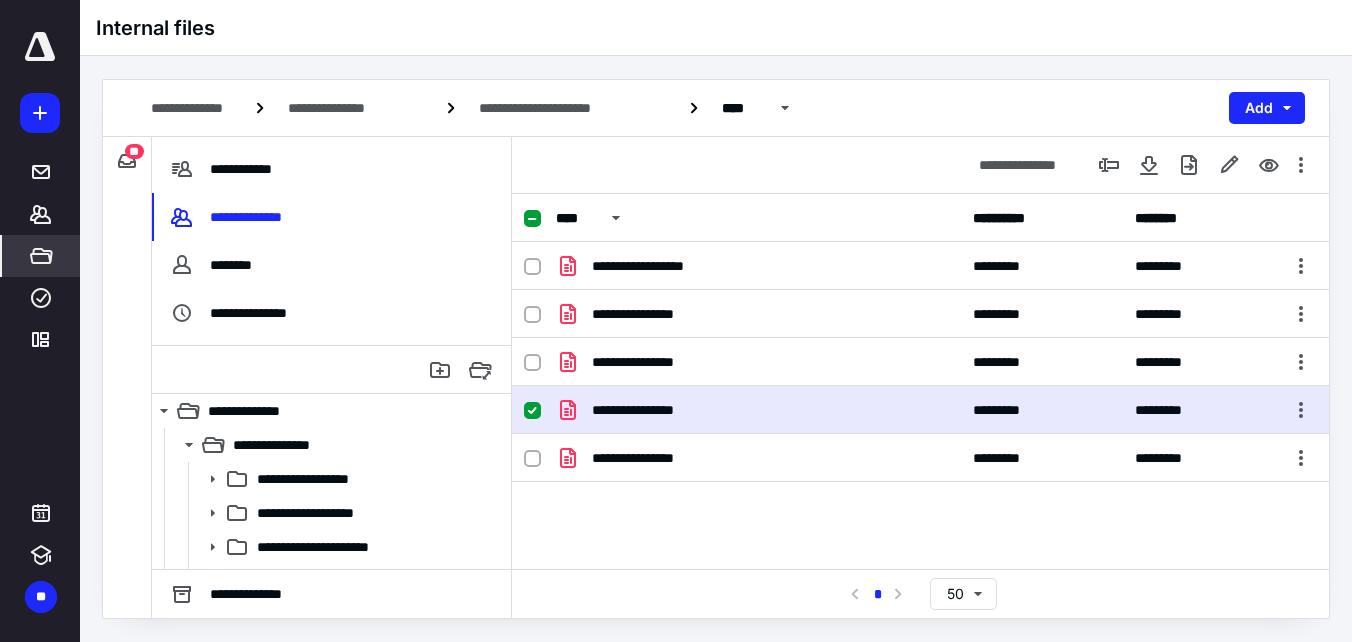 click on "**********" at bounding box center [758, 410] 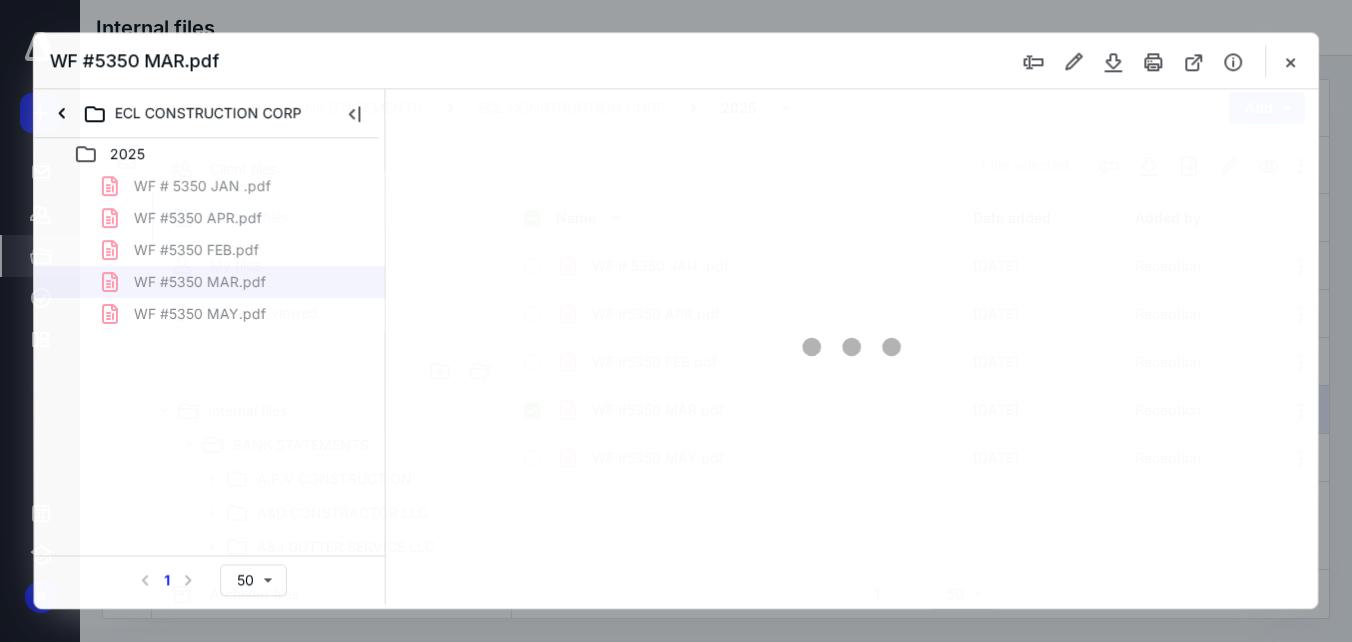 scroll, scrollTop: 0, scrollLeft: 0, axis: both 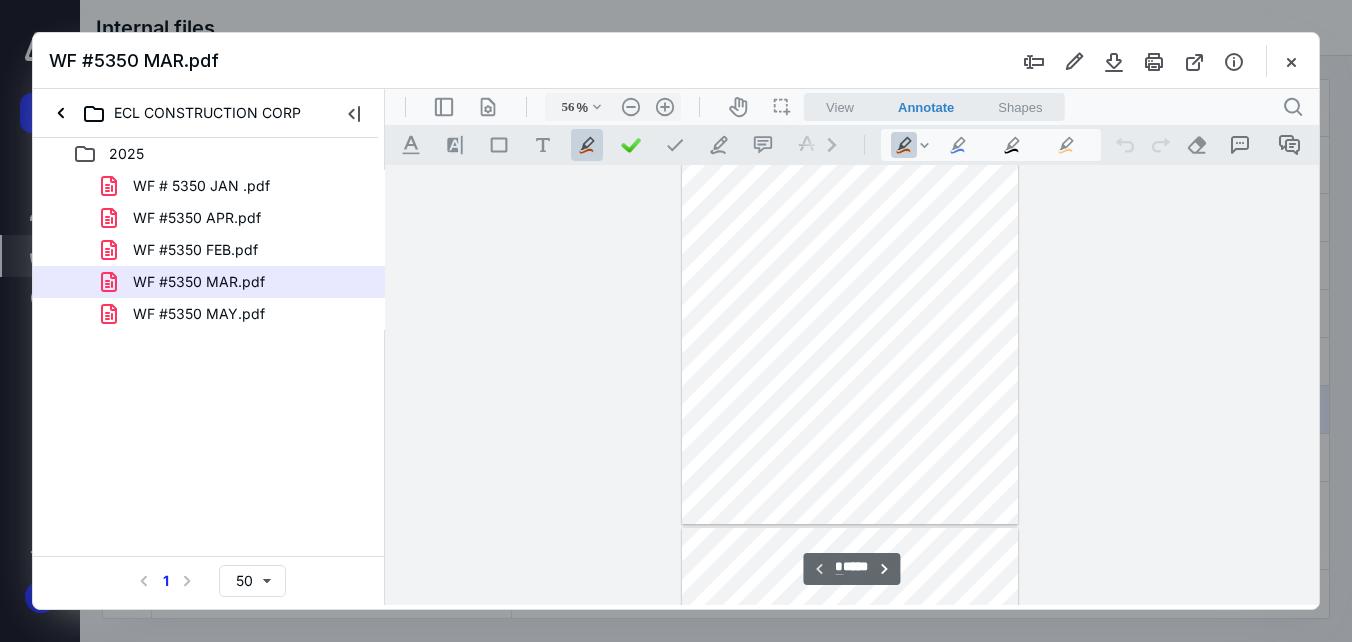 drag, startPoint x: 743, startPoint y: 243, endPoint x: 911, endPoint y: 442, distance: 260.43234 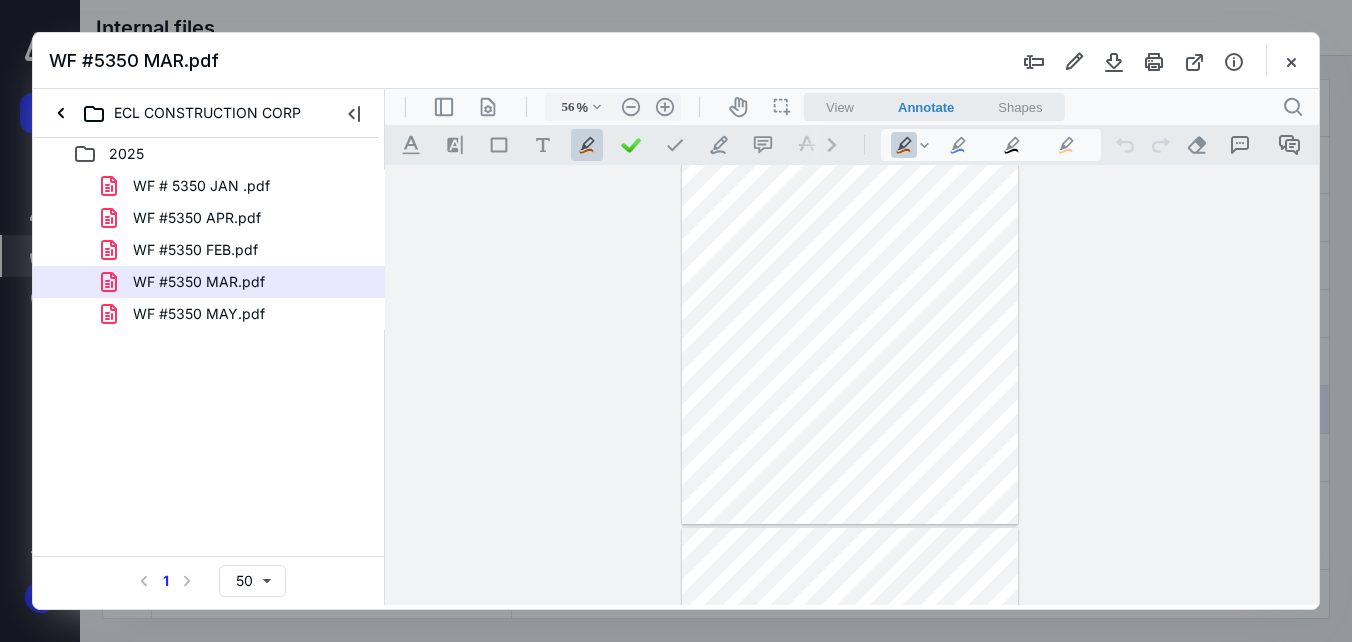 drag, startPoint x: 924, startPoint y: 229, endPoint x: 752, endPoint y: 550, distance: 364.17715 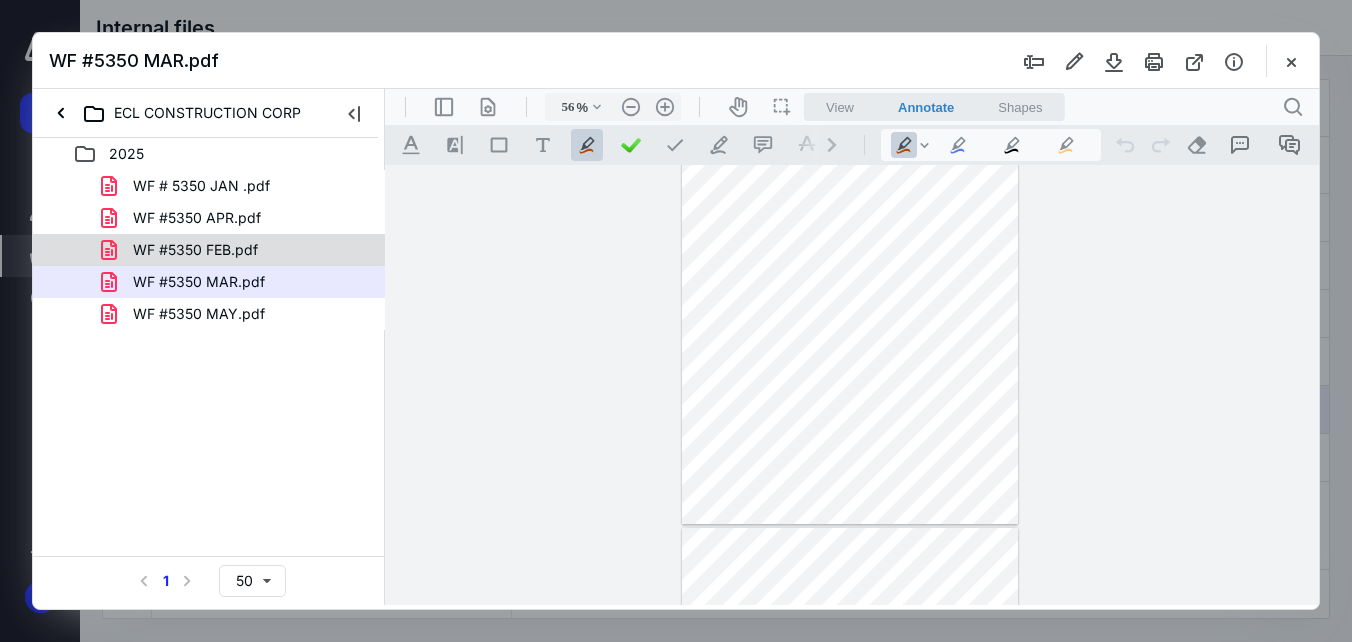 click on "WF #5350 FEB.pdf" at bounding box center [195, 250] 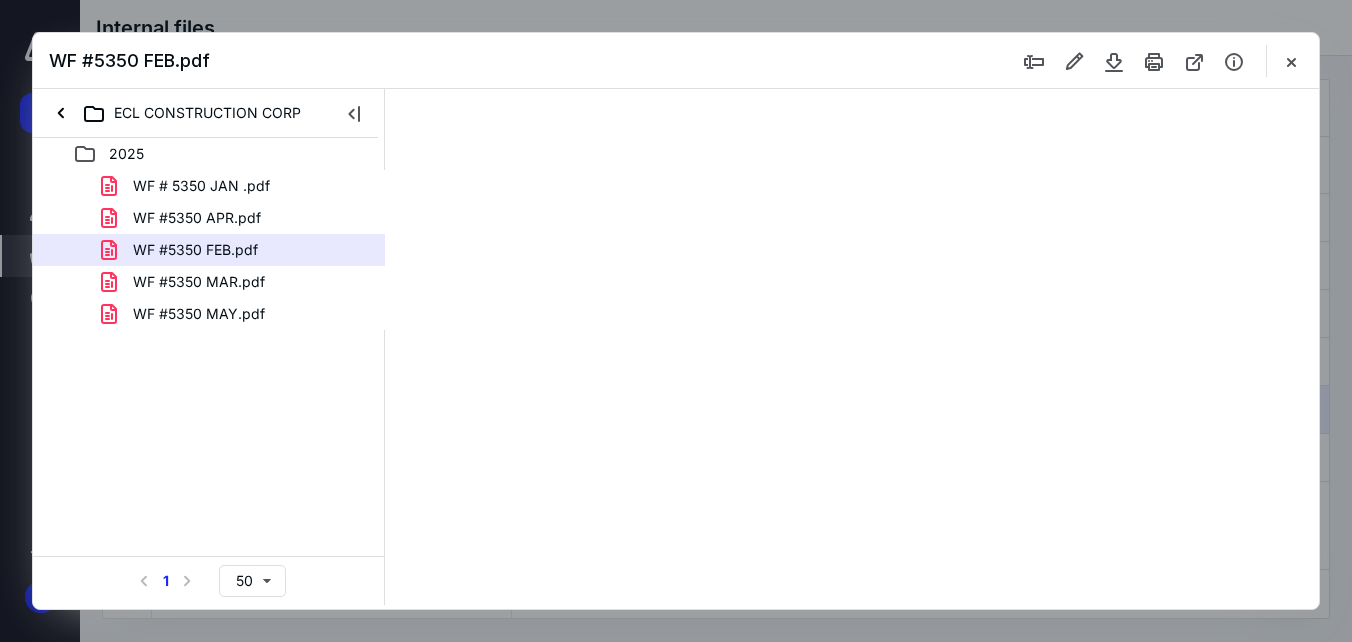 scroll, scrollTop: 78, scrollLeft: 0, axis: vertical 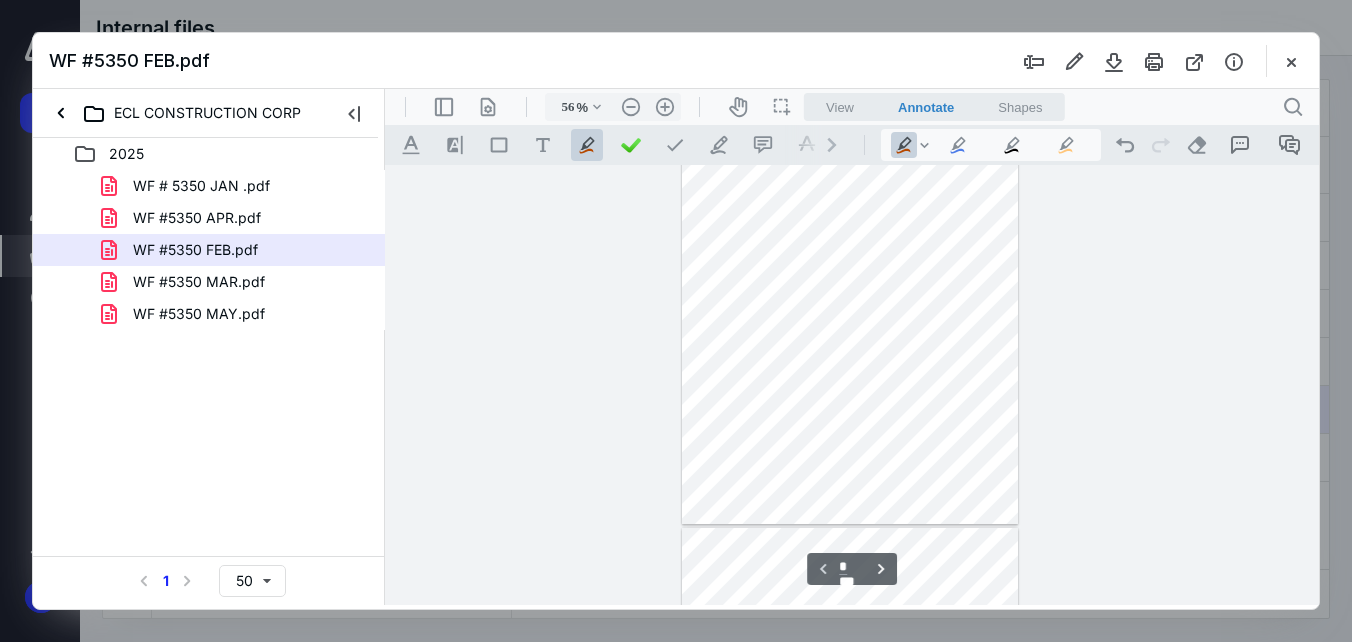 drag, startPoint x: 798, startPoint y: 249, endPoint x: 896, endPoint y: 440, distance: 214.67418 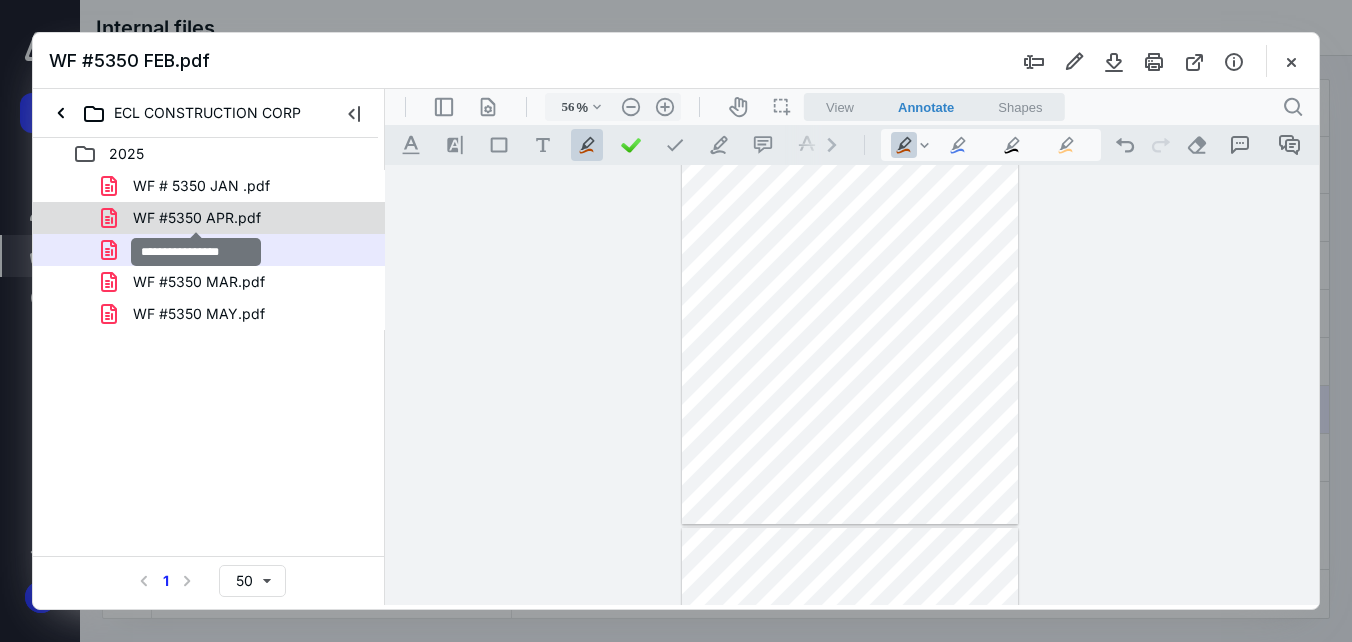 click on "WF #5350 APR.pdf" at bounding box center (197, 218) 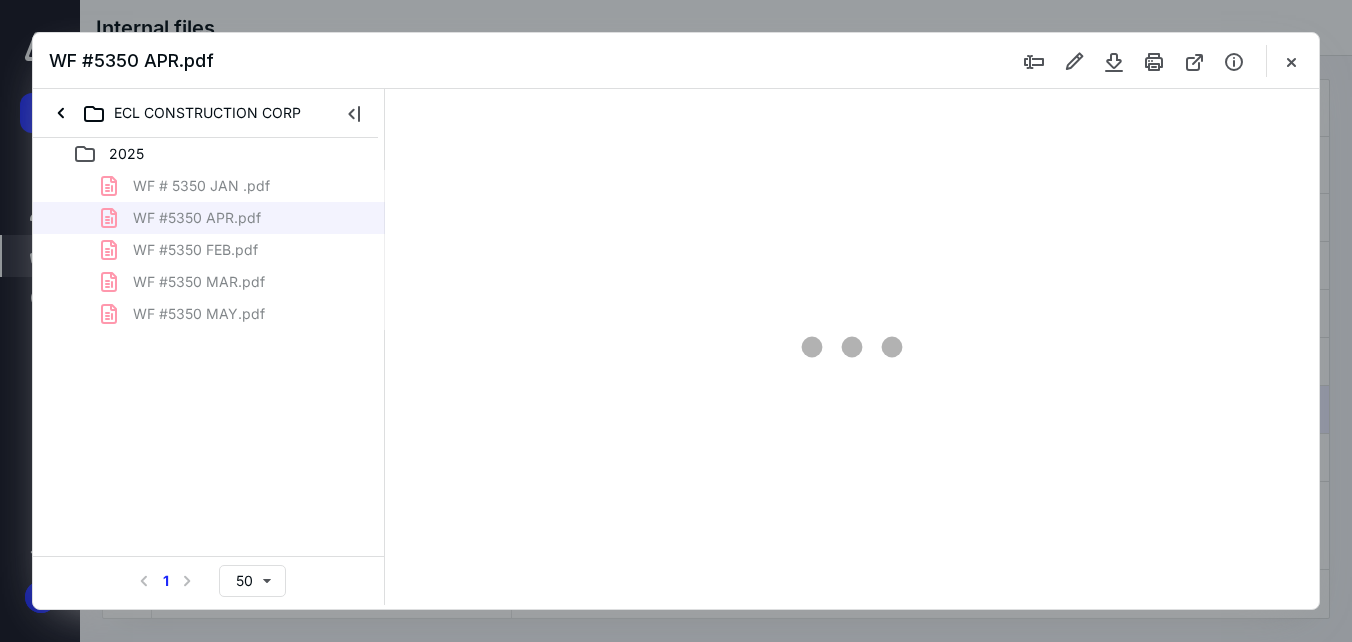 type on "56" 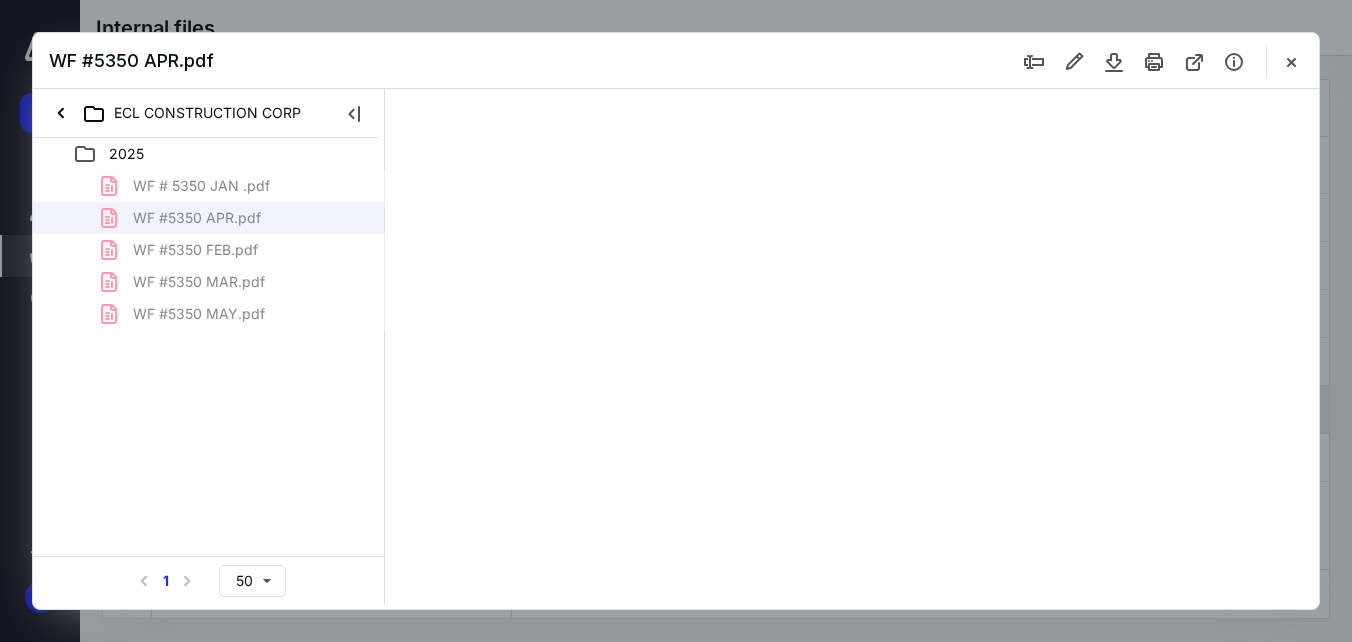 scroll, scrollTop: 78, scrollLeft: 0, axis: vertical 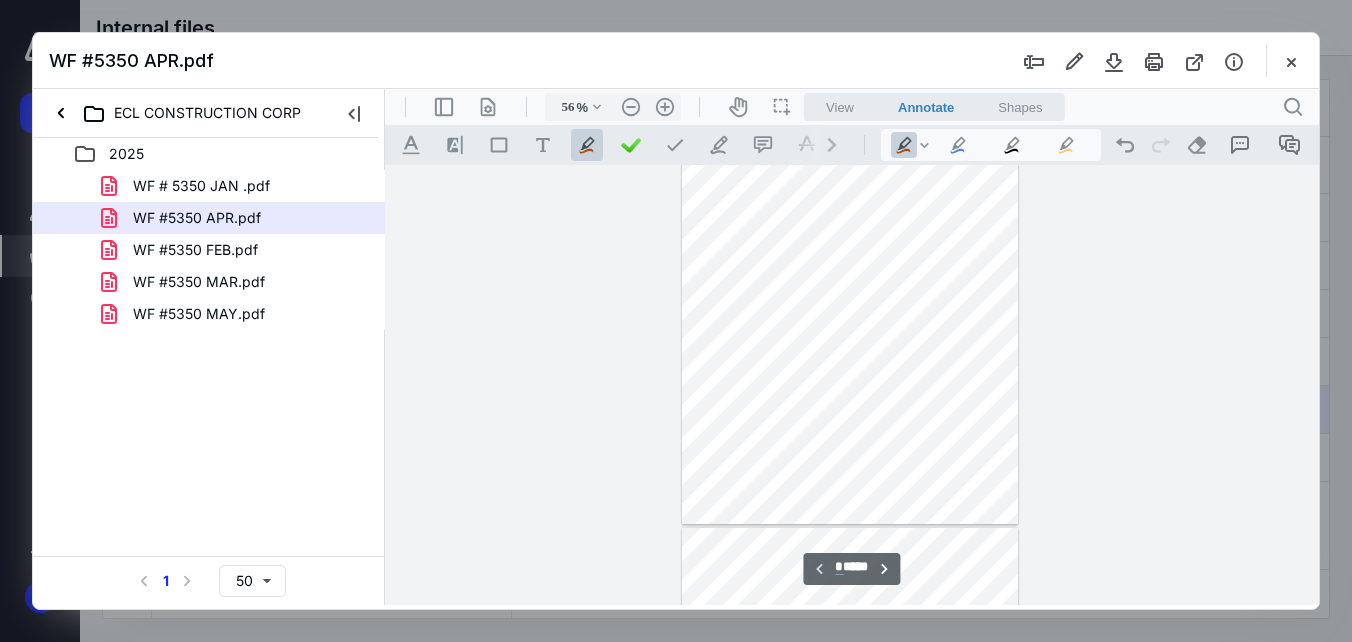 drag, startPoint x: 767, startPoint y: 226, endPoint x: 871, endPoint y: 399, distance: 201.85391 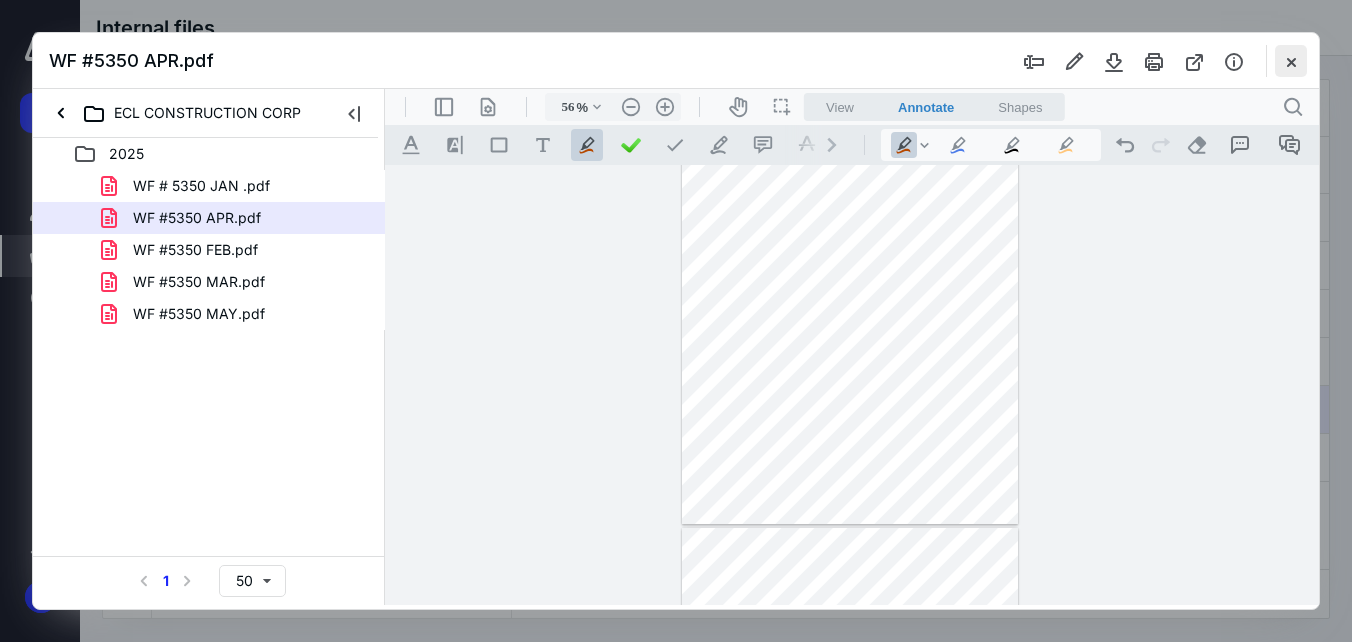 click at bounding box center (1291, 61) 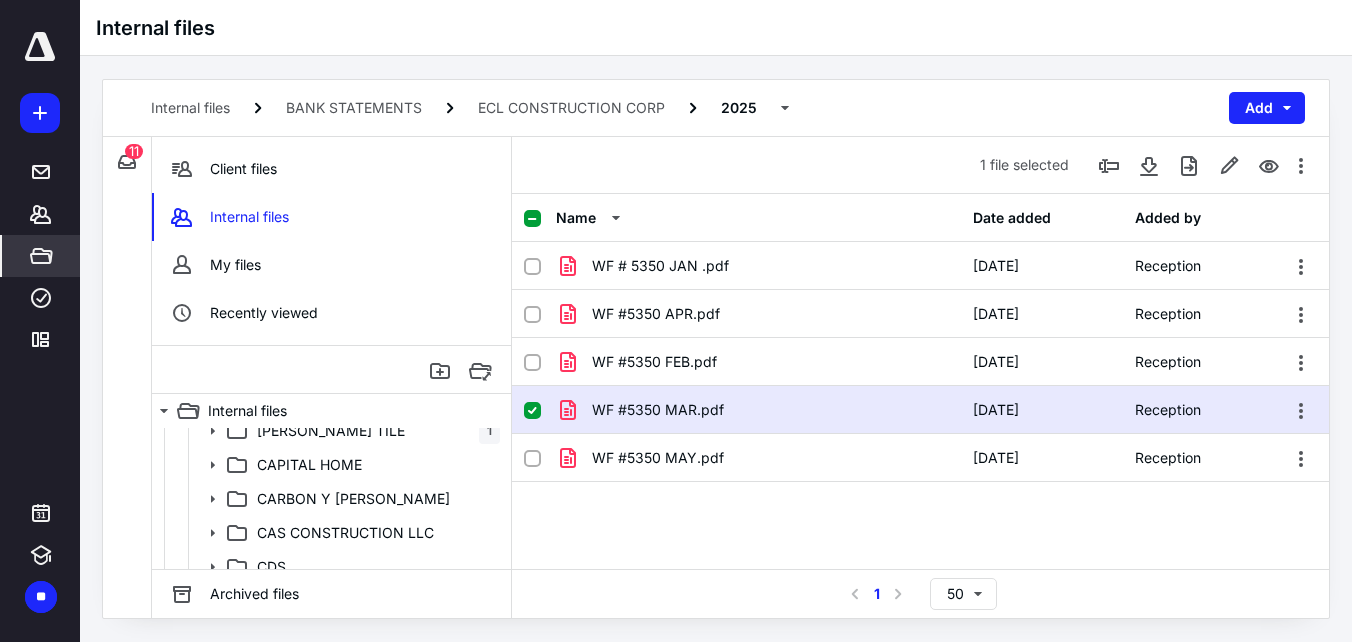 scroll, scrollTop: 900, scrollLeft: 0, axis: vertical 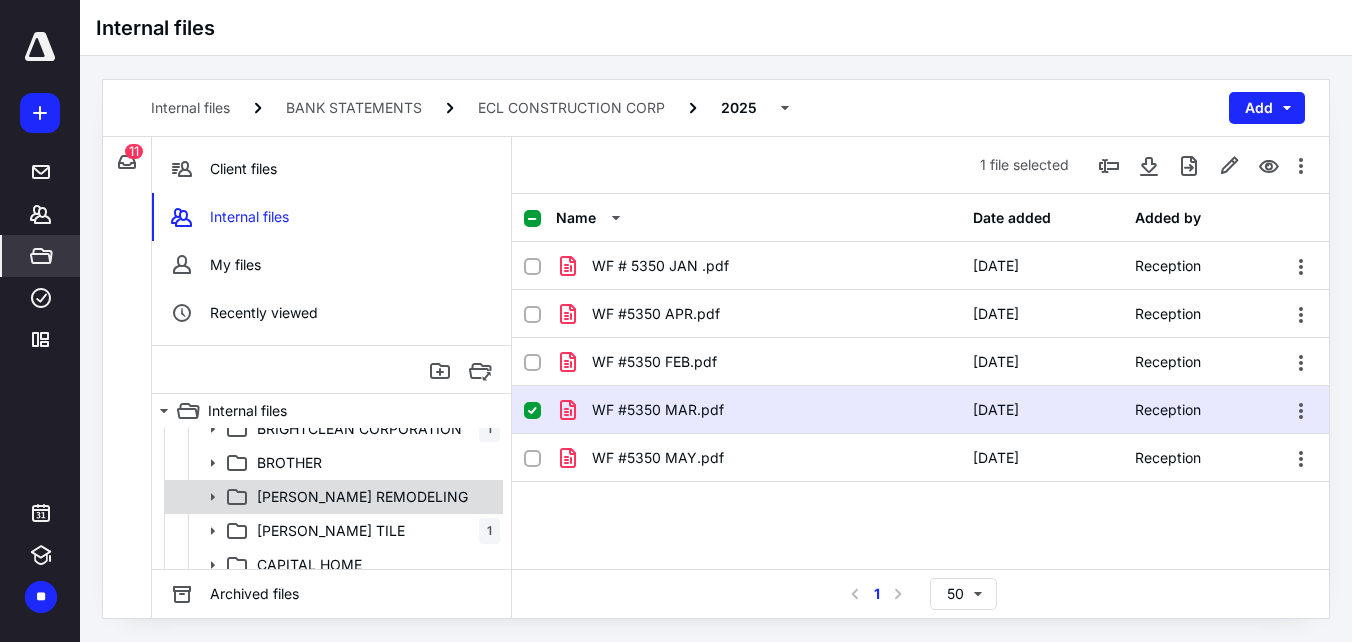 click on "[PERSON_NAME] REMODELING" at bounding box center (332, 497) 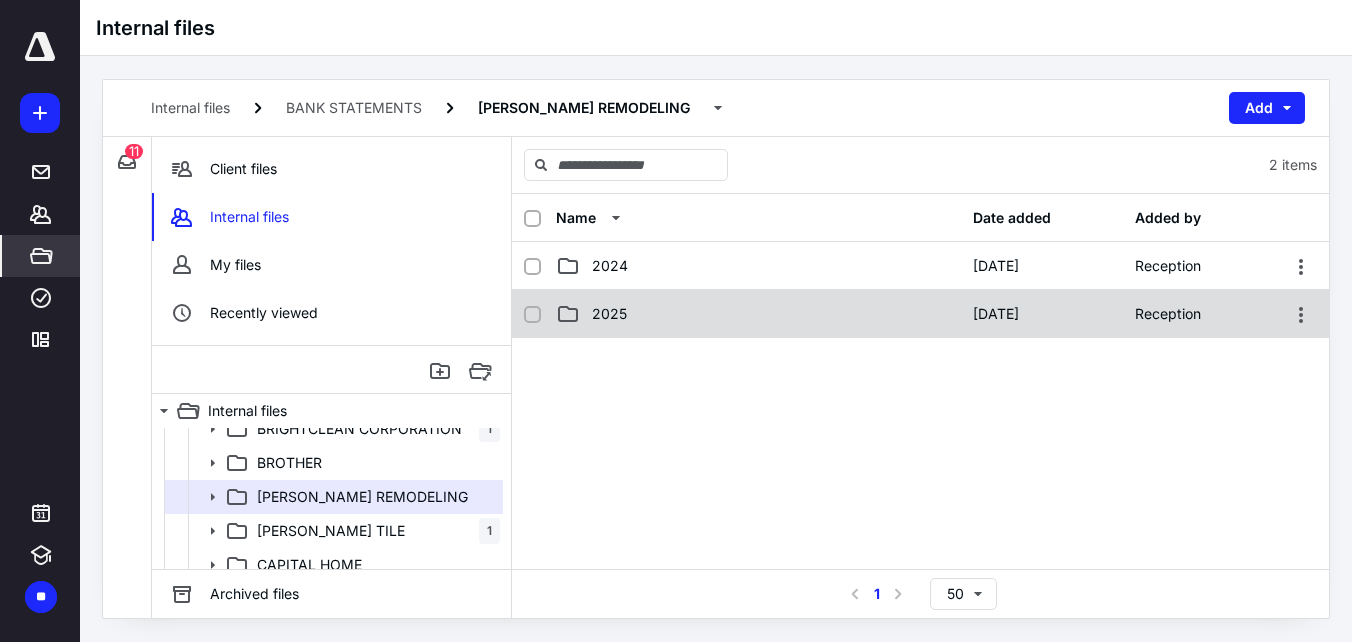 click on "2025" at bounding box center [758, 314] 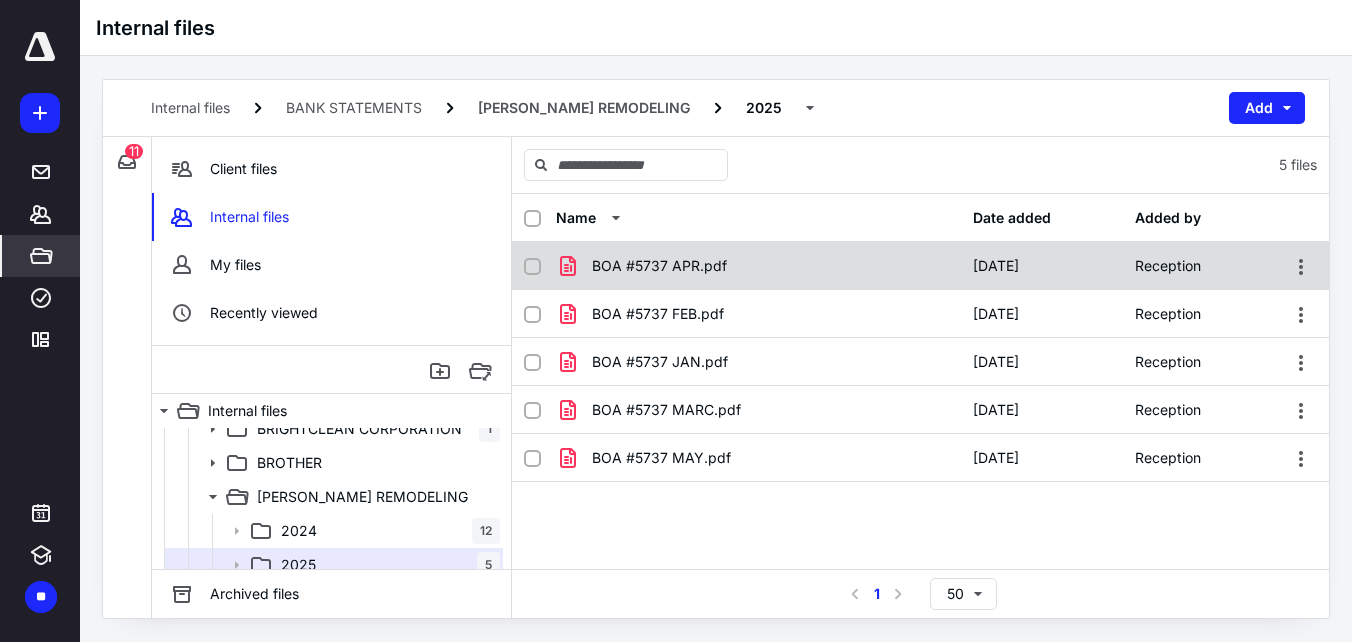click on "BOA #5737 APR.pdf" at bounding box center [659, 266] 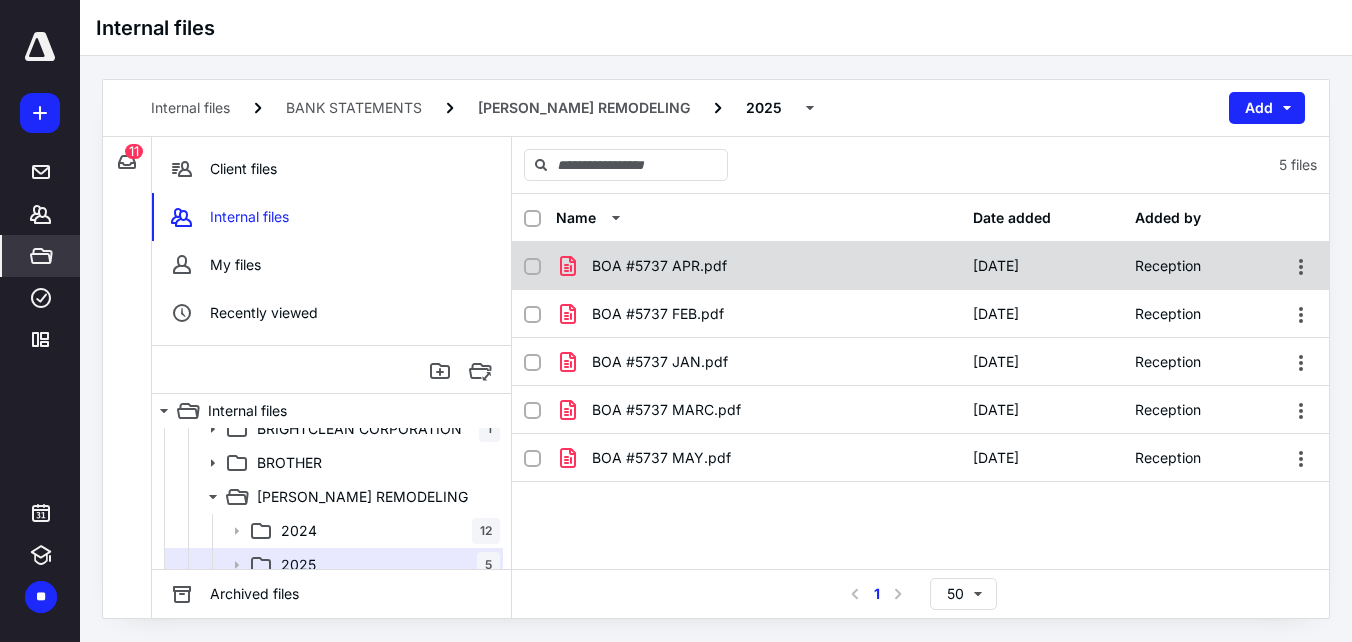 checkbox on "true" 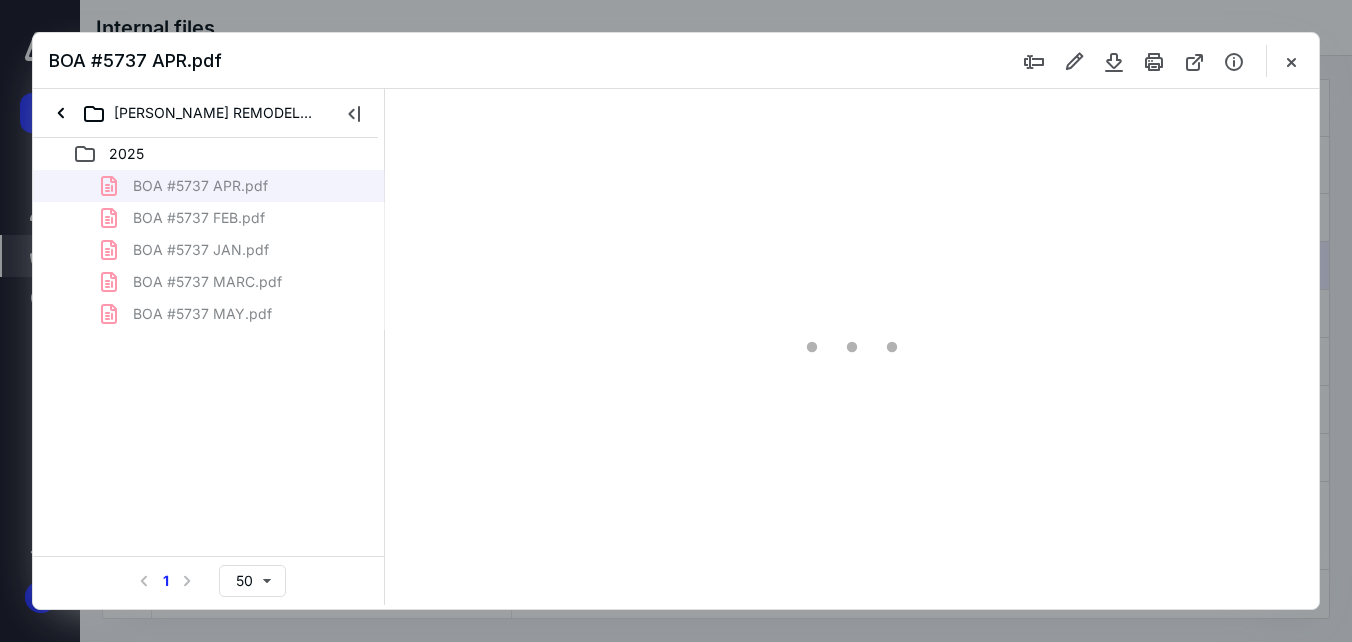 scroll, scrollTop: 0, scrollLeft: 0, axis: both 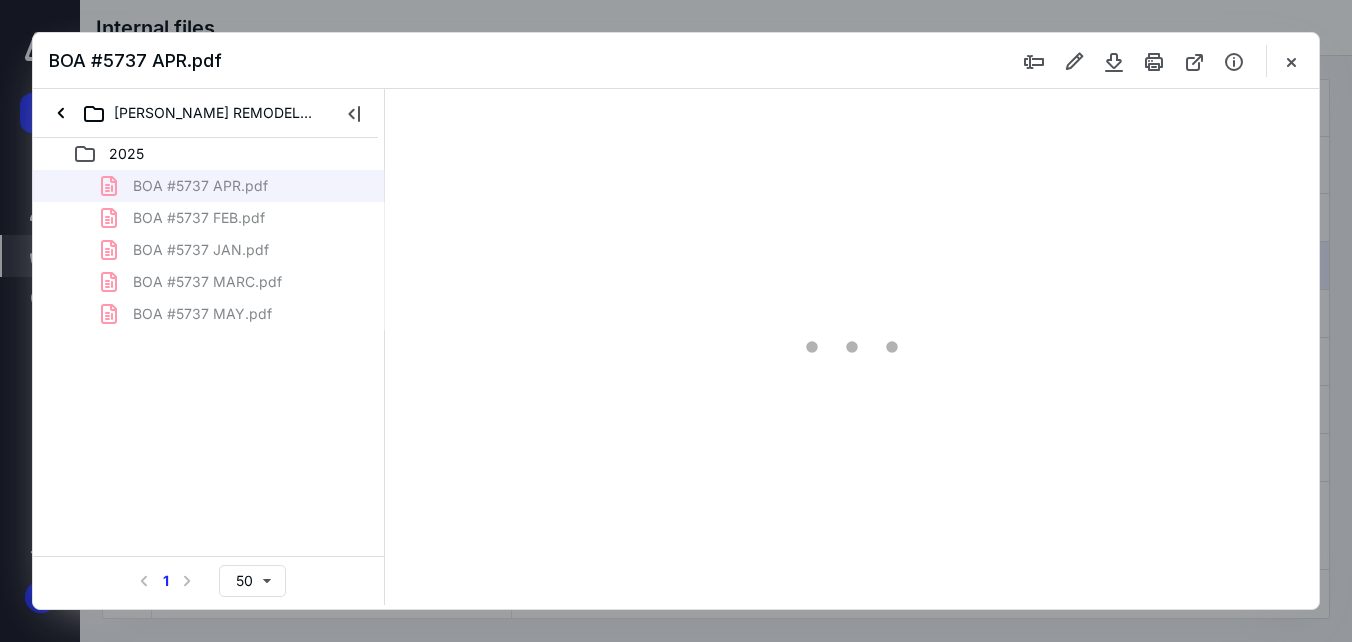 type on "56" 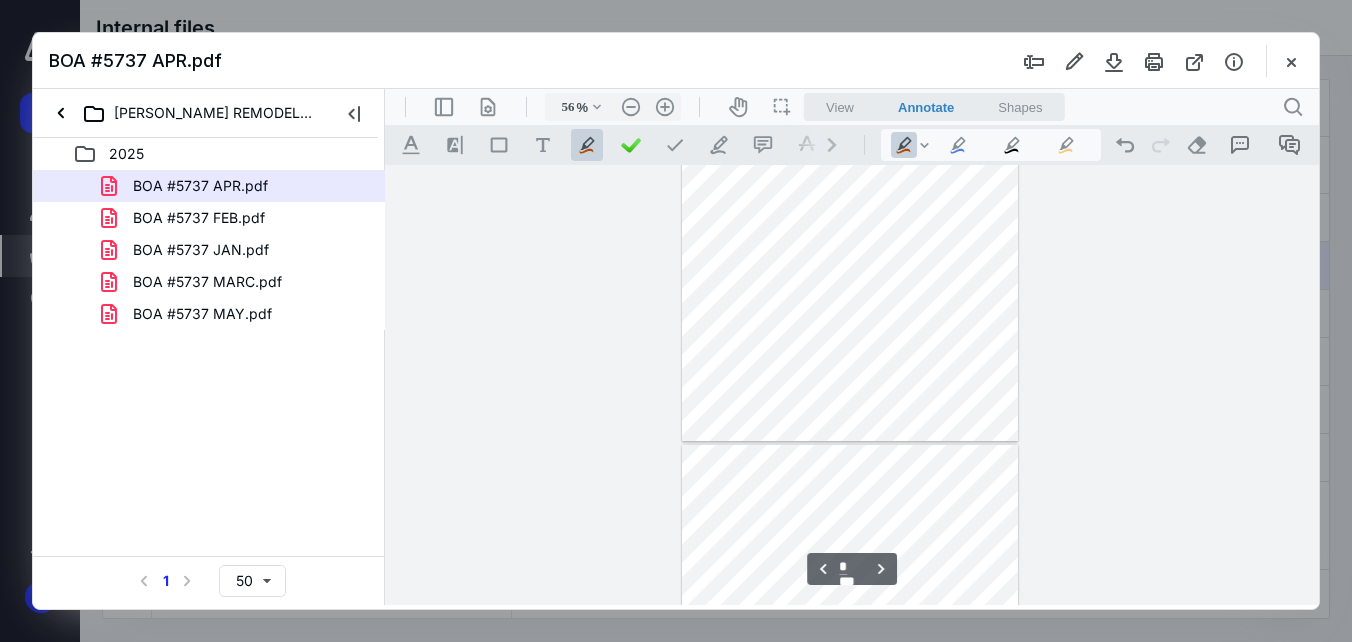 scroll, scrollTop: 1578, scrollLeft: 0, axis: vertical 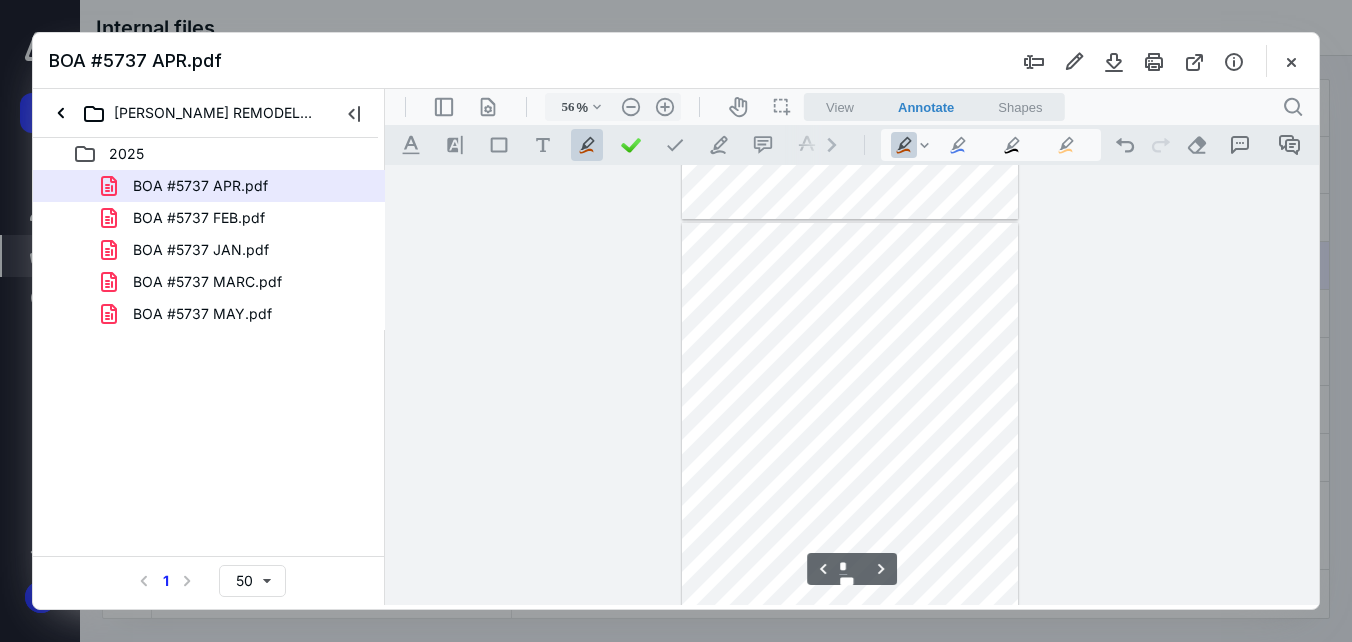 type on "*" 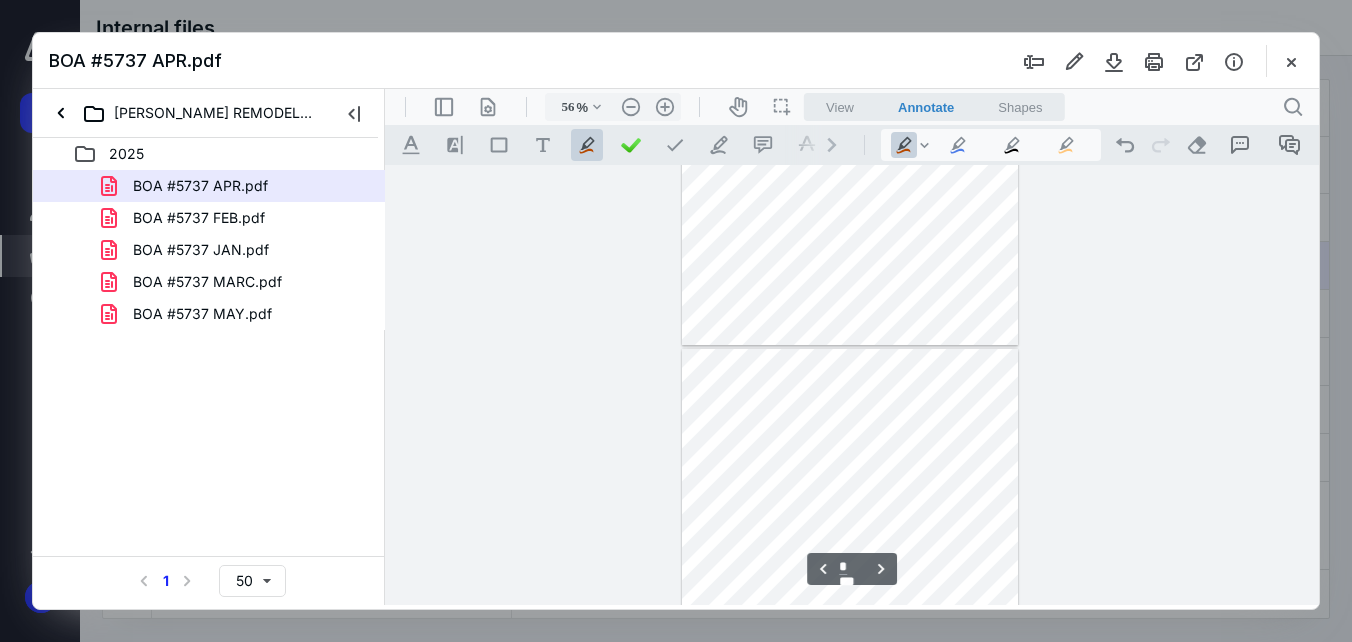 scroll, scrollTop: 3072, scrollLeft: 0, axis: vertical 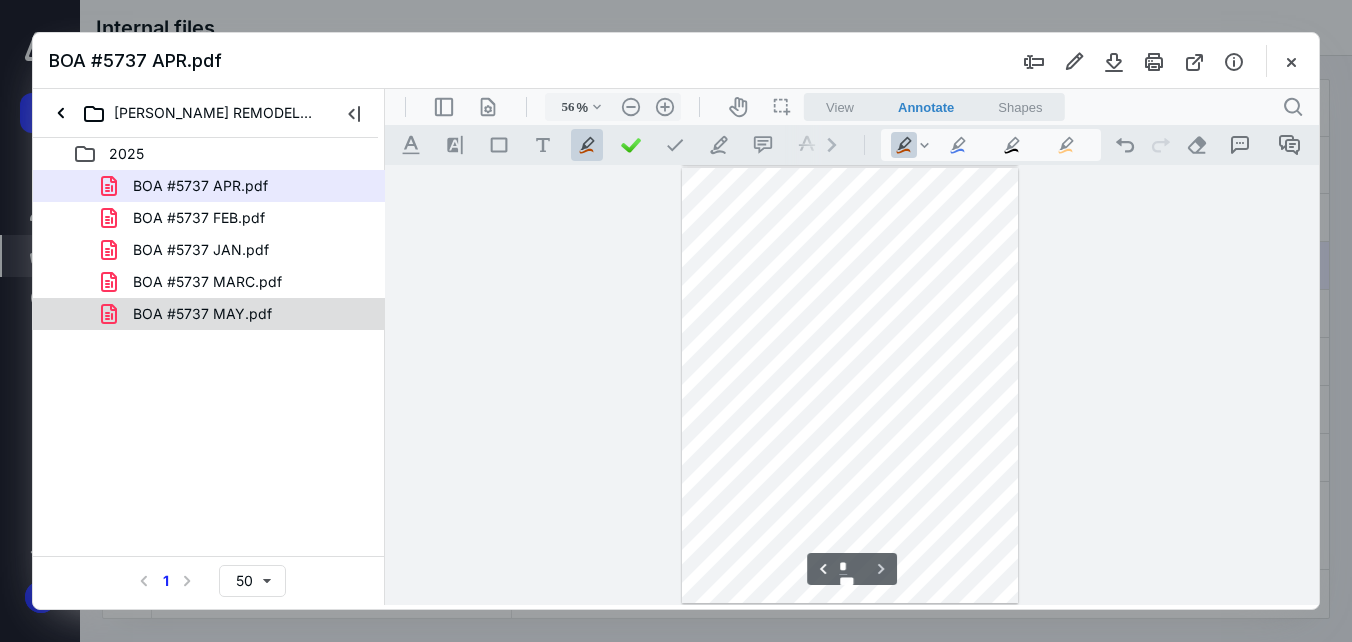 click on "BOA #5737 MAY.pdf" at bounding box center [202, 314] 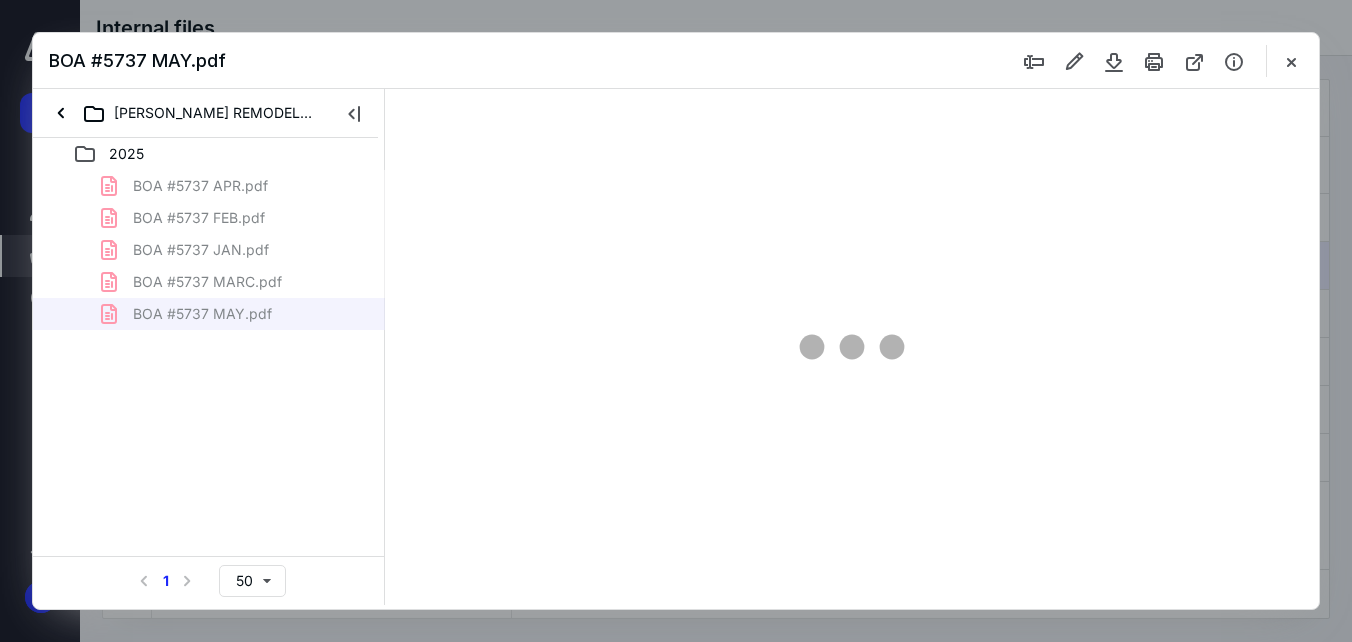 type on "56" 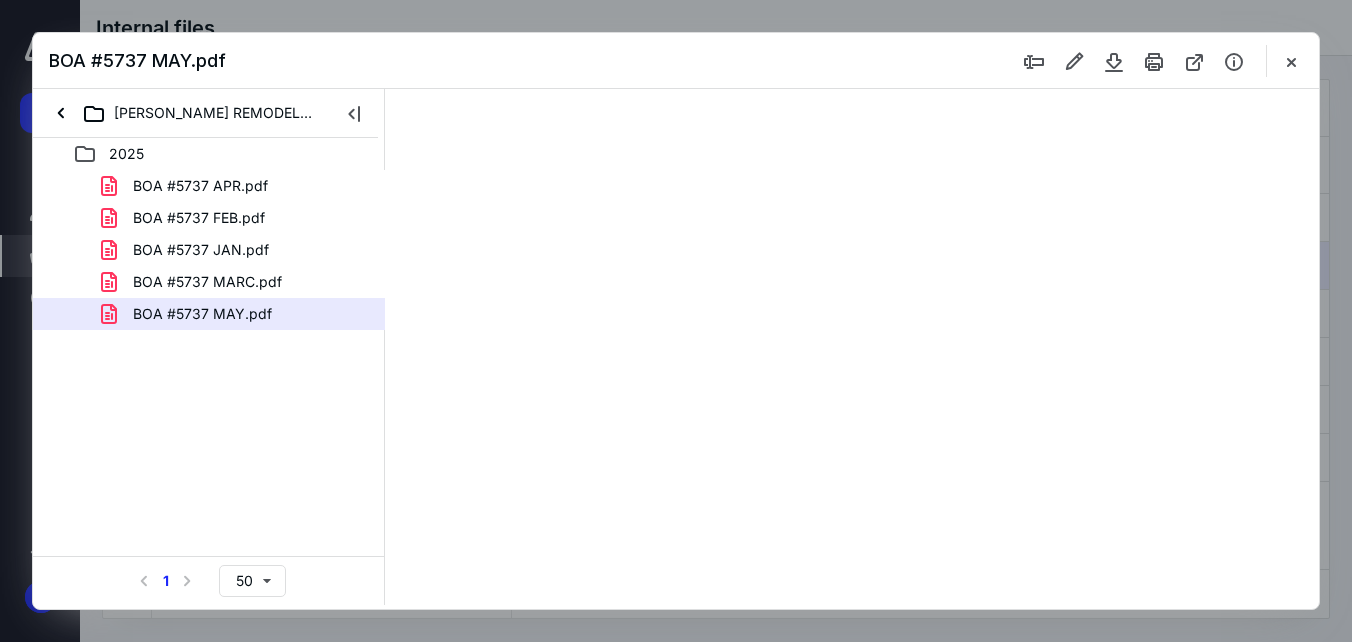 scroll, scrollTop: 78, scrollLeft: 0, axis: vertical 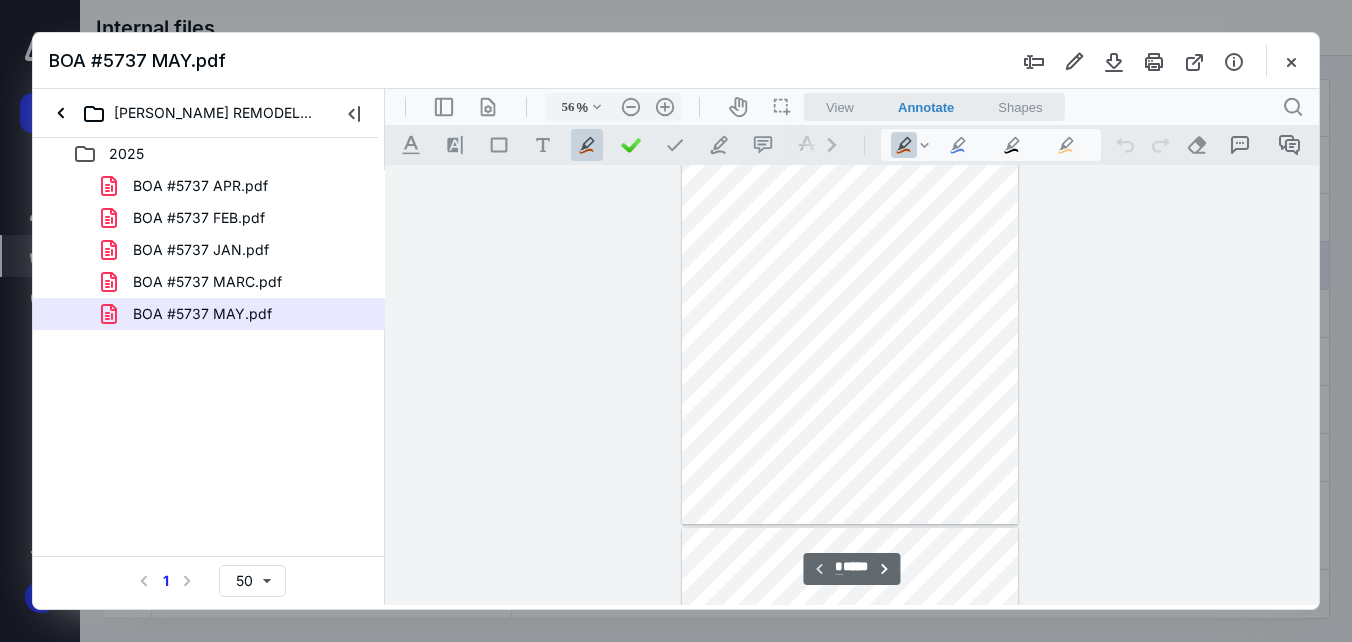 drag, startPoint x: 745, startPoint y: 234, endPoint x: 946, endPoint y: 496, distance: 330.21964 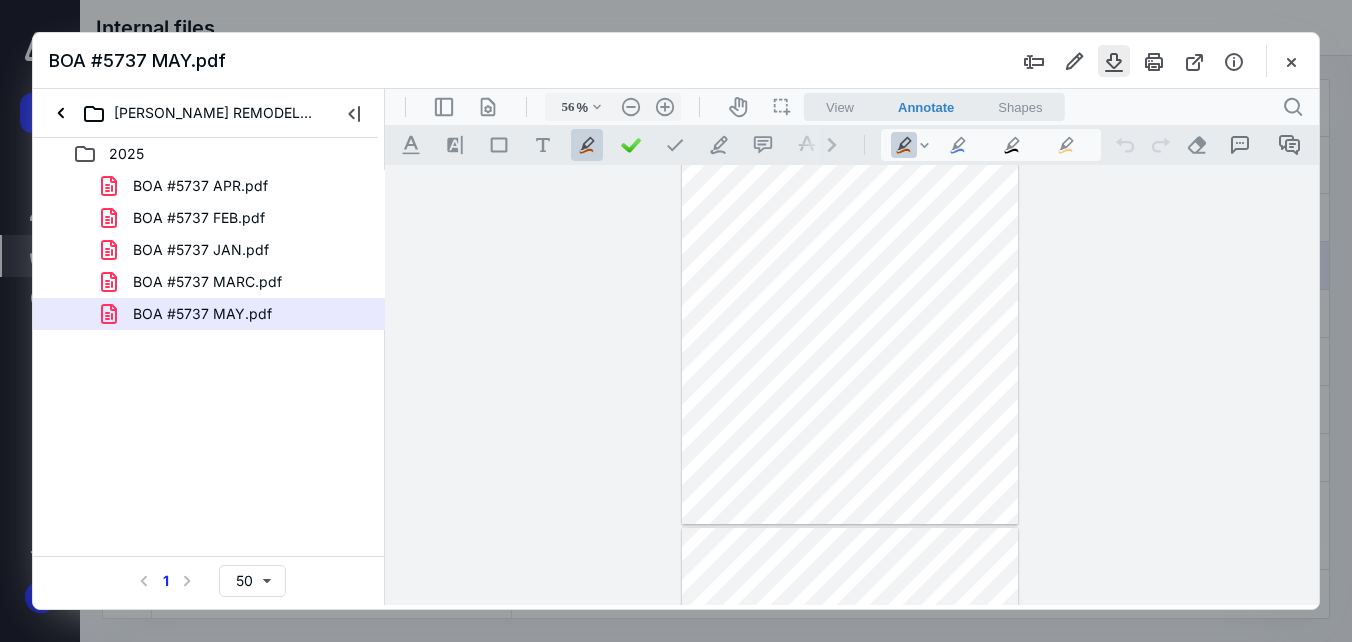 click at bounding box center [1114, 61] 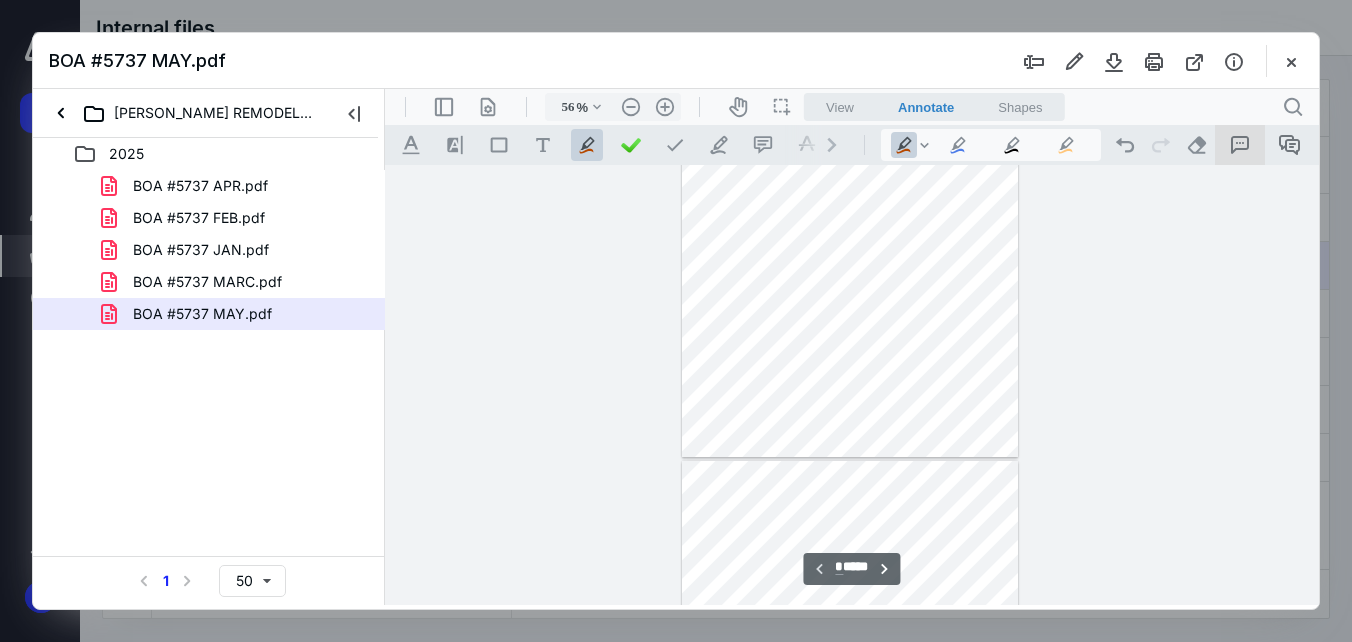 scroll, scrollTop: 178, scrollLeft: 0, axis: vertical 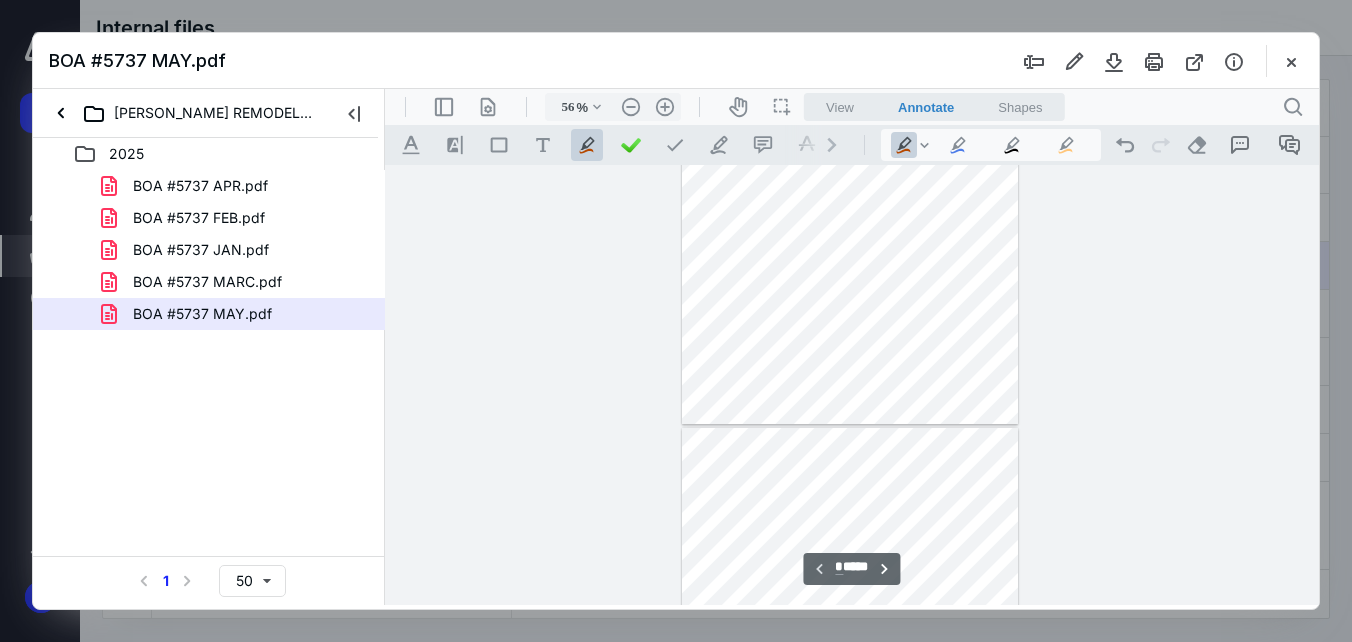 click at bounding box center [1291, 61] 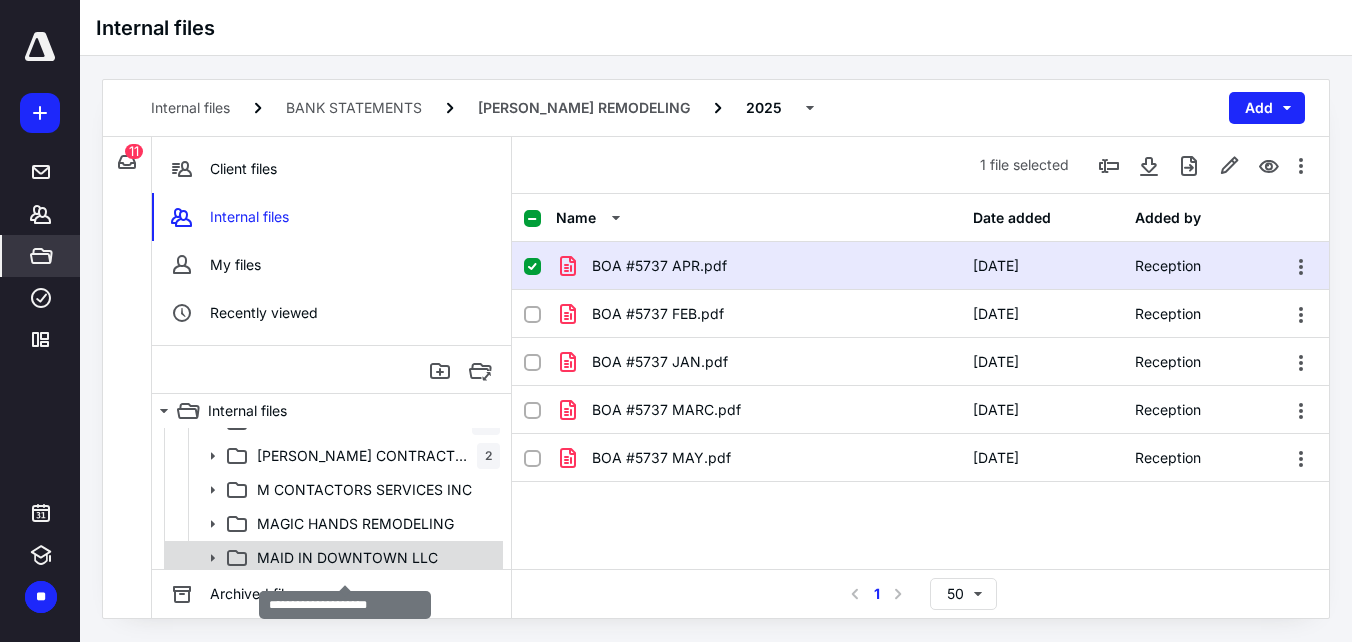 scroll, scrollTop: 4000, scrollLeft: 0, axis: vertical 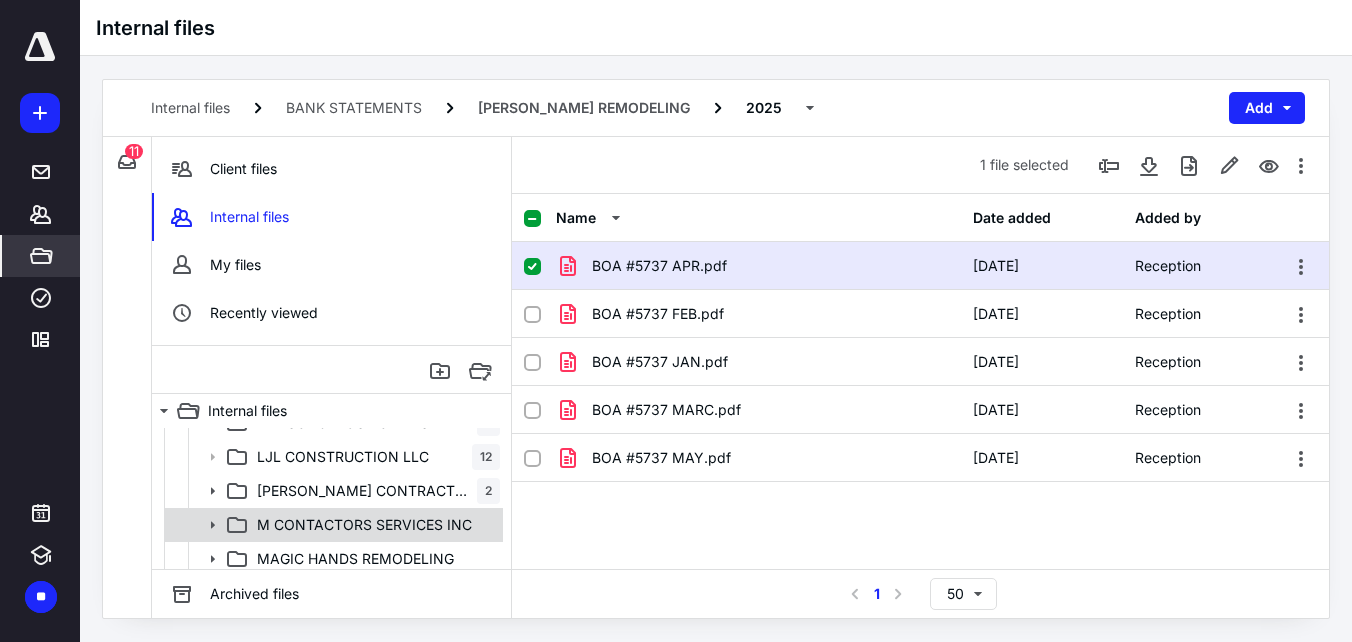 click on "M CONTACTORS SERVICES INC" at bounding box center [364, 525] 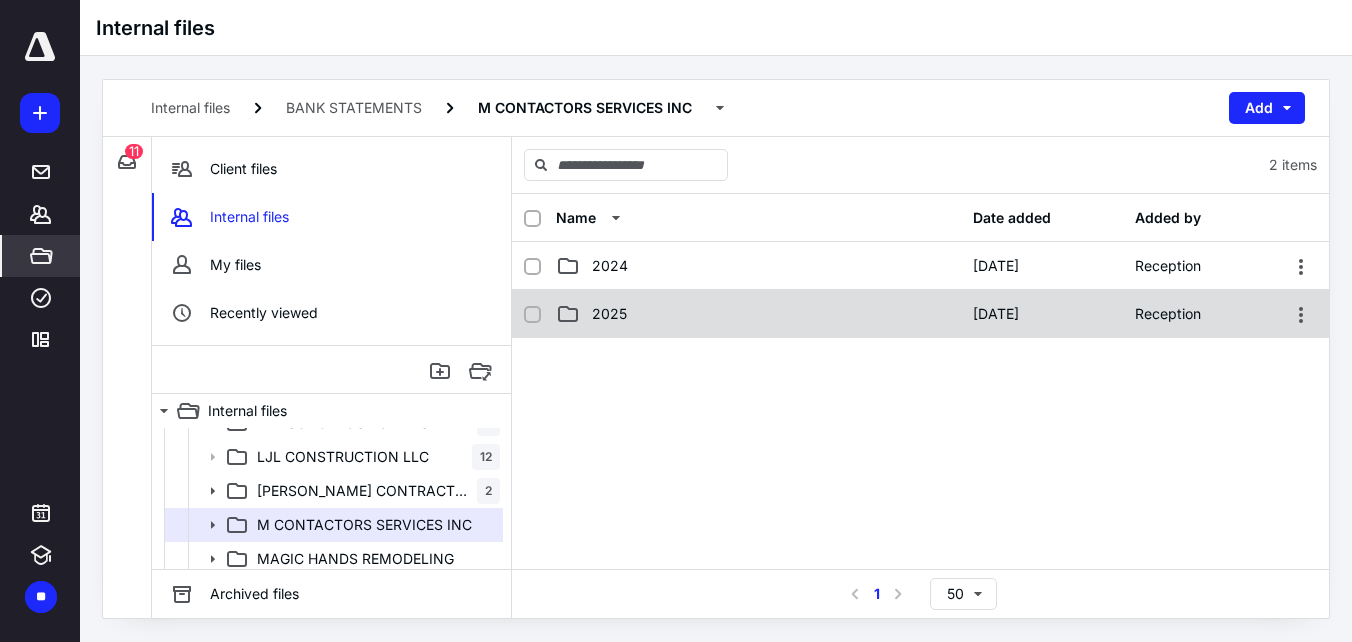 click on "2025" at bounding box center [758, 314] 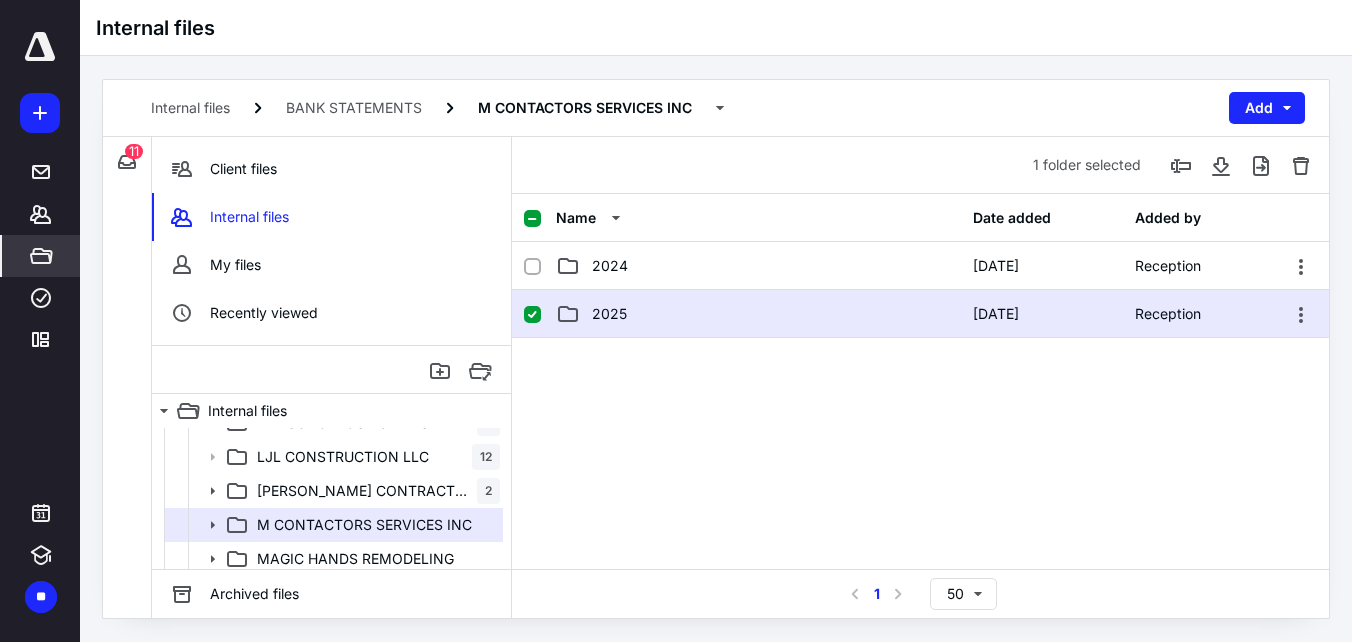 click on "2025" at bounding box center (758, 314) 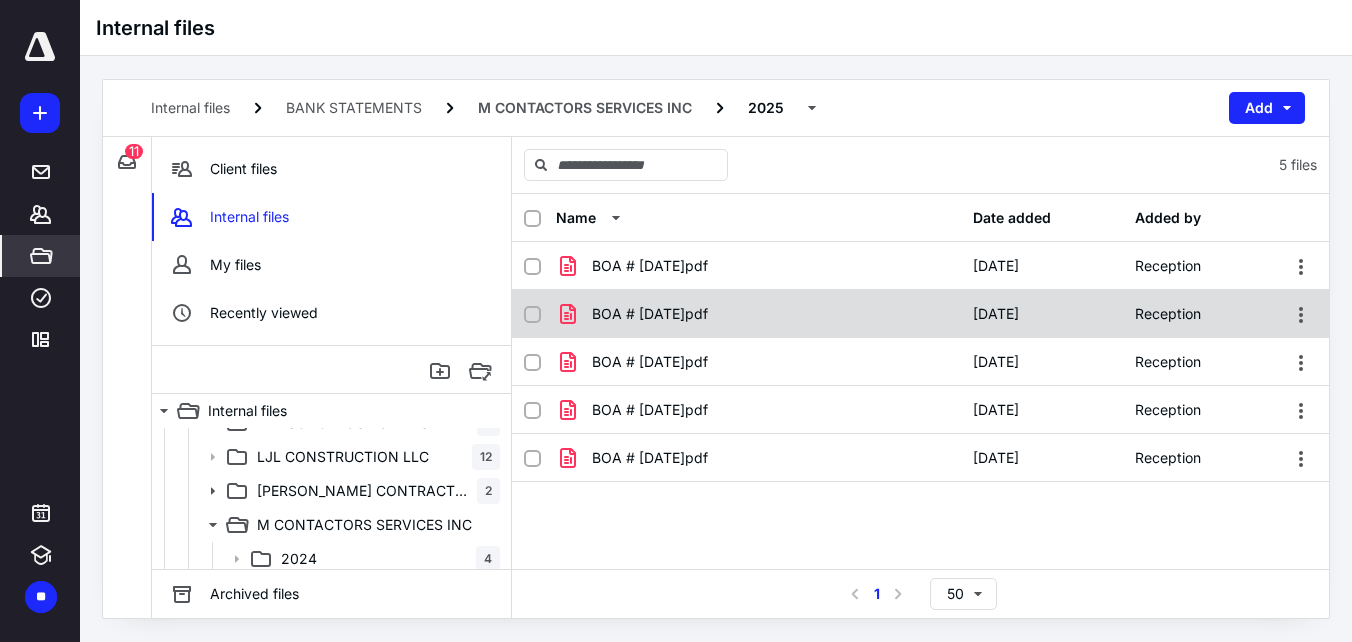 click on "BOA # [DATE]pdf" at bounding box center [758, 314] 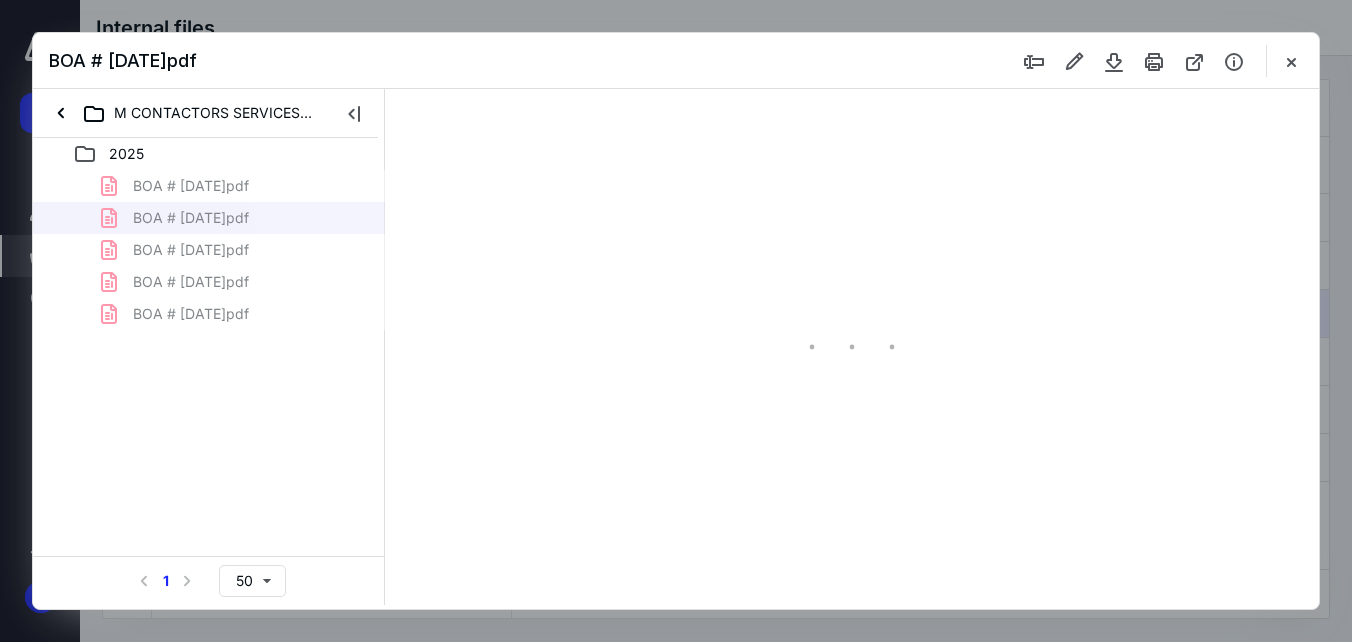 scroll, scrollTop: 0, scrollLeft: 0, axis: both 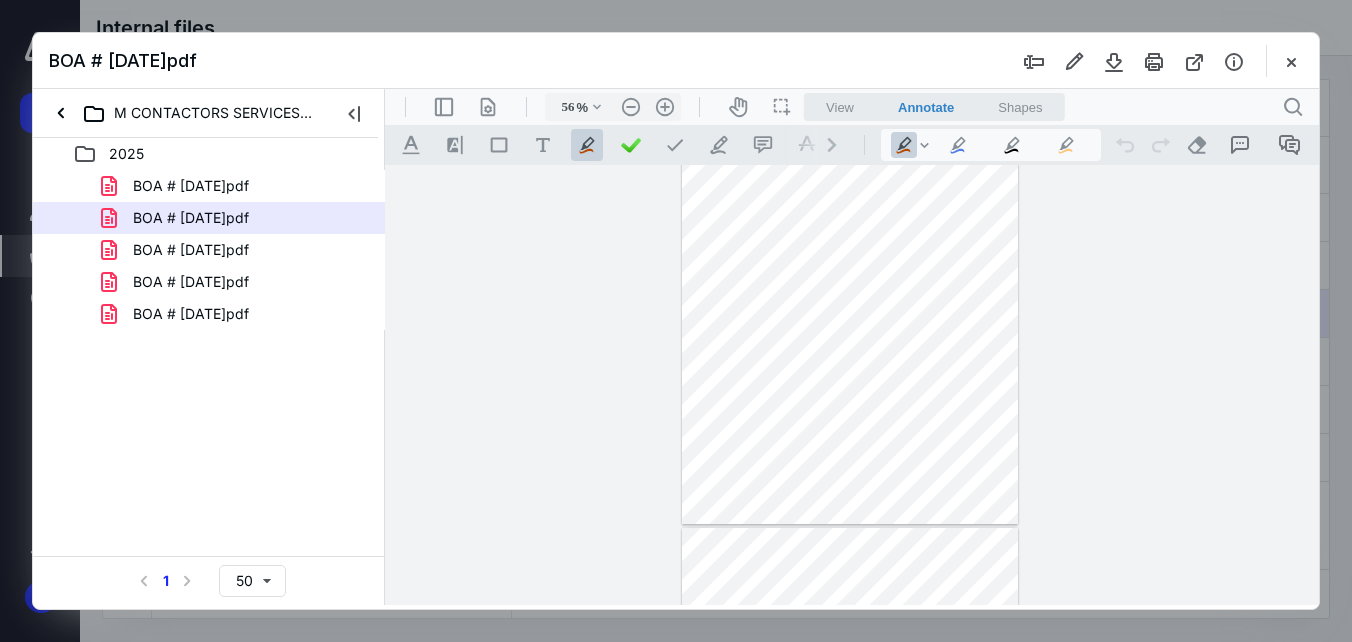 drag, startPoint x: 803, startPoint y: 283, endPoint x: 926, endPoint y: 414, distance: 179.69418 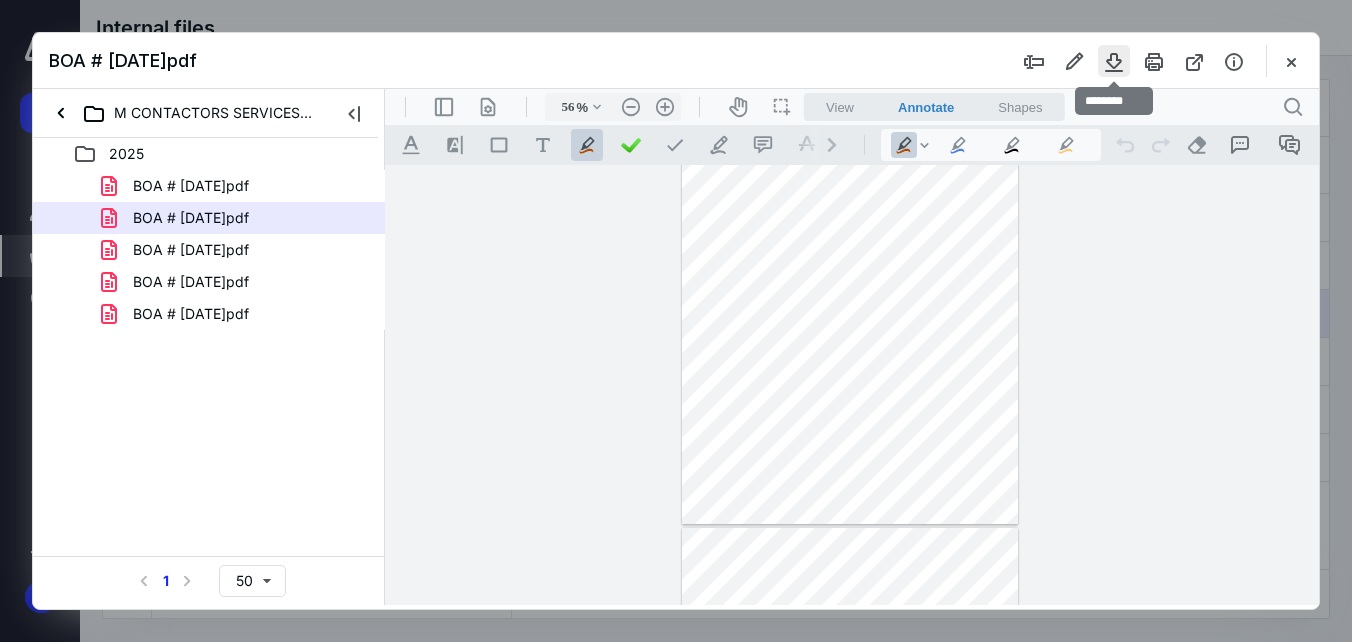 click at bounding box center [1114, 61] 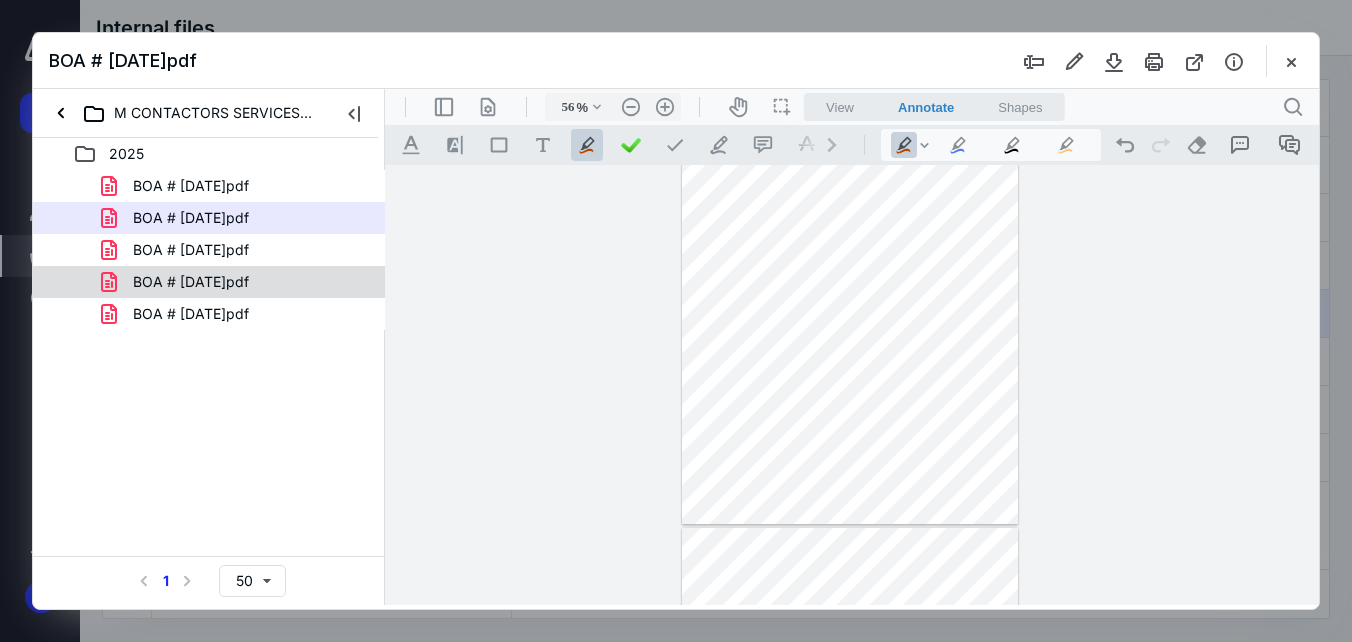 click on "BOA # [DATE]pdf" at bounding box center [191, 282] 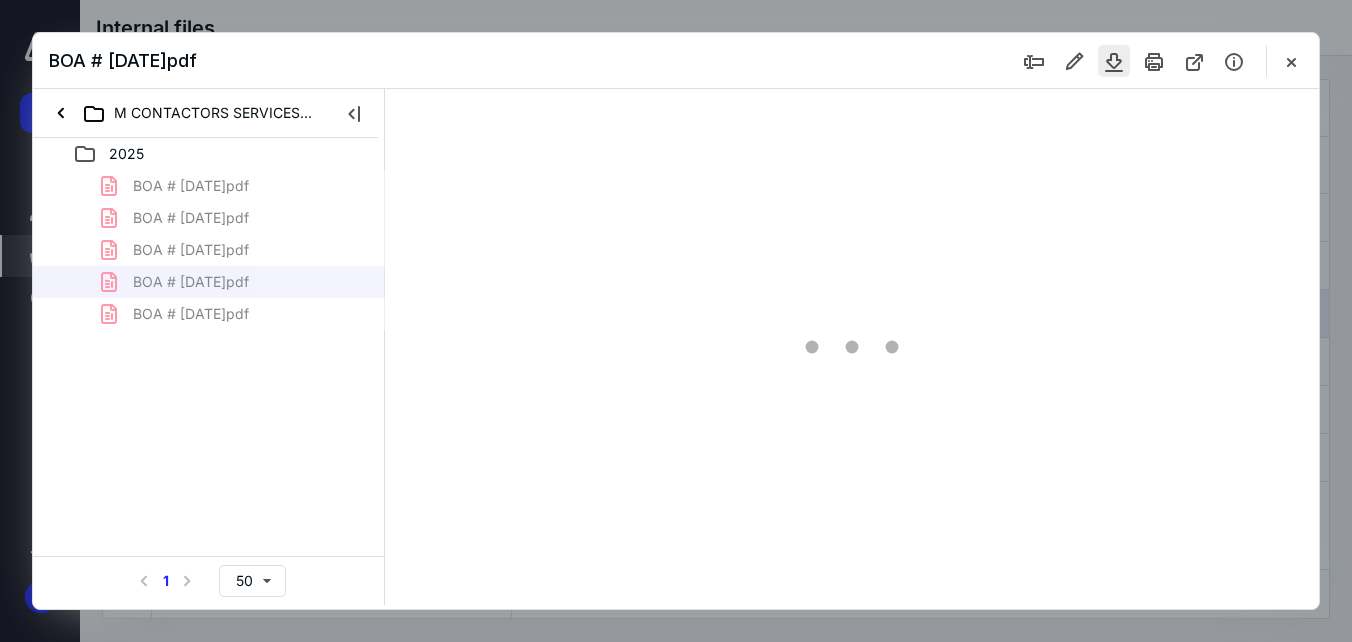 click at bounding box center [1114, 61] 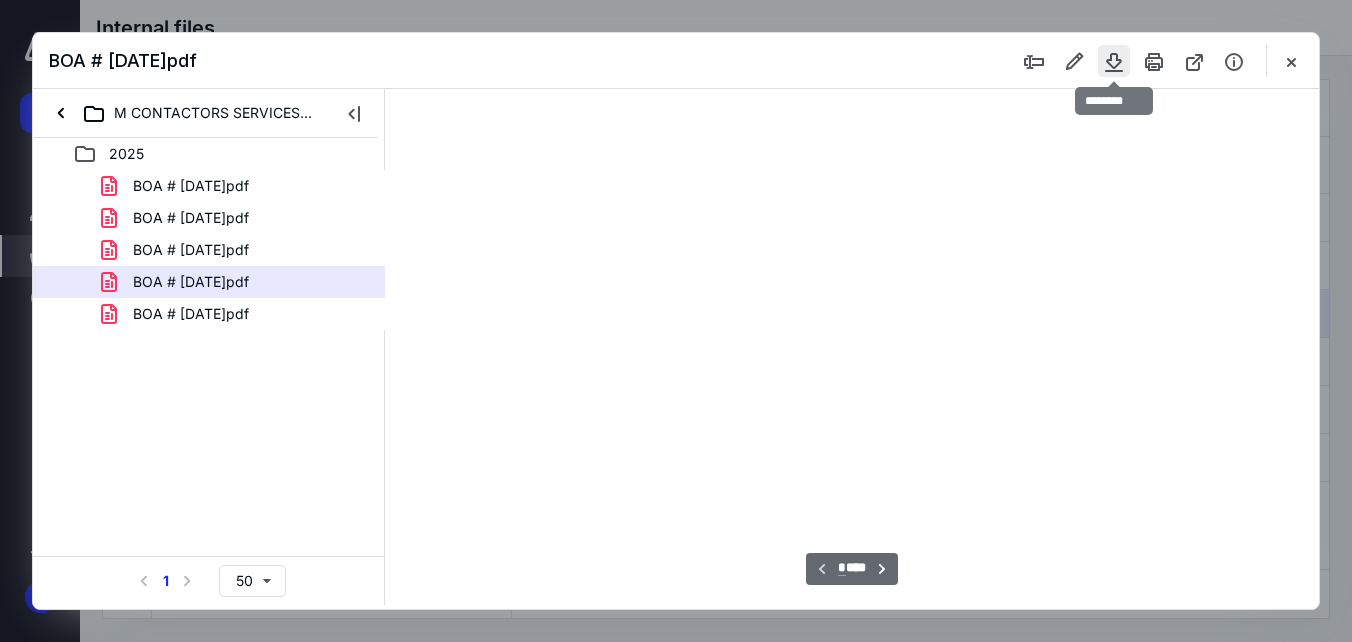 scroll, scrollTop: 78, scrollLeft: 0, axis: vertical 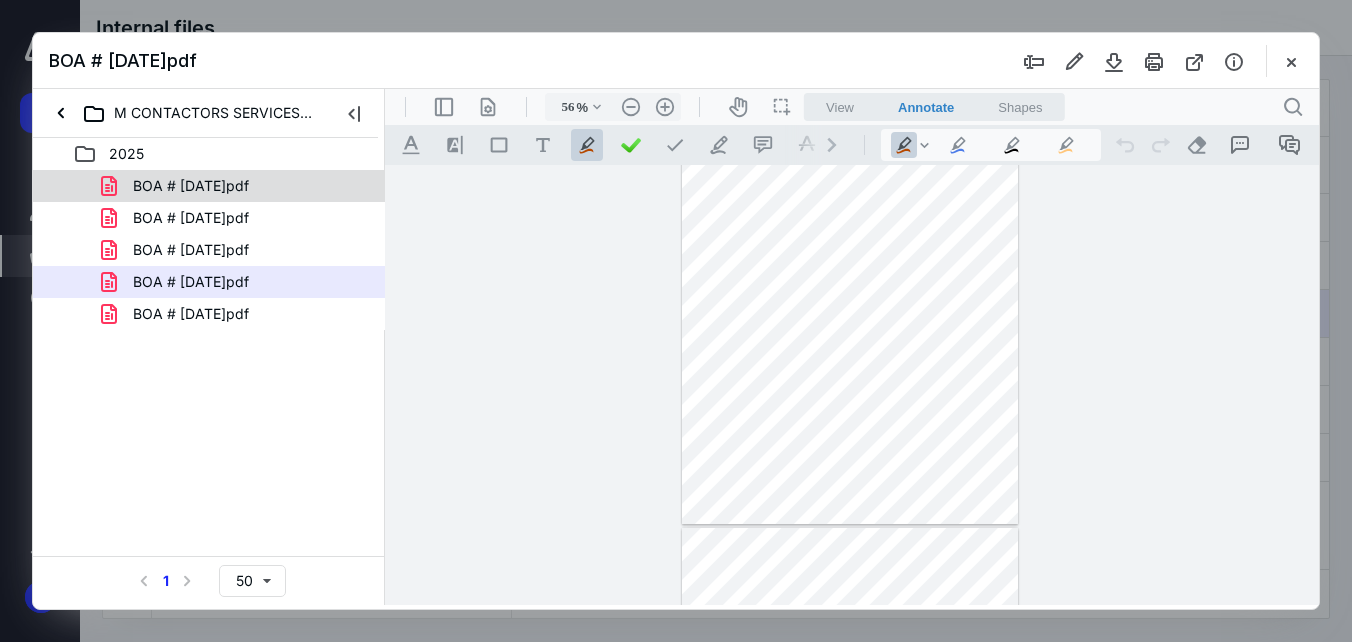 click on "BOA # [DATE]pdf" at bounding box center (191, 186) 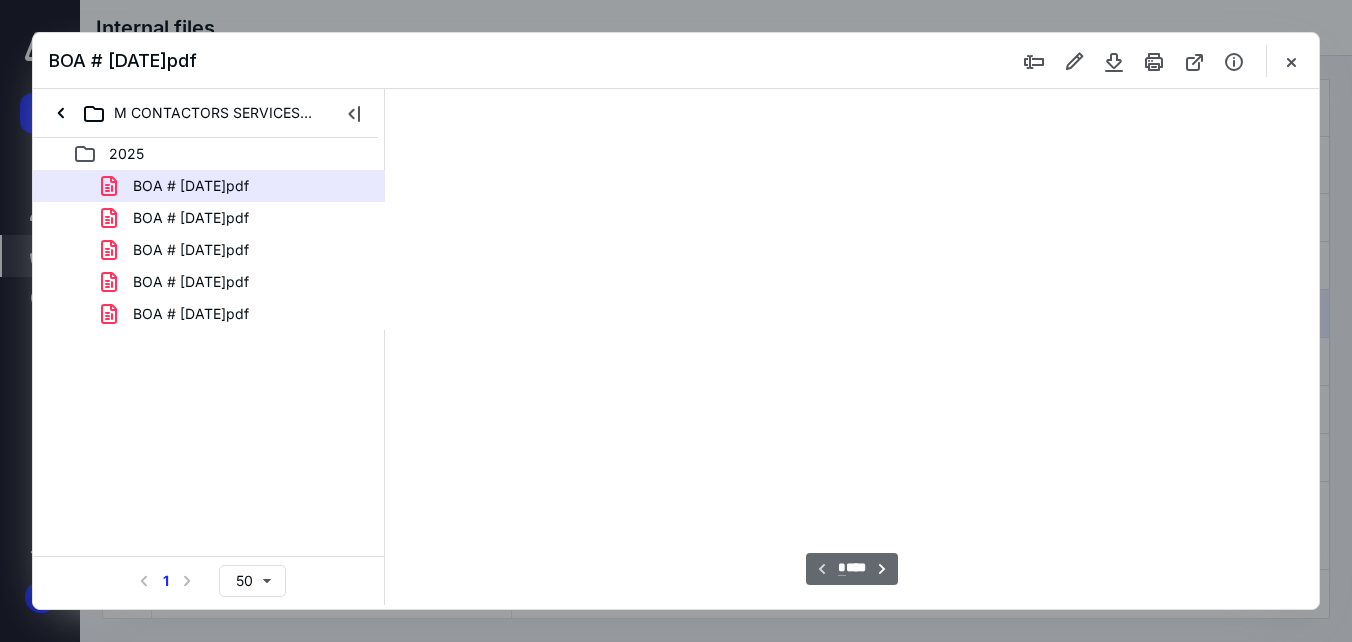 scroll, scrollTop: 78, scrollLeft: 0, axis: vertical 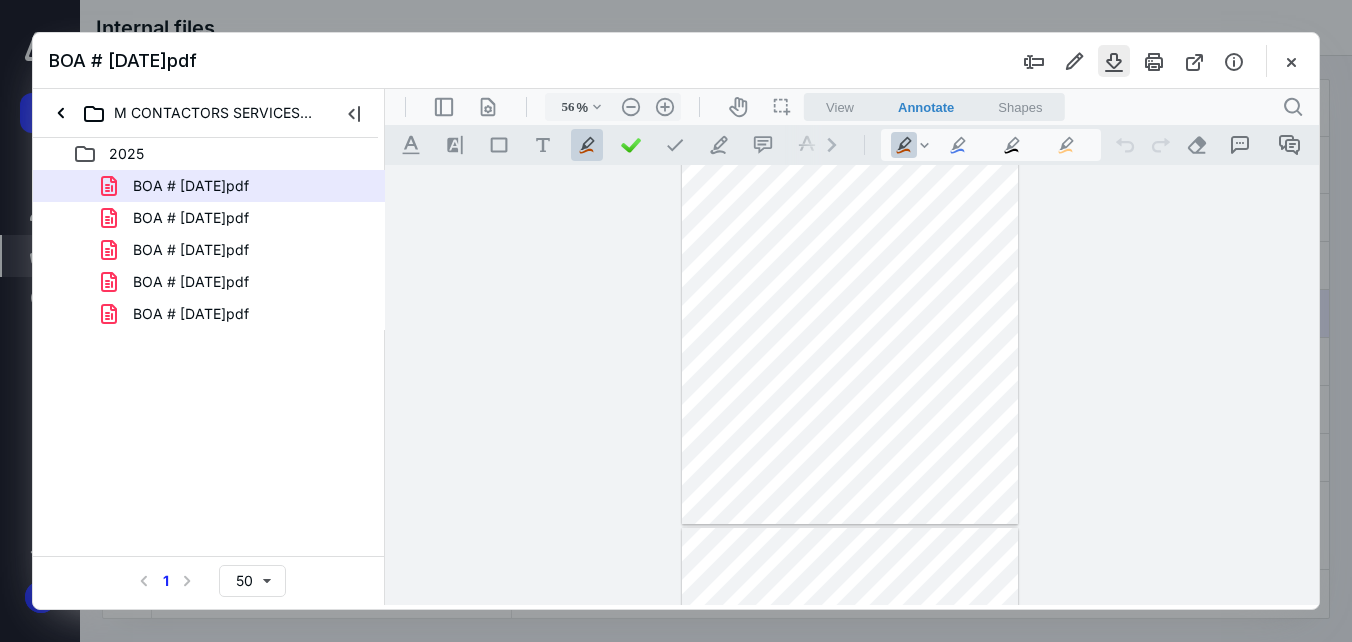 click at bounding box center (1114, 61) 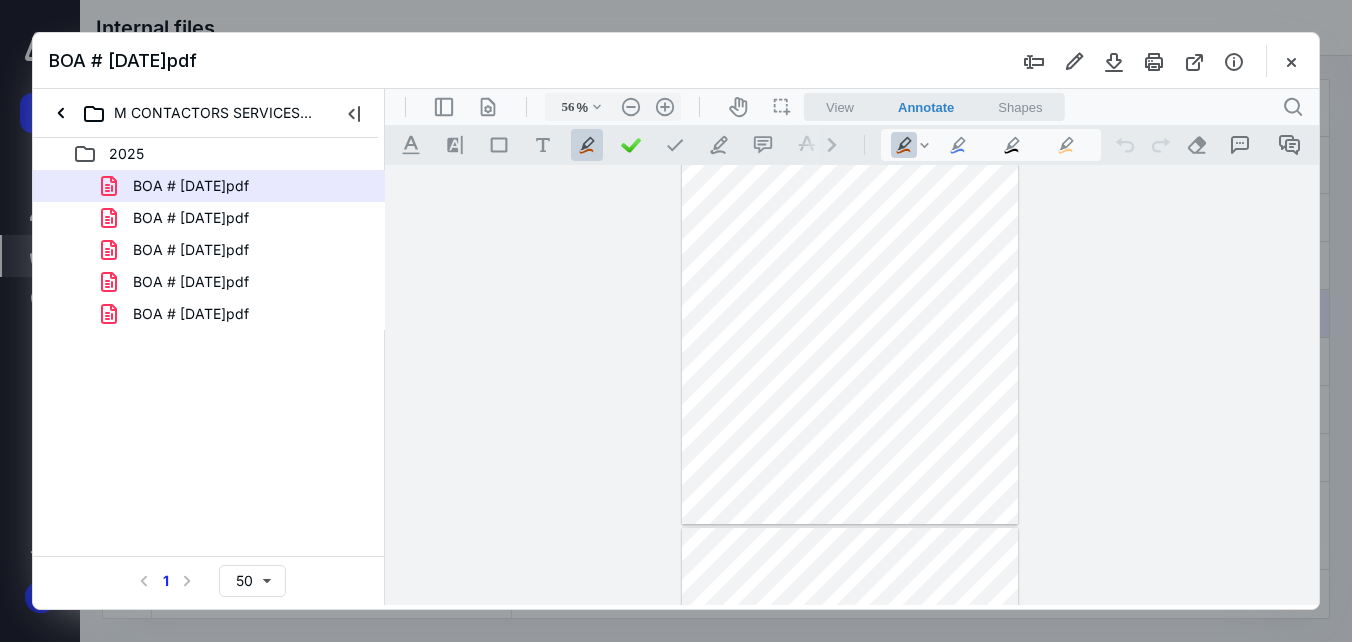 drag, startPoint x: 786, startPoint y: 241, endPoint x: 850, endPoint y: 455, distance: 223.36517 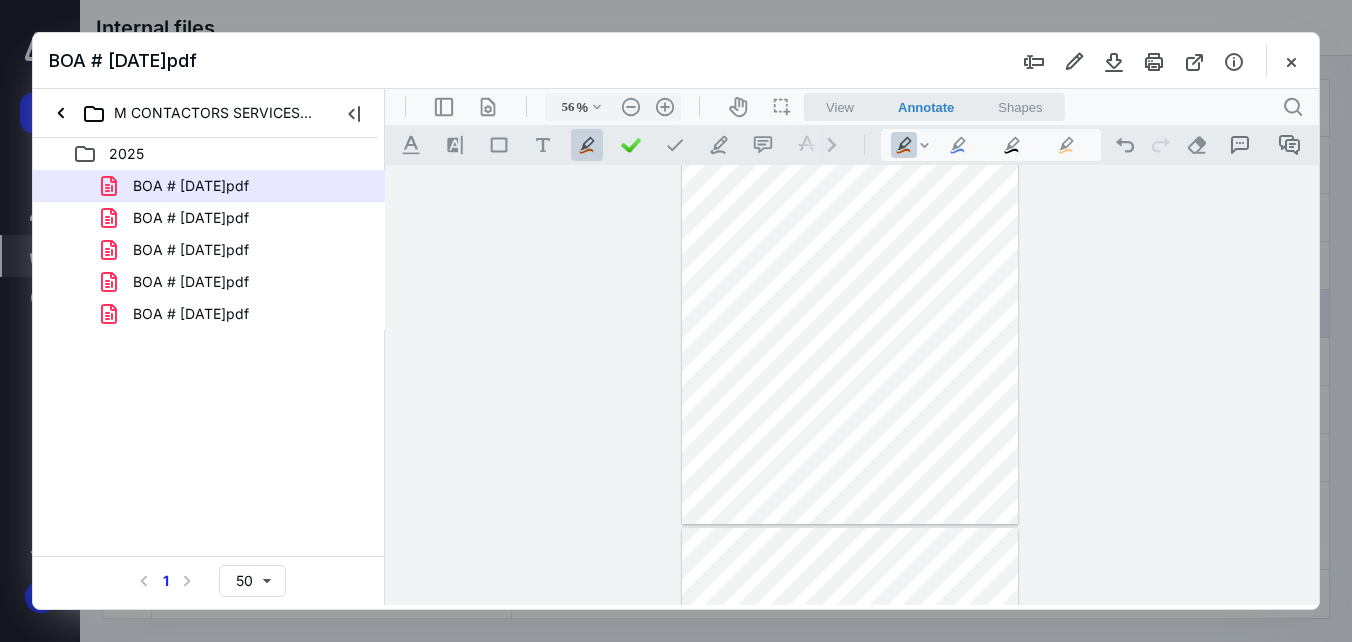 drag, startPoint x: 949, startPoint y: 295, endPoint x: 744, endPoint y: 483, distance: 278.15283 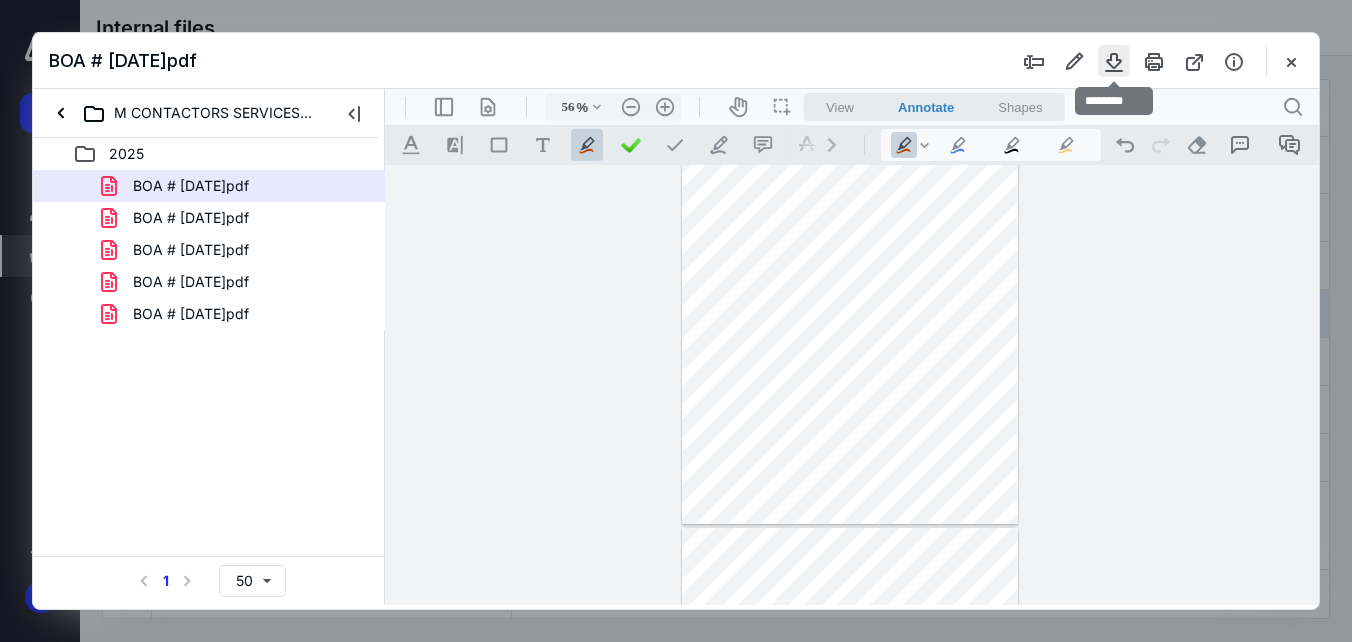click at bounding box center [1114, 61] 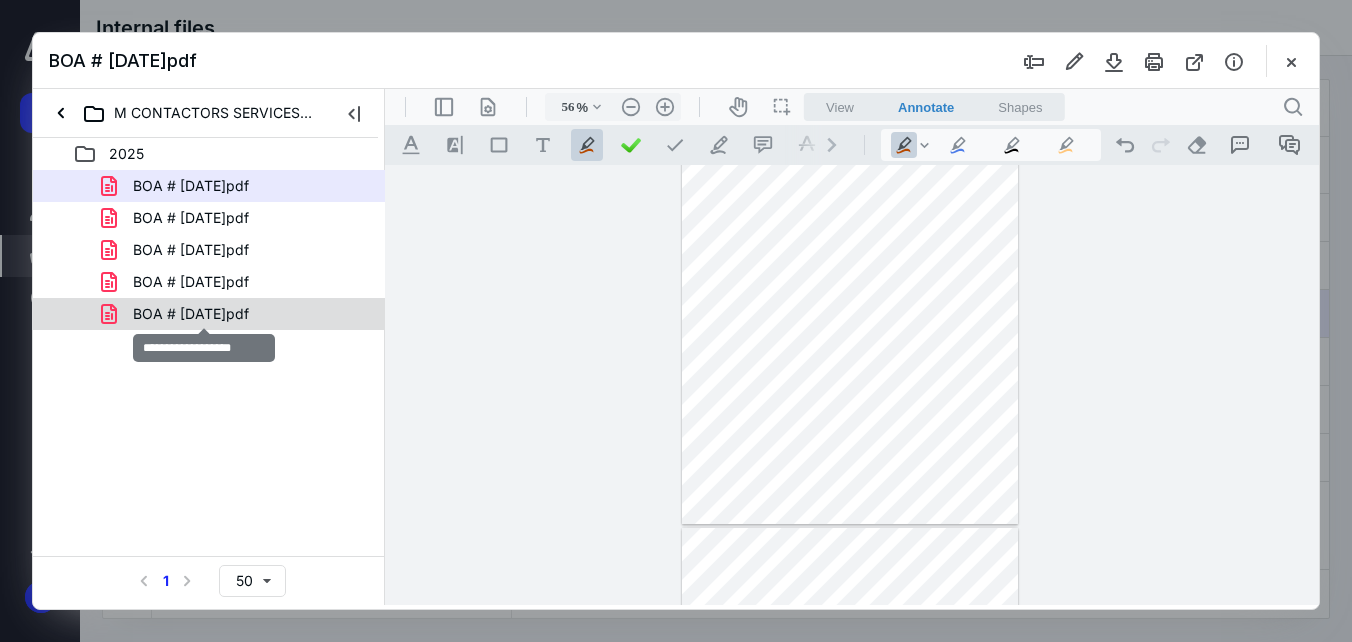 click on "BOA # [DATE]pdf" at bounding box center (191, 314) 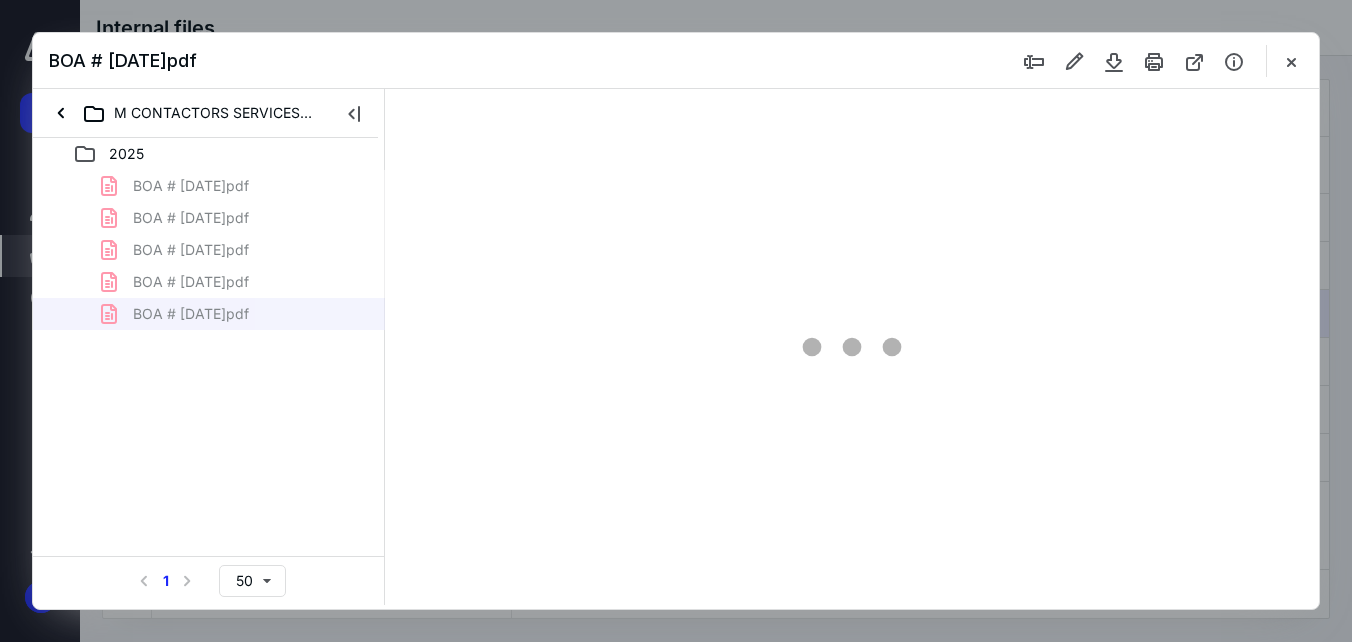 type on "56" 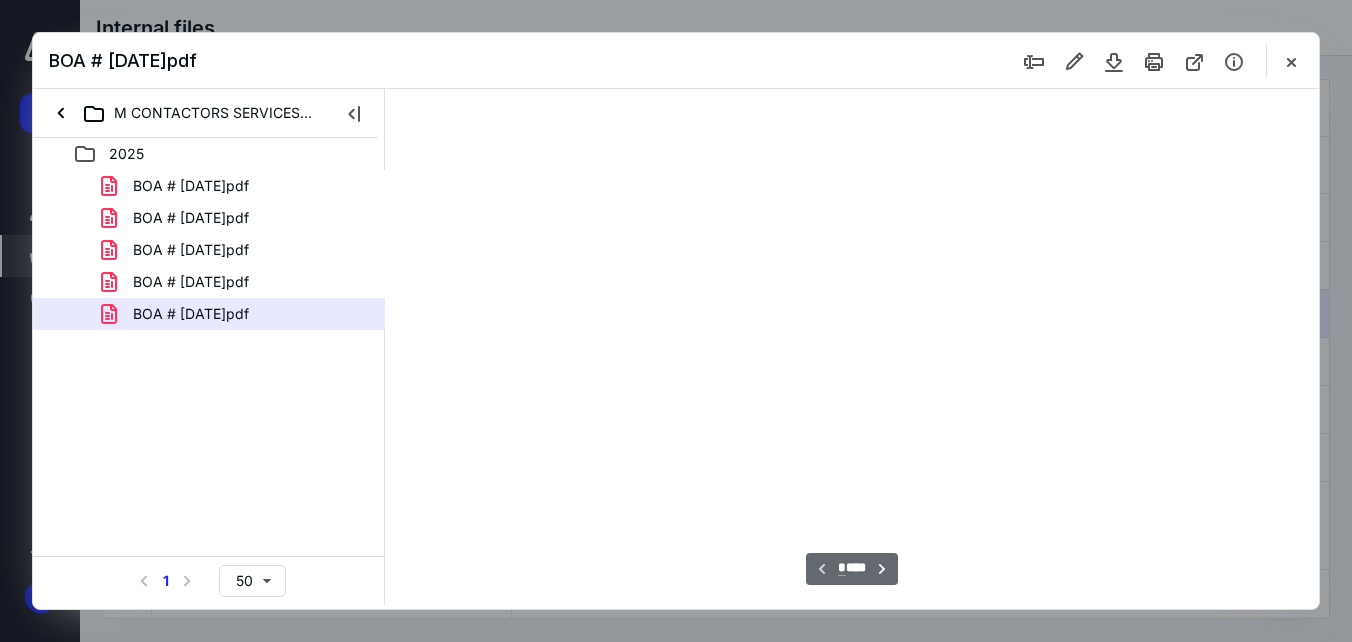 scroll, scrollTop: 78, scrollLeft: 0, axis: vertical 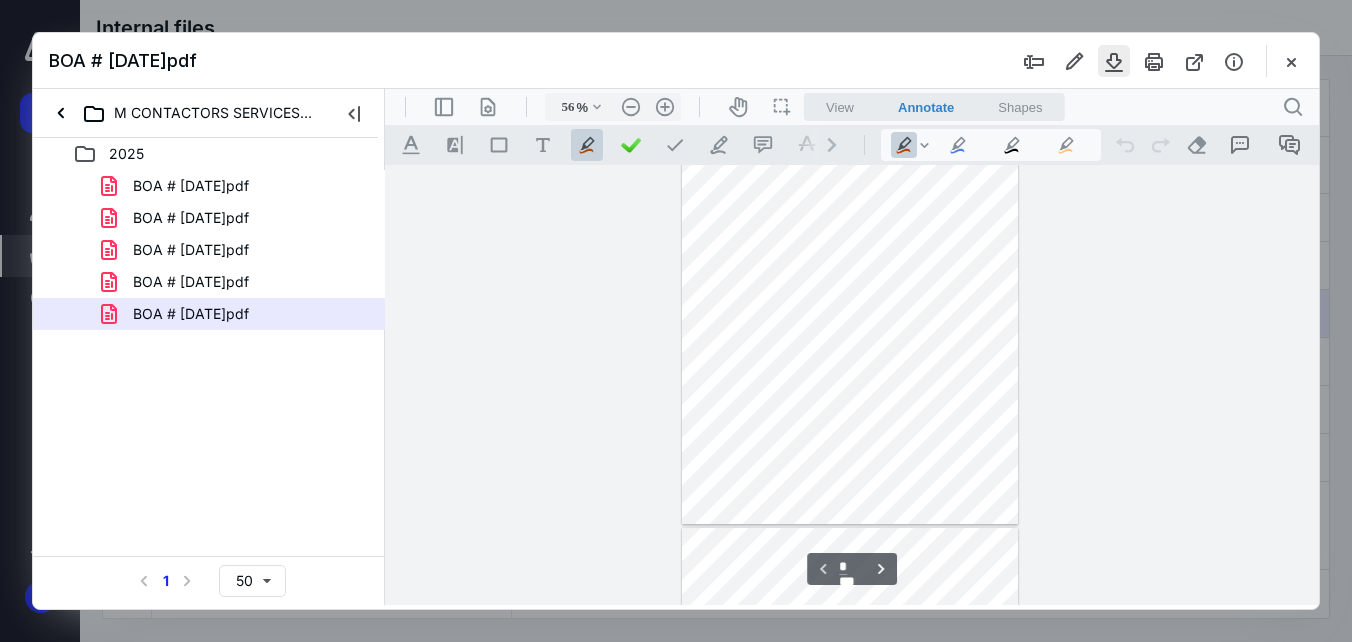 click at bounding box center (1114, 61) 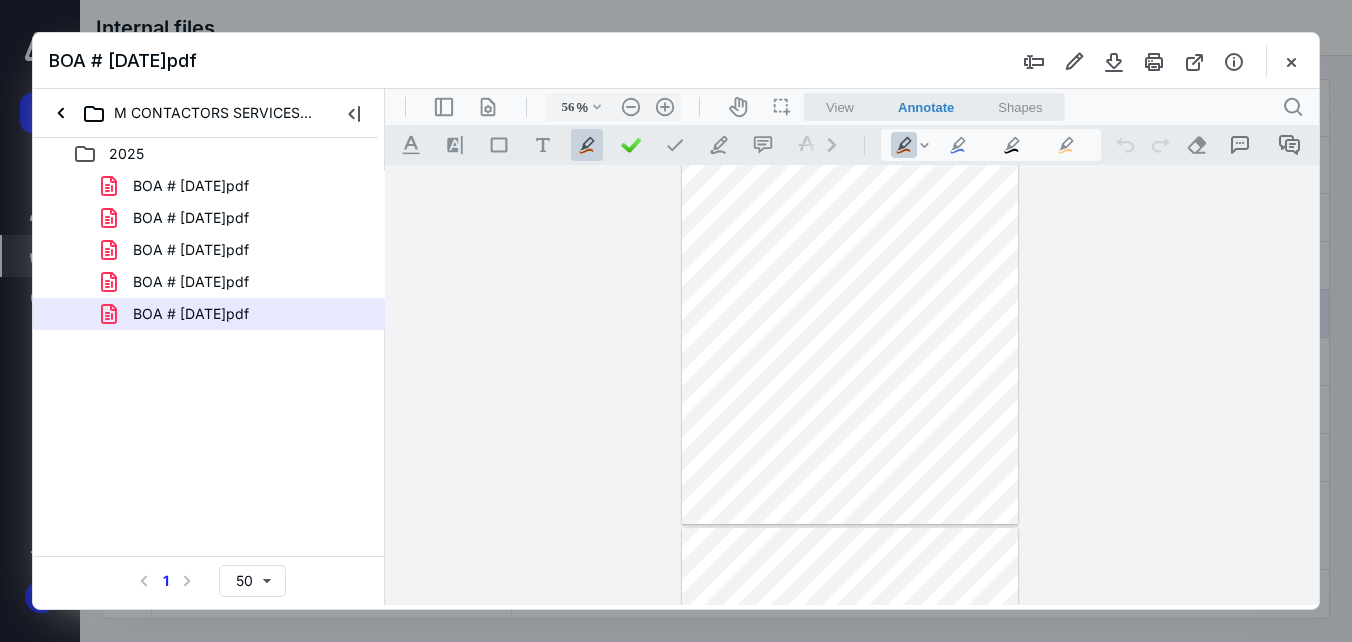 drag, startPoint x: 636, startPoint y: 216, endPoint x: 914, endPoint y: 571, distance: 450.89798 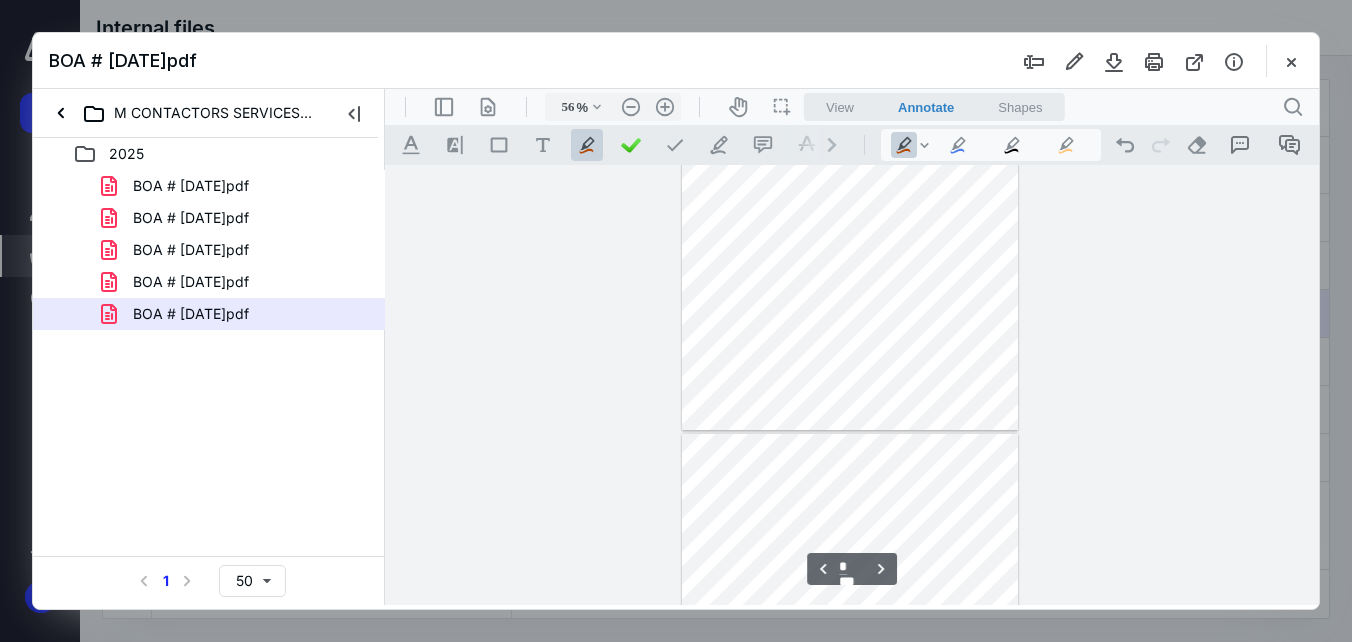 type on "*" 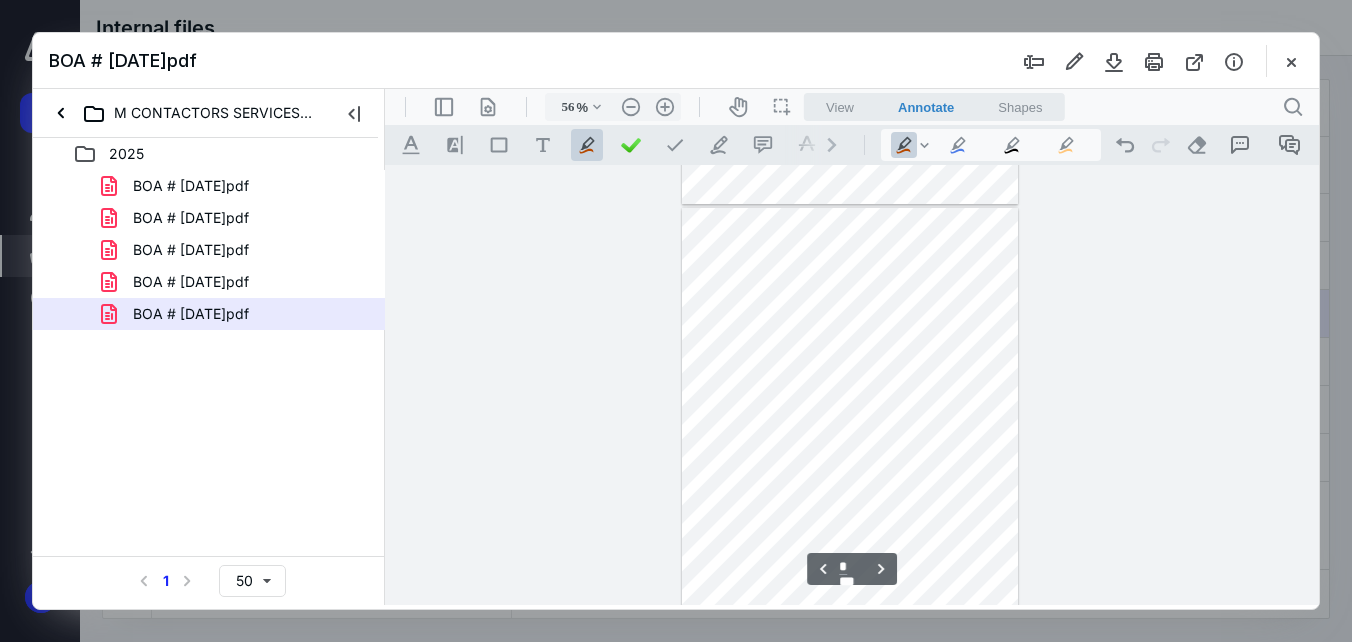 scroll, scrollTop: 378, scrollLeft: 0, axis: vertical 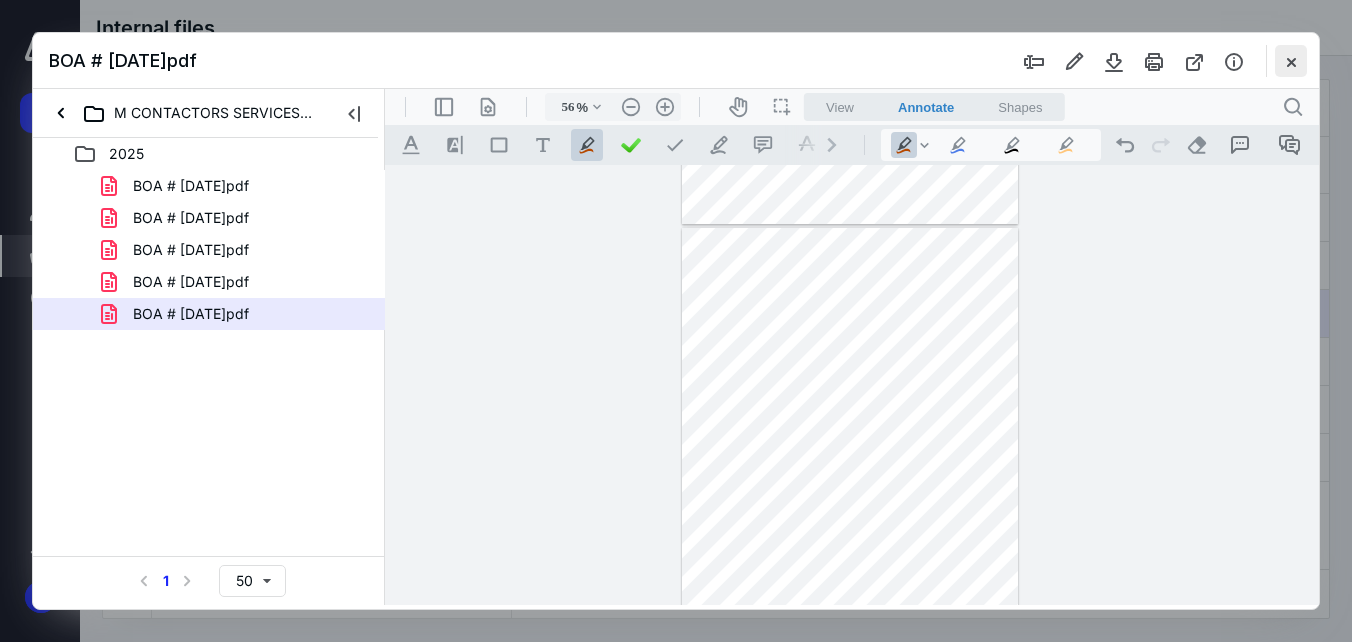 click at bounding box center [1291, 61] 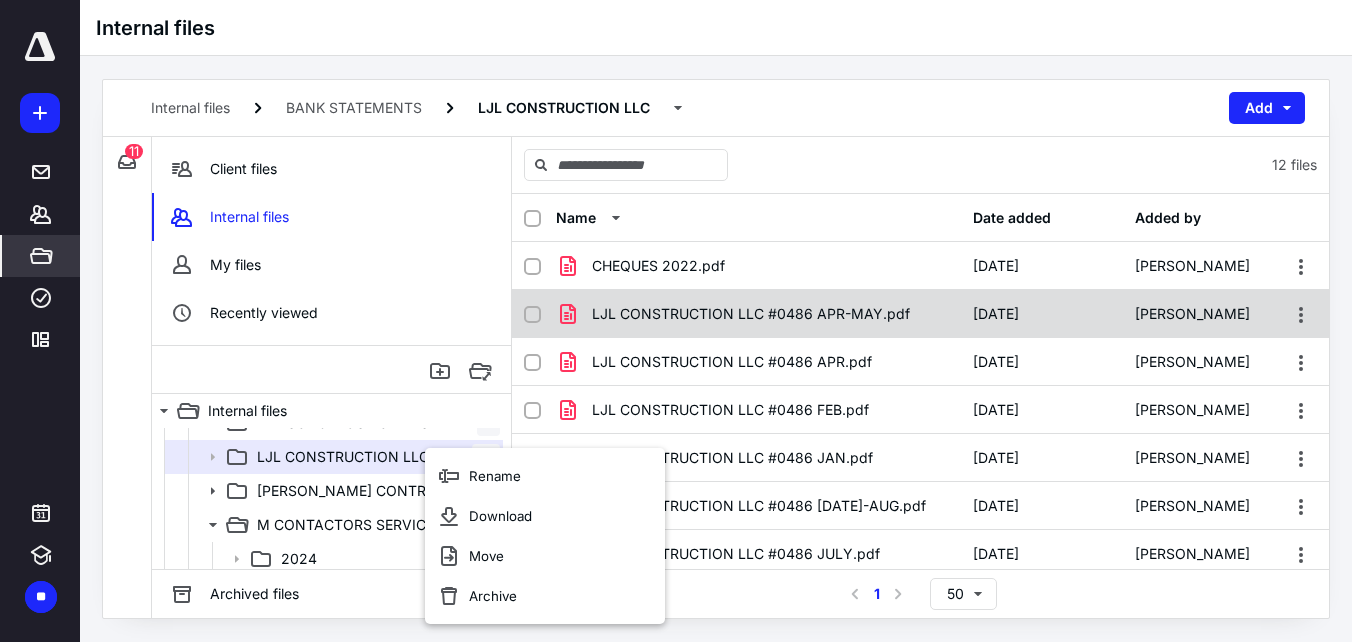 click on "LJL CONSTRUCTION LLC #0486 APR-MAY.pdf [DATE] [PERSON_NAME]" at bounding box center (920, 314) 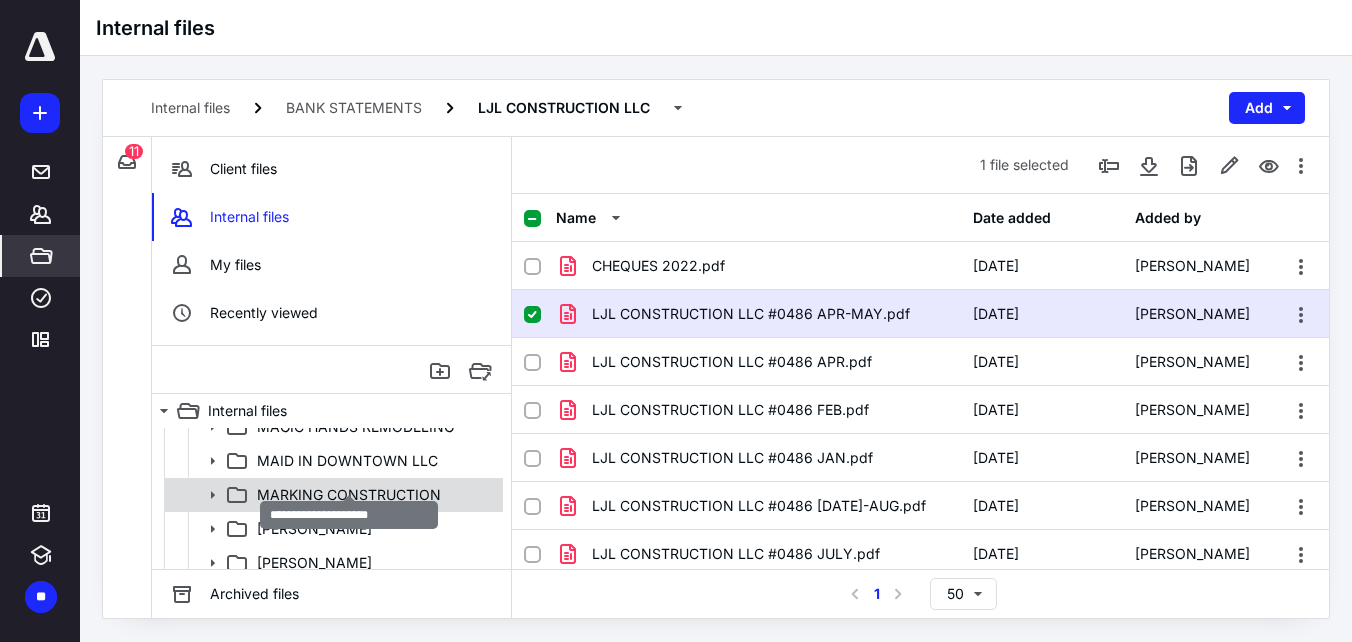 scroll, scrollTop: 4300, scrollLeft: 0, axis: vertical 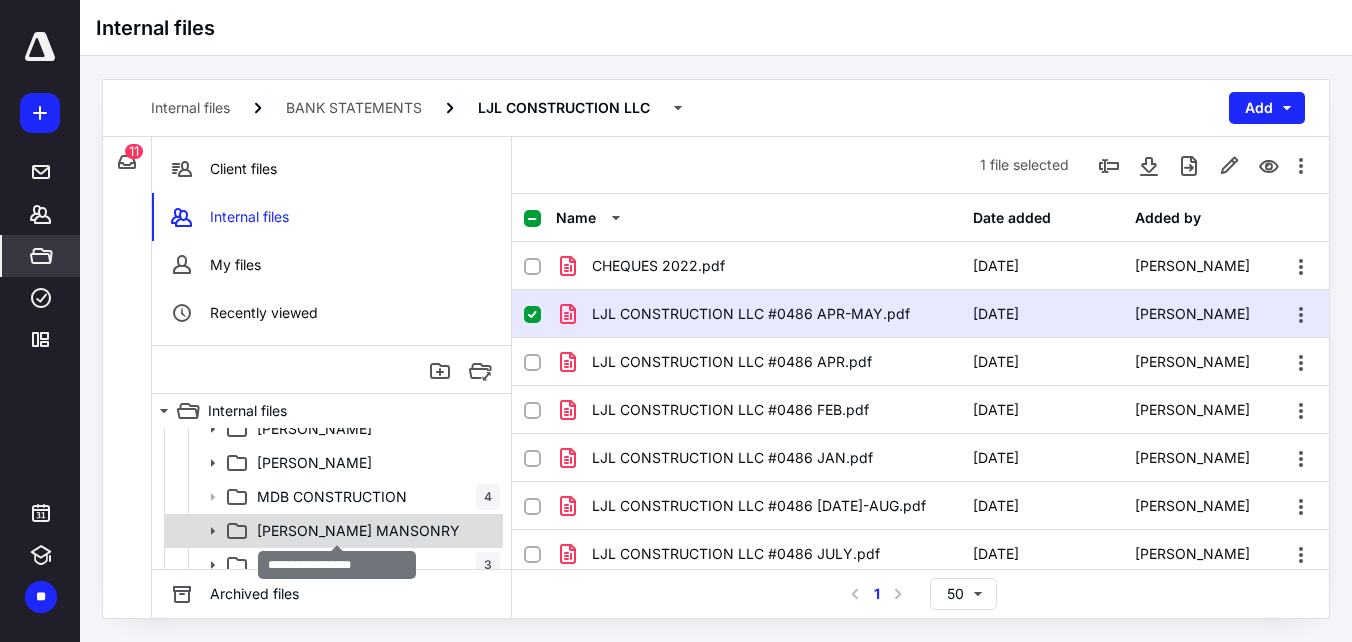 click on "[PERSON_NAME] MANSONRY" at bounding box center (358, 531) 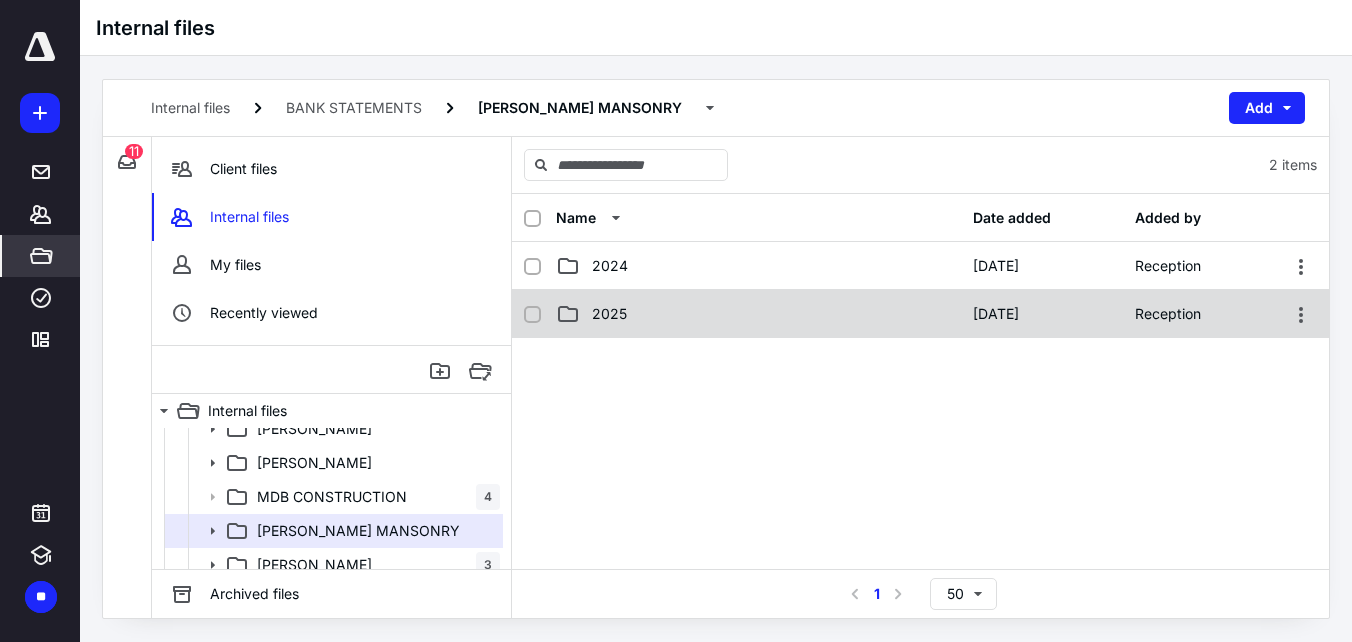 click on "2025" at bounding box center (758, 314) 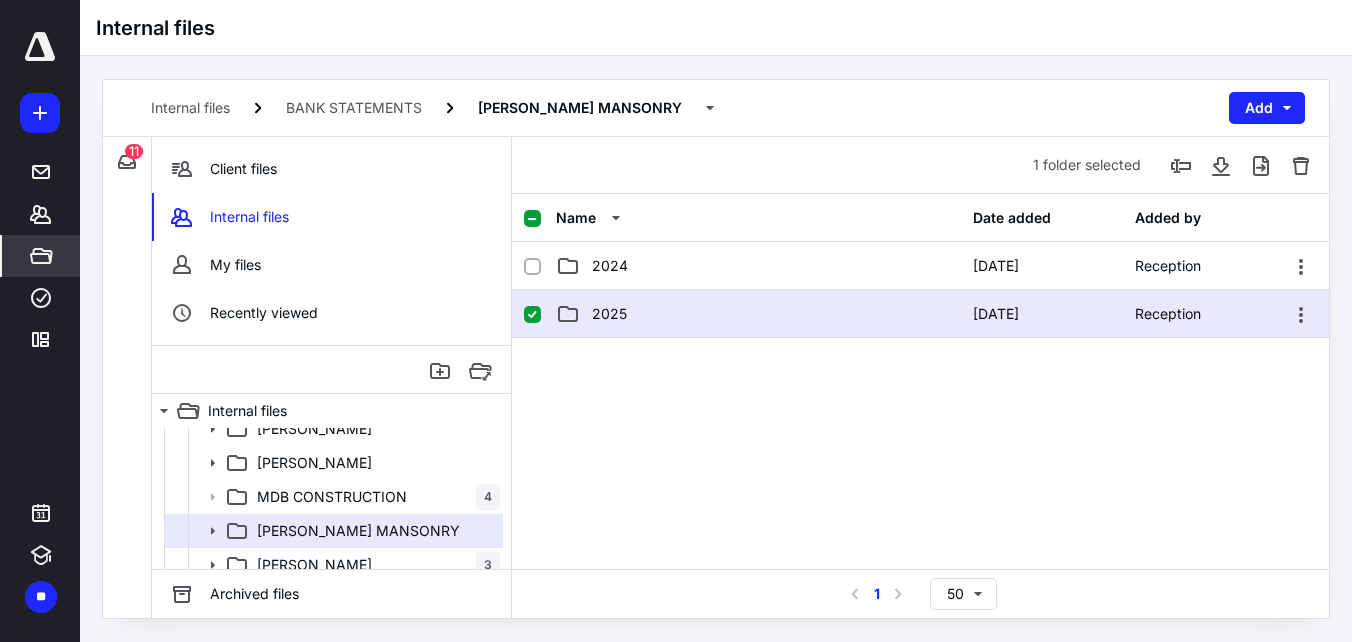 click on "2025" at bounding box center (758, 314) 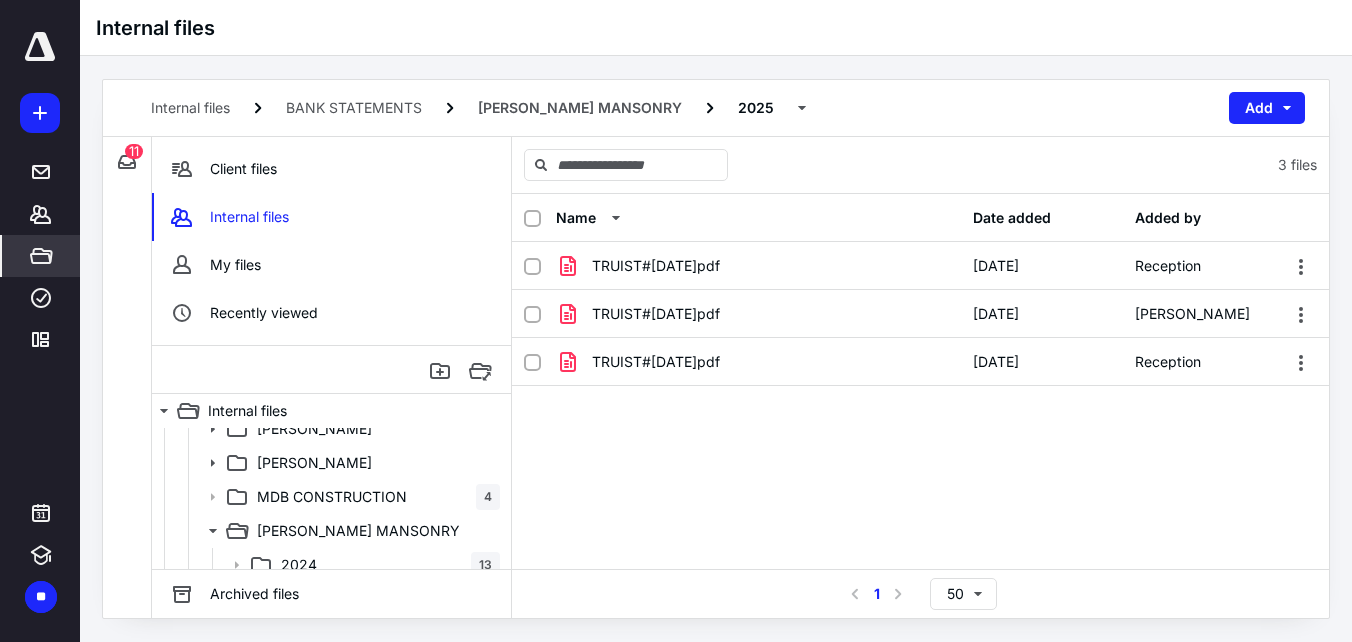 click on "TRUIST#[DATE]pdf [DATE] Reception  TRUIST#[DATE]pdf [DATE] [PERSON_NAME] TRUIST#[DATE]pdf [DATE] Reception" at bounding box center [920, 392] 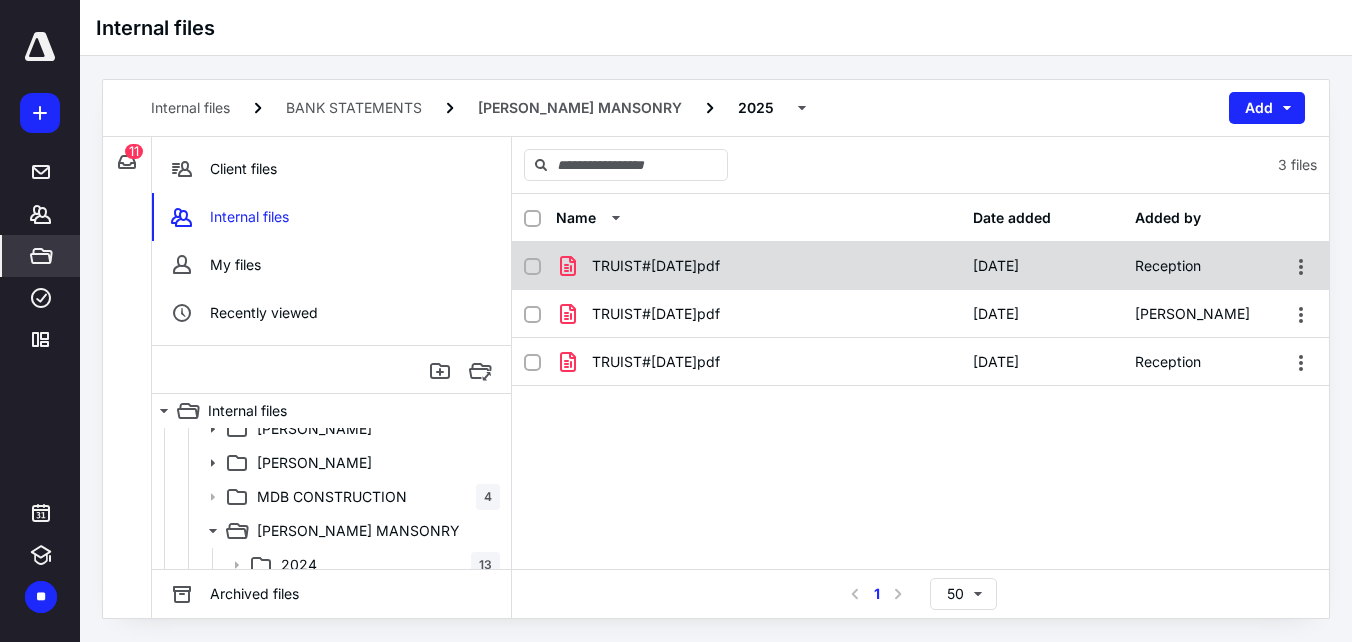 click on "TRUIST#[DATE]pdf" at bounding box center (758, 266) 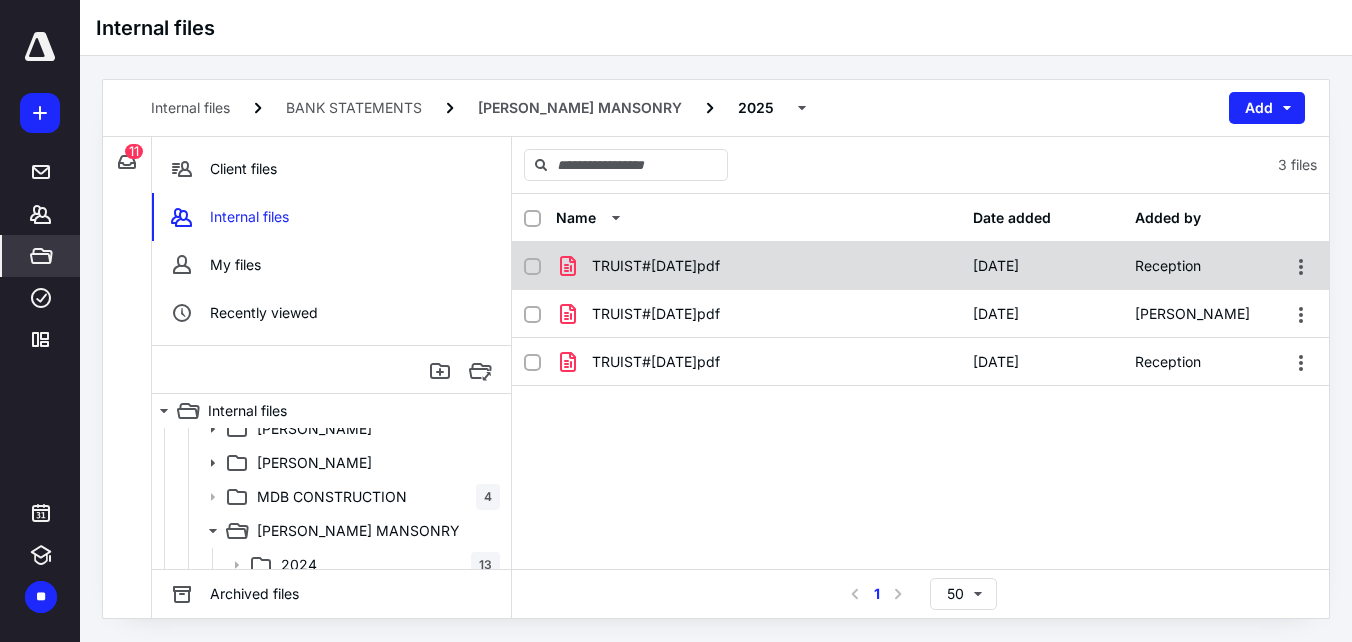 checkbox on "true" 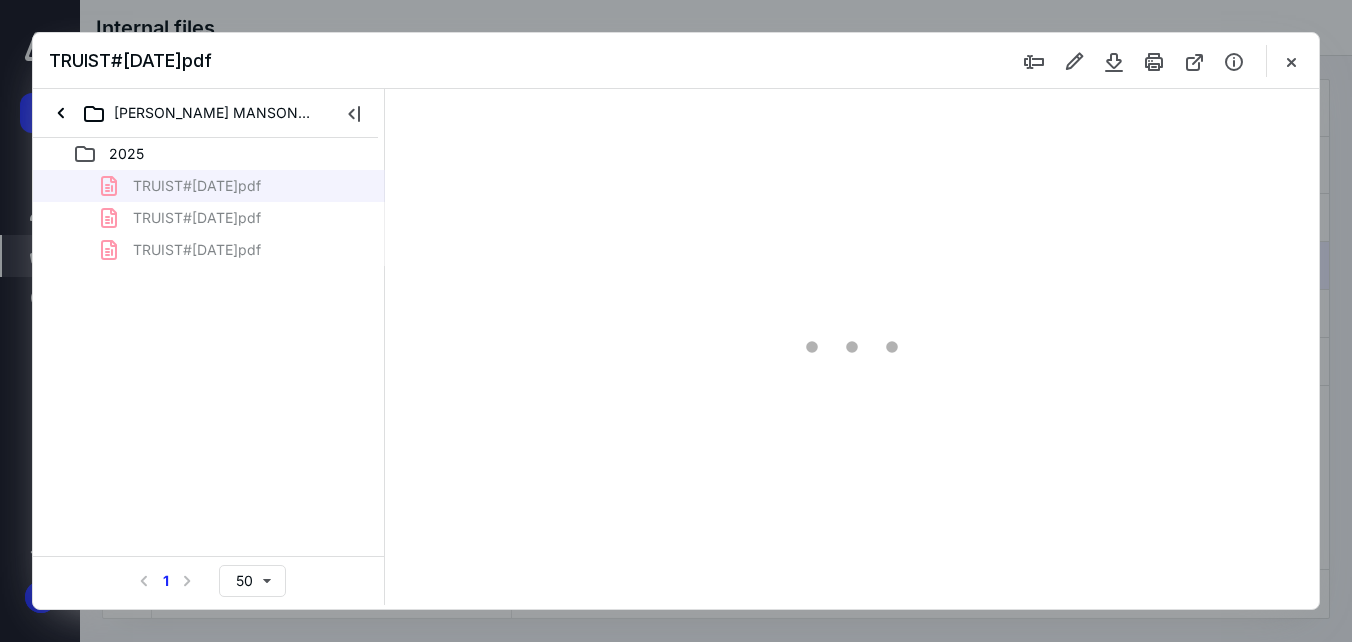 scroll, scrollTop: 0, scrollLeft: 0, axis: both 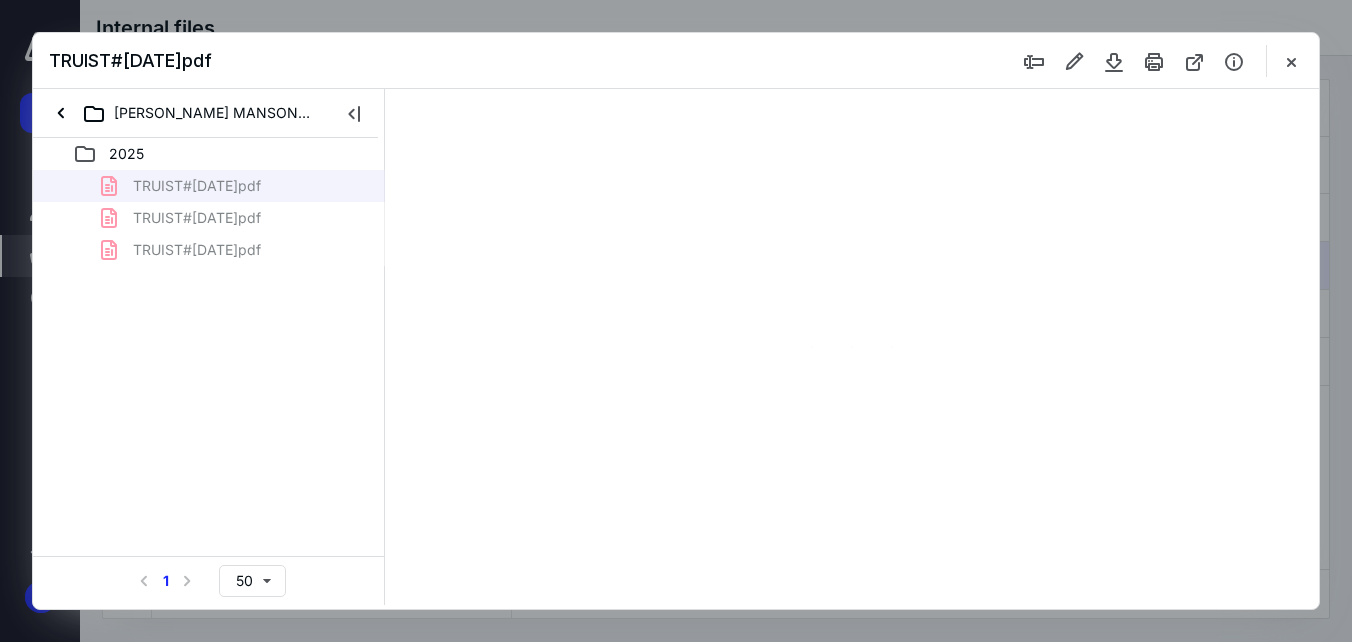 type on "56" 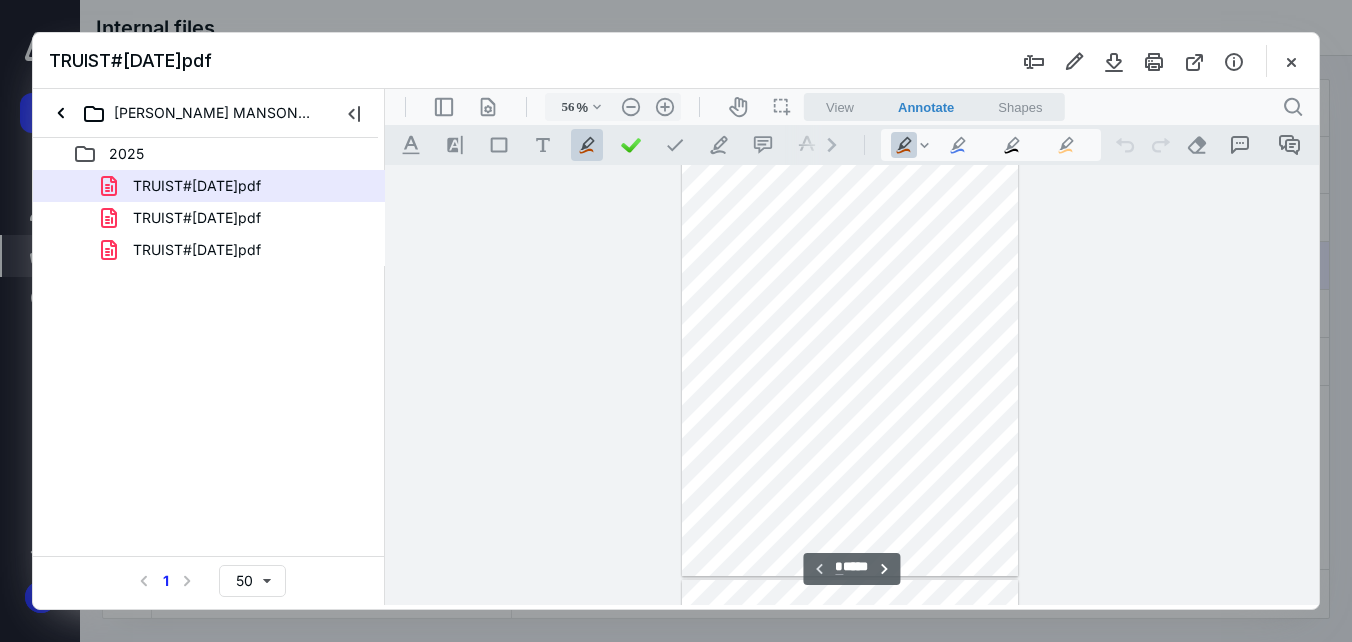 scroll, scrollTop: 0, scrollLeft: 0, axis: both 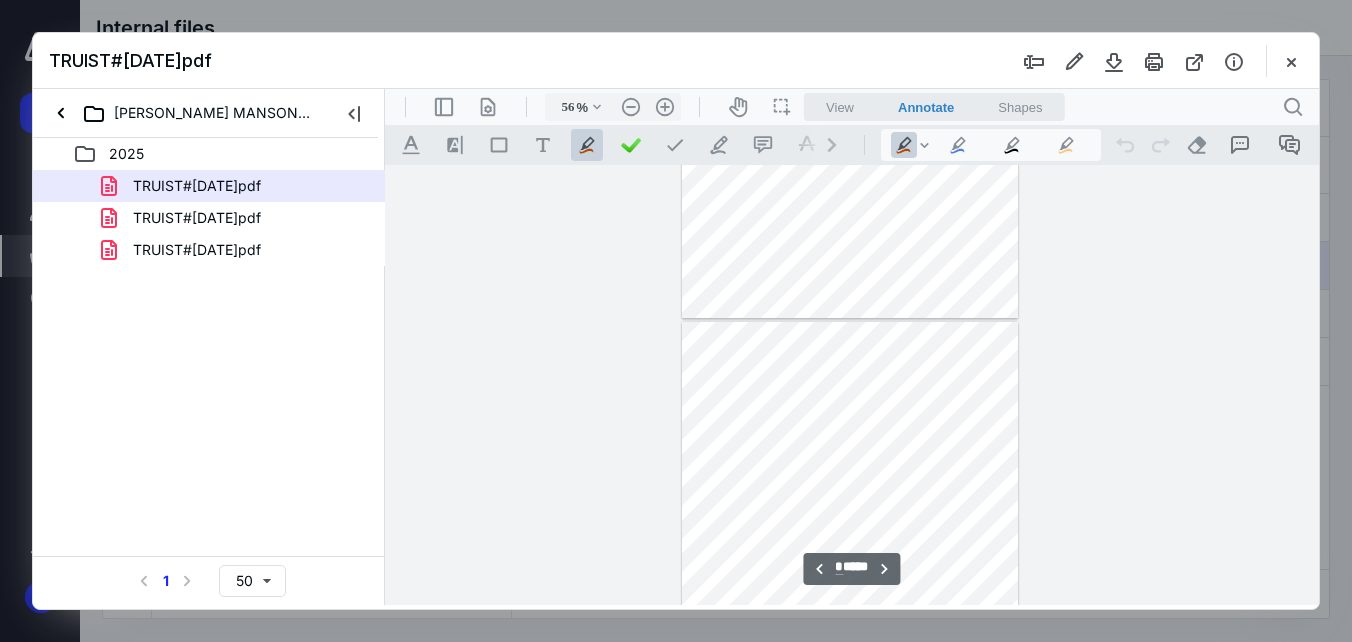 type on "*" 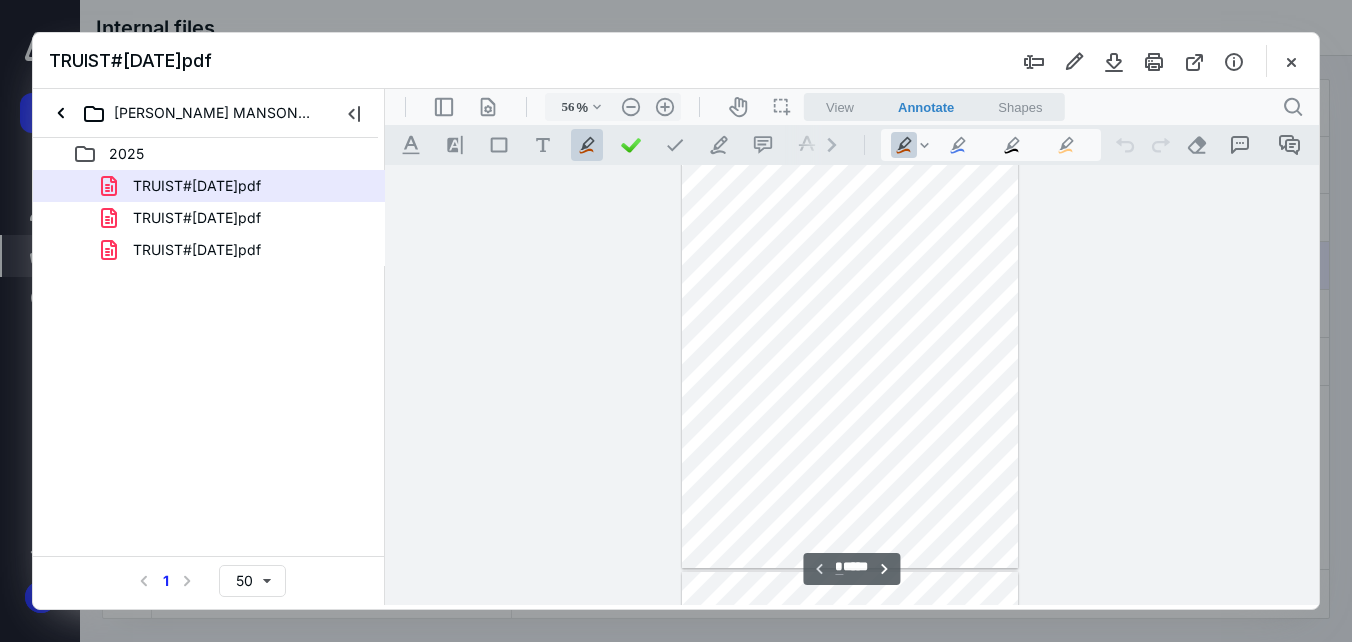 scroll, scrollTop: 0, scrollLeft: 0, axis: both 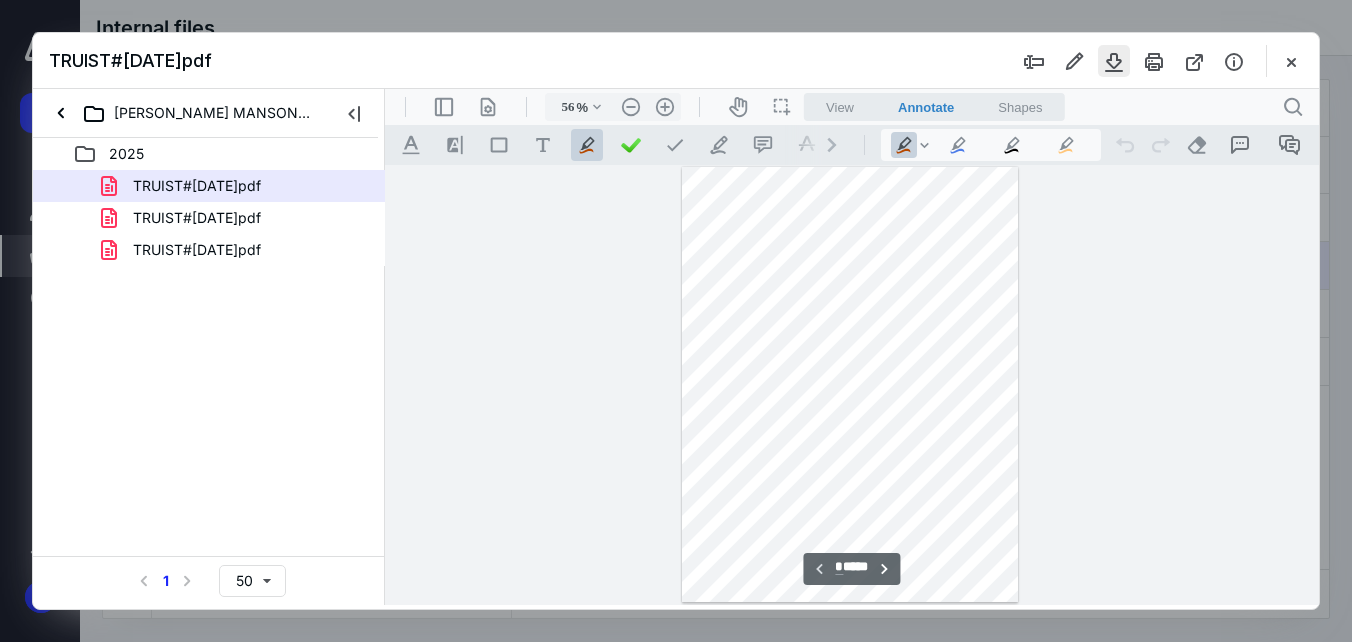 click at bounding box center (1114, 61) 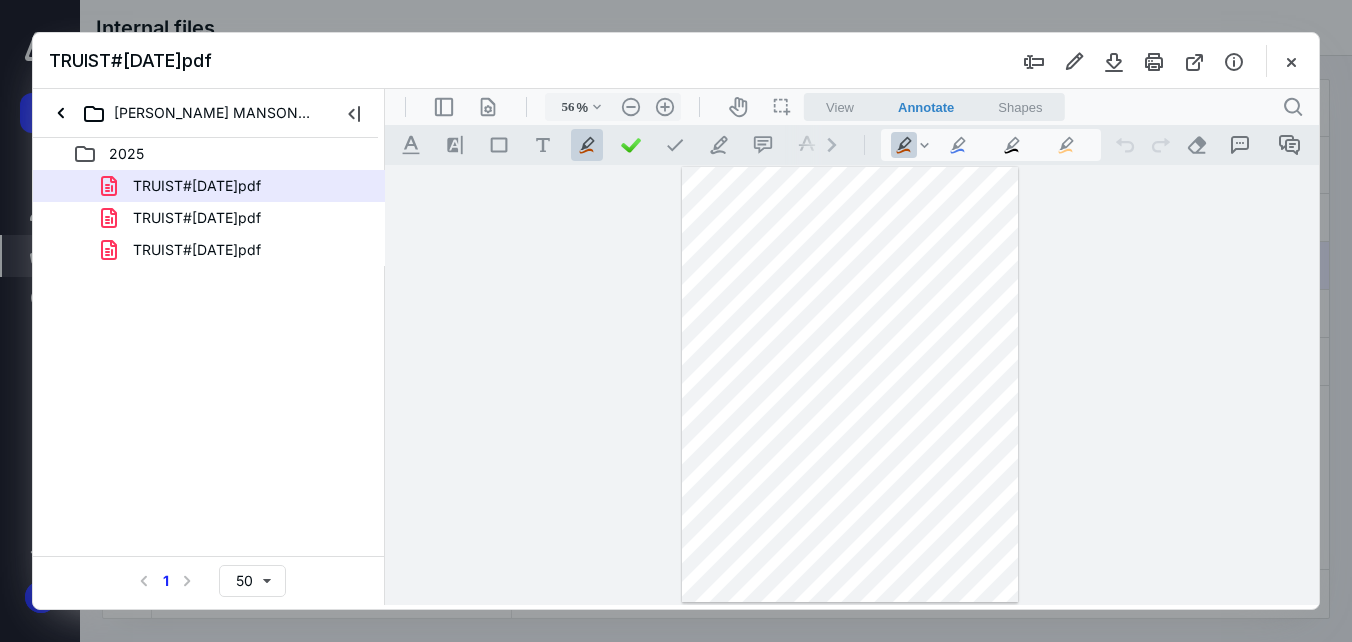 drag, startPoint x: 776, startPoint y: 334, endPoint x: 933, endPoint y: 318, distance: 157.81319 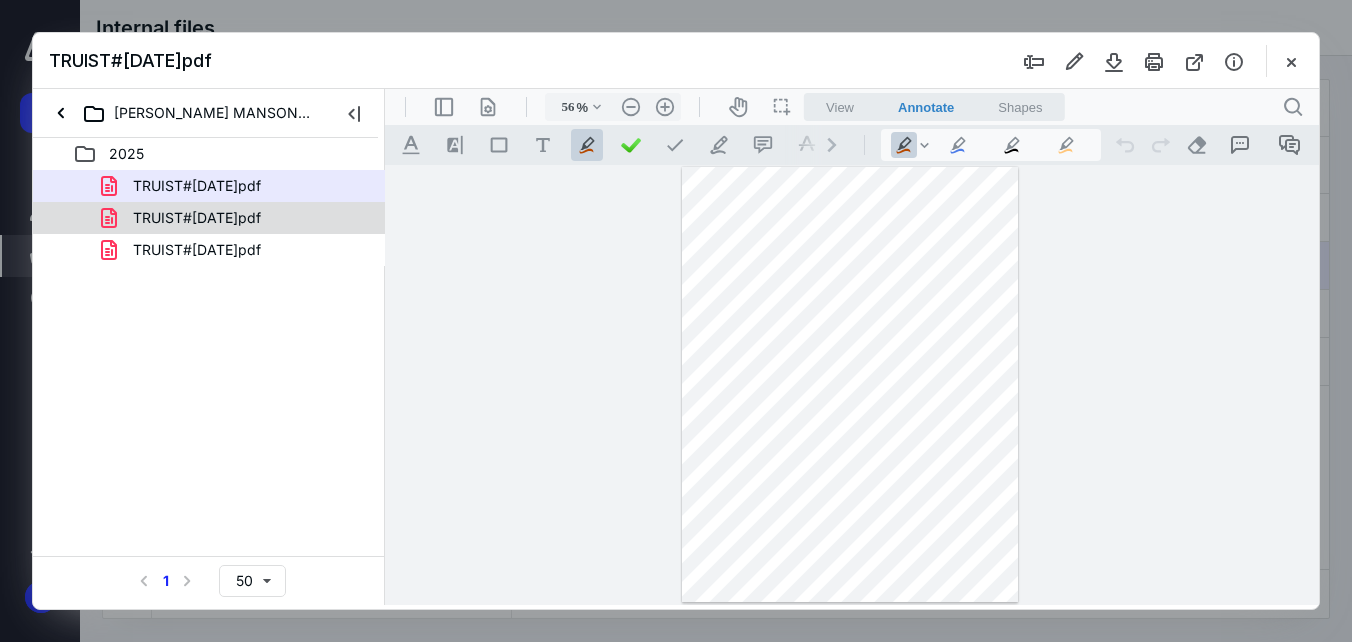 click on "TRUIST#[DATE]pdf" at bounding box center [209, 218] 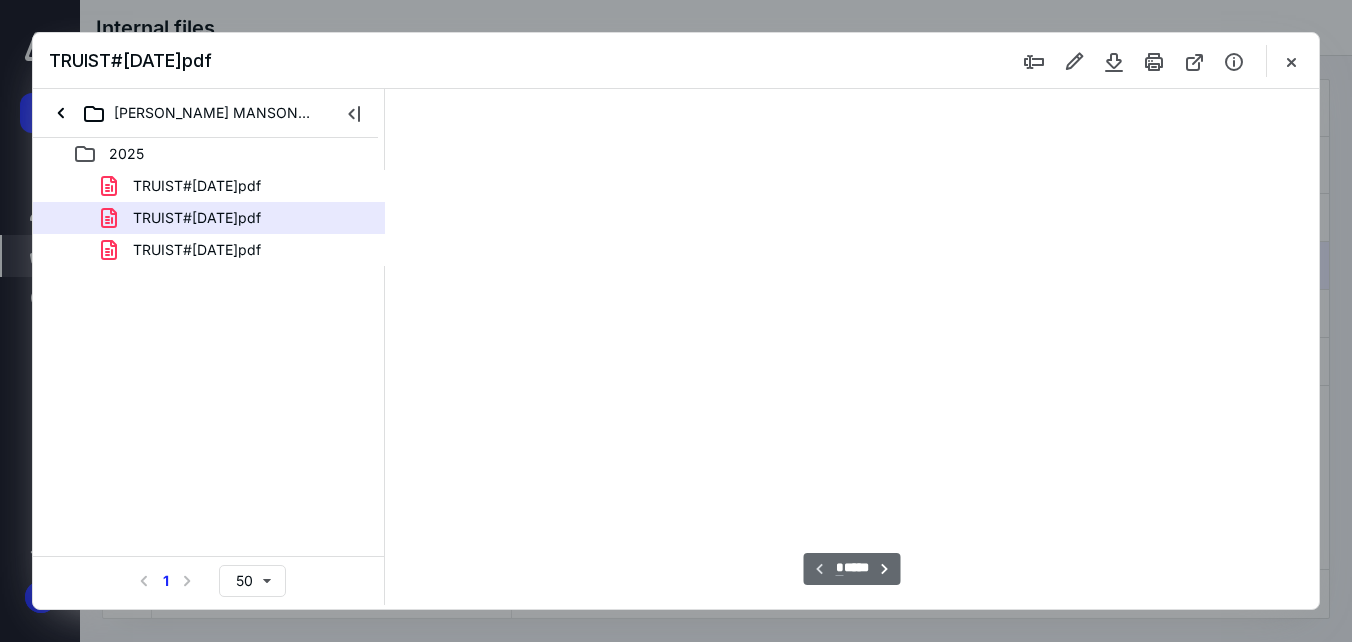 type on "56" 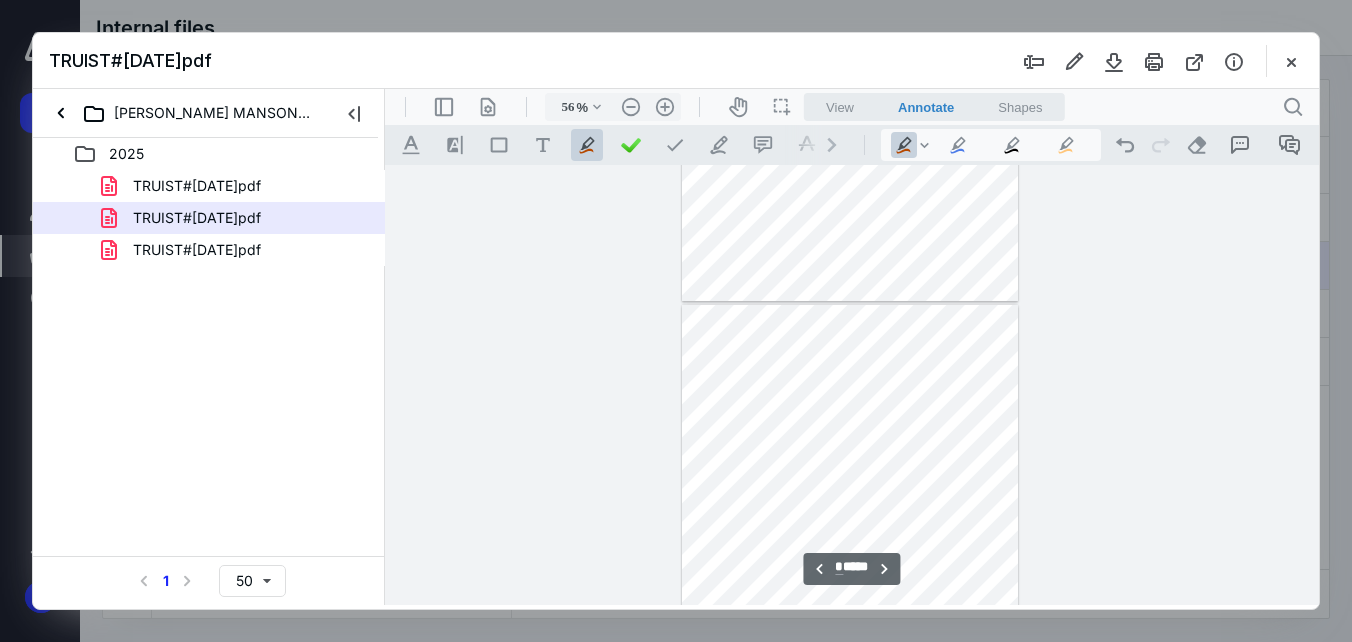scroll, scrollTop: 1178, scrollLeft: 0, axis: vertical 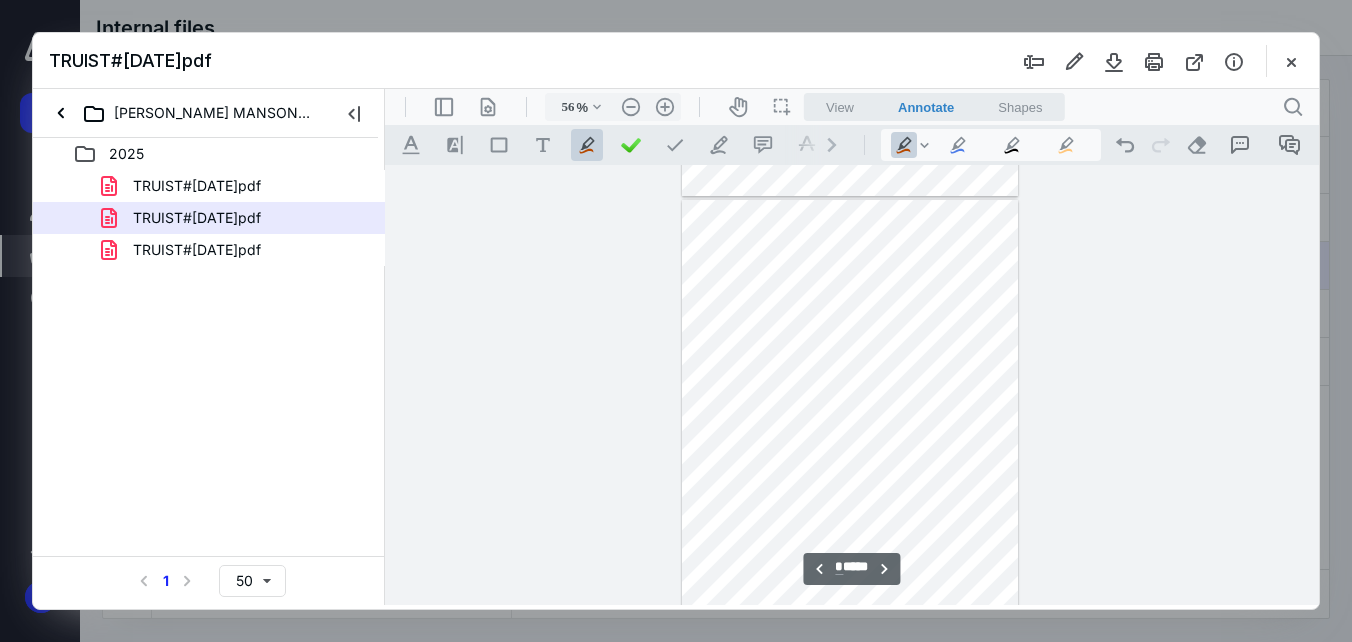 type on "*" 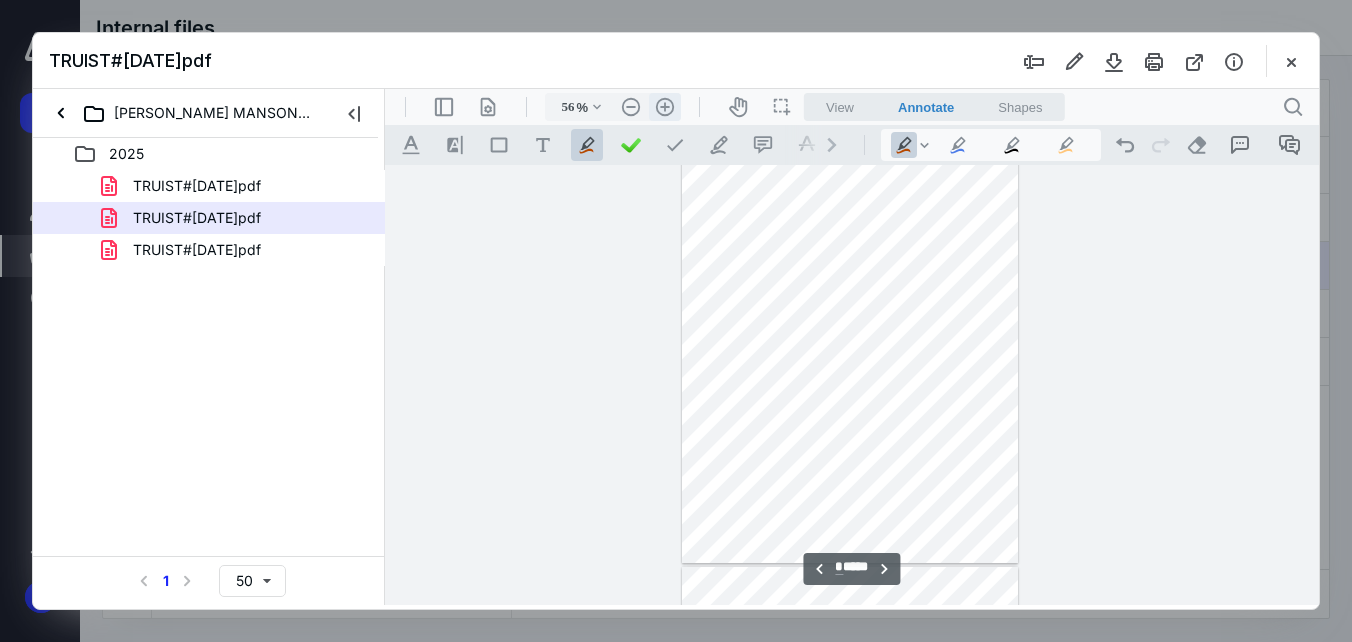 click on ".cls-1{fill:#abb0c4;} icon - header - zoom - in - line" at bounding box center [665, 107] 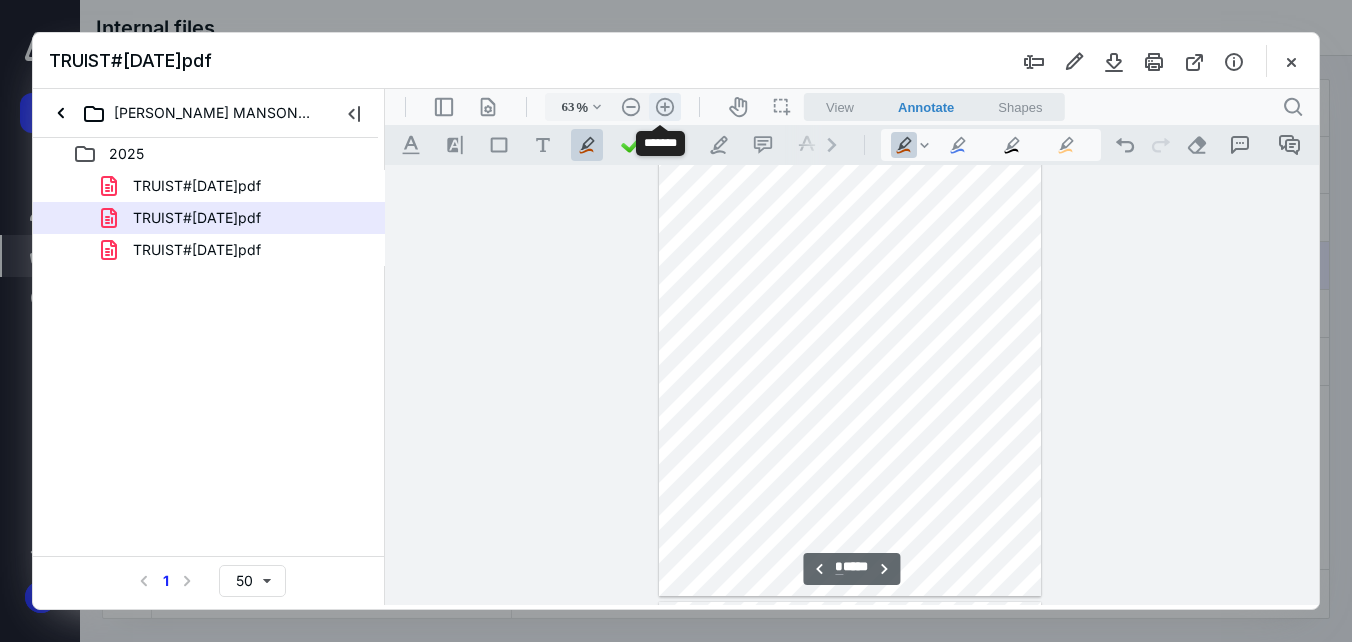 click on ".cls-1{fill:#abb0c4;} icon - header - zoom - in - line" at bounding box center [665, 107] 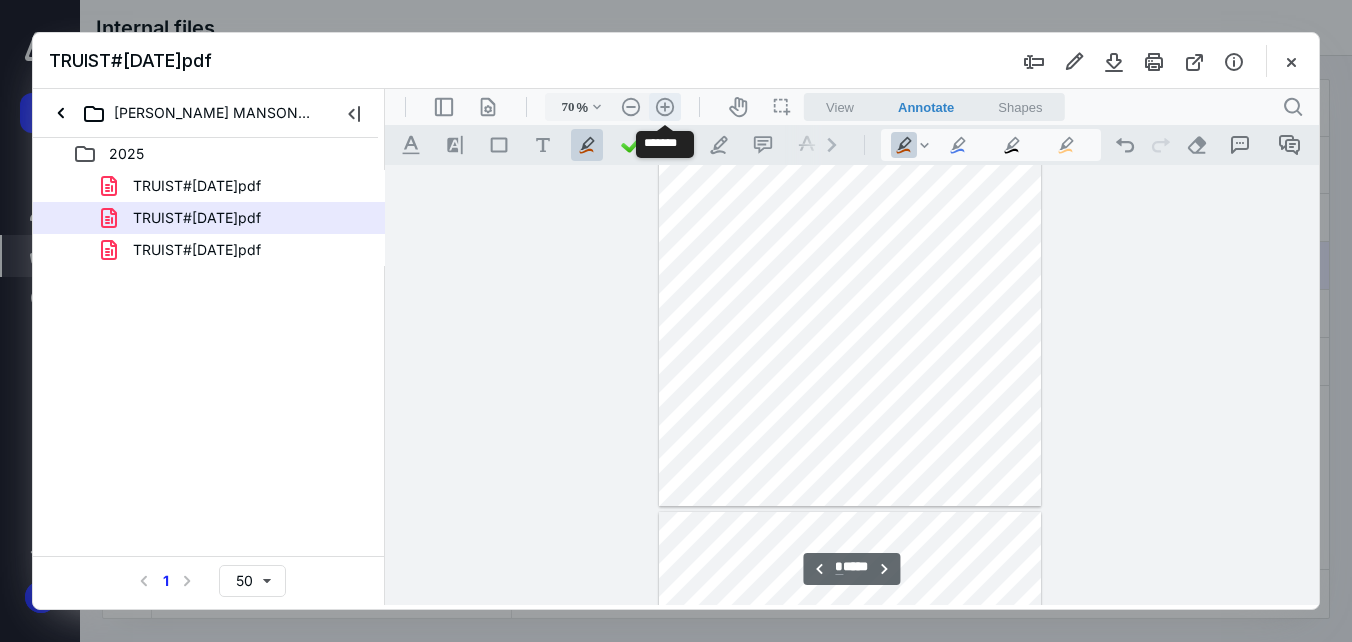 click on ".cls-1{fill:#abb0c4;} icon - header - zoom - in - line" at bounding box center (665, 107) 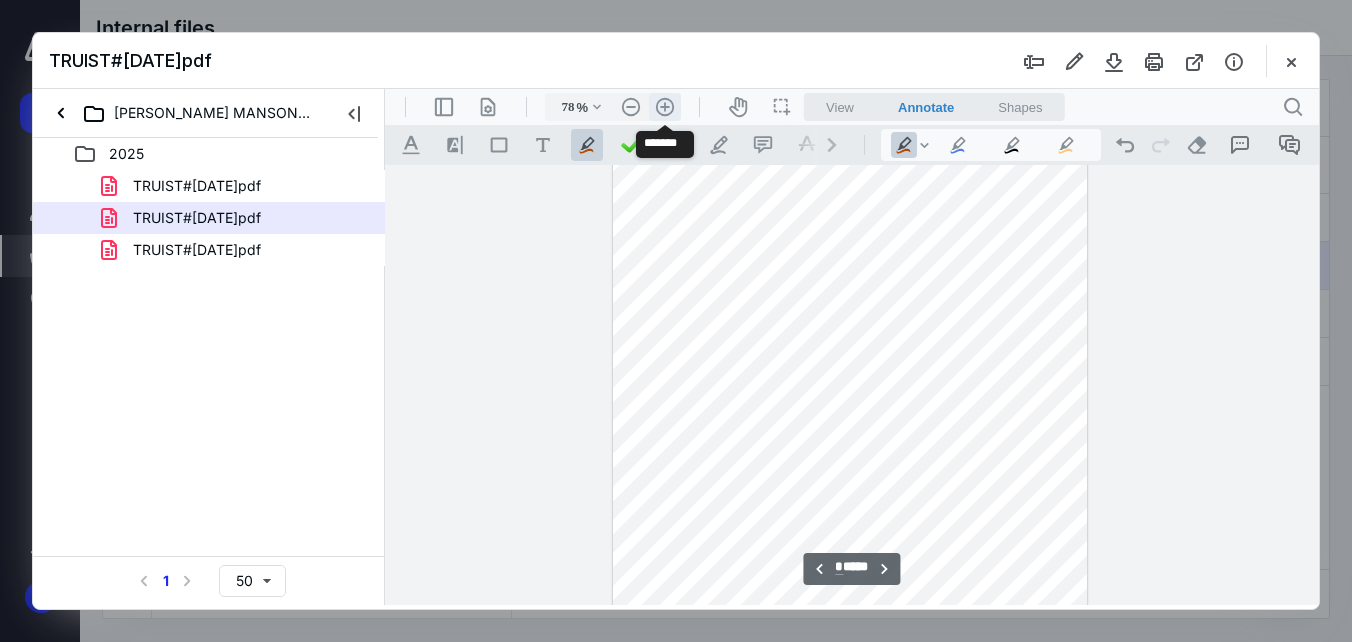 click on ".cls-1{fill:#abb0c4;} icon - header - zoom - in - line" at bounding box center (665, 107) 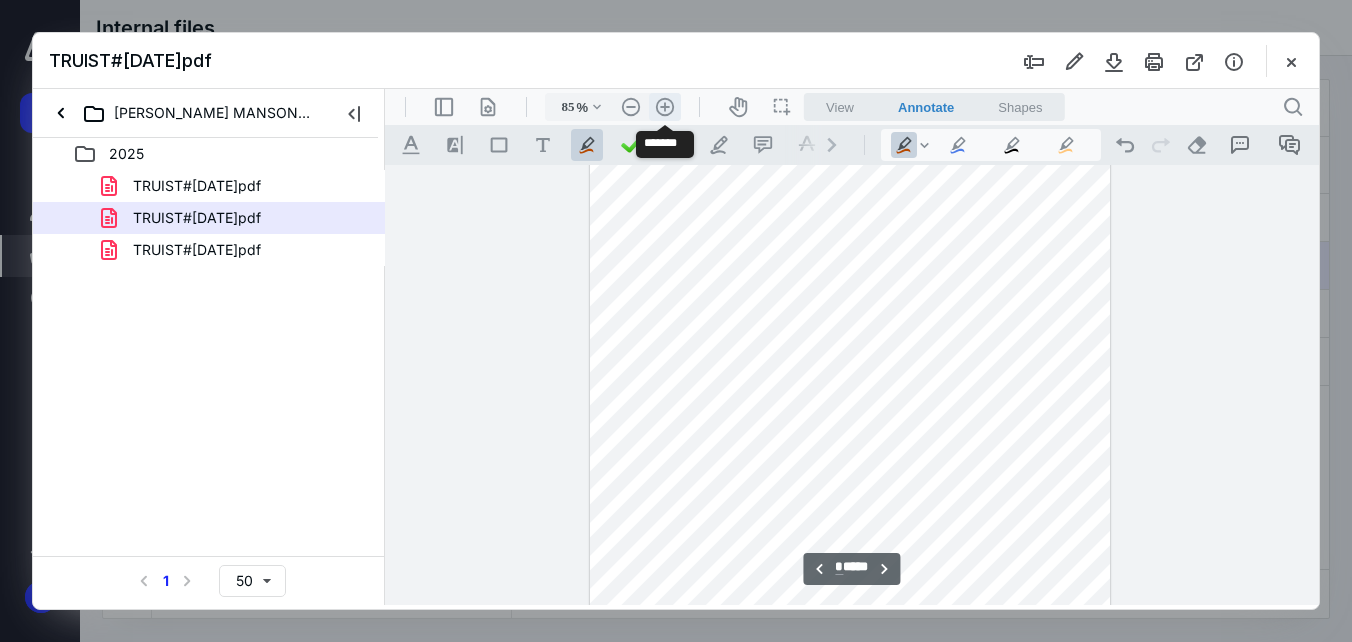 click on ".cls-1{fill:#abb0c4;} icon - header - zoom - in - line" at bounding box center (665, 107) 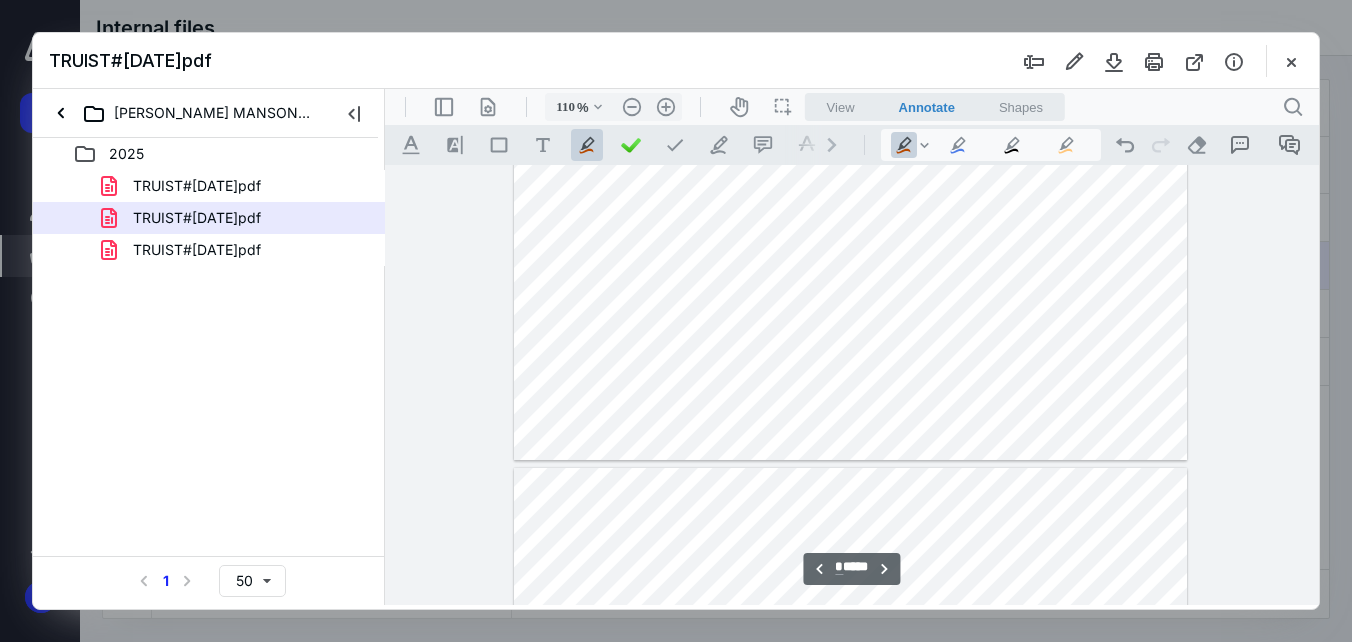 scroll, scrollTop: 2638, scrollLeft: 0, axis: vertical 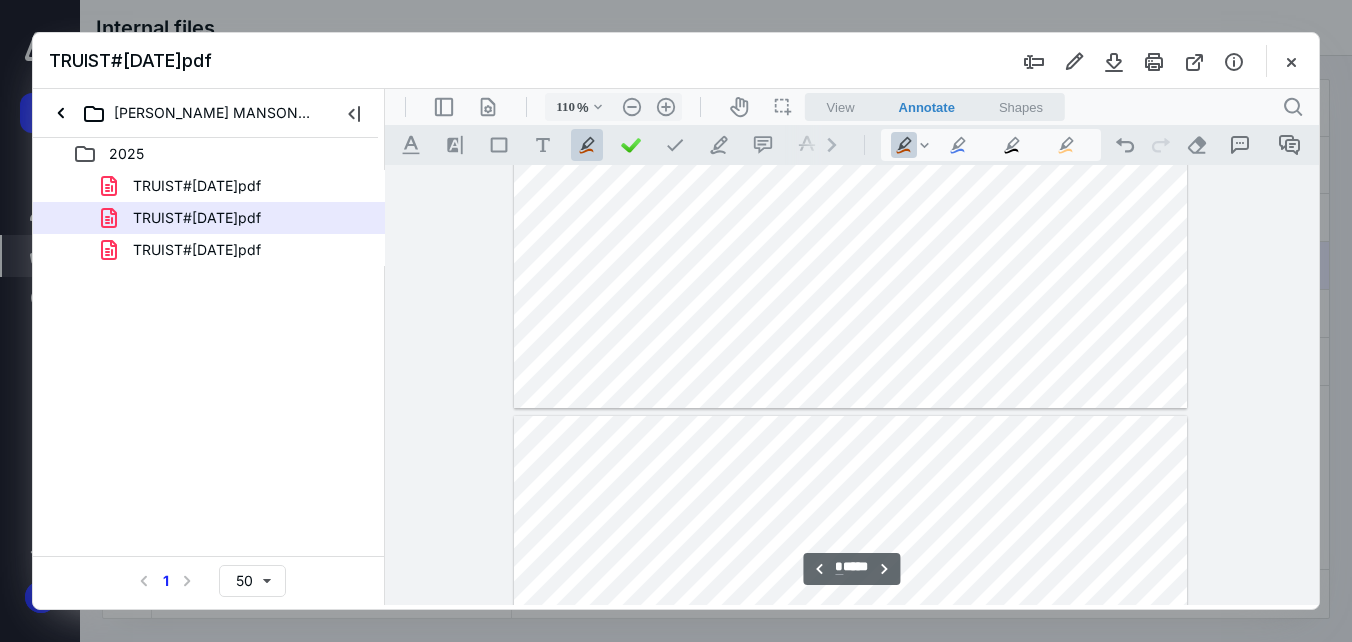 type on "*" 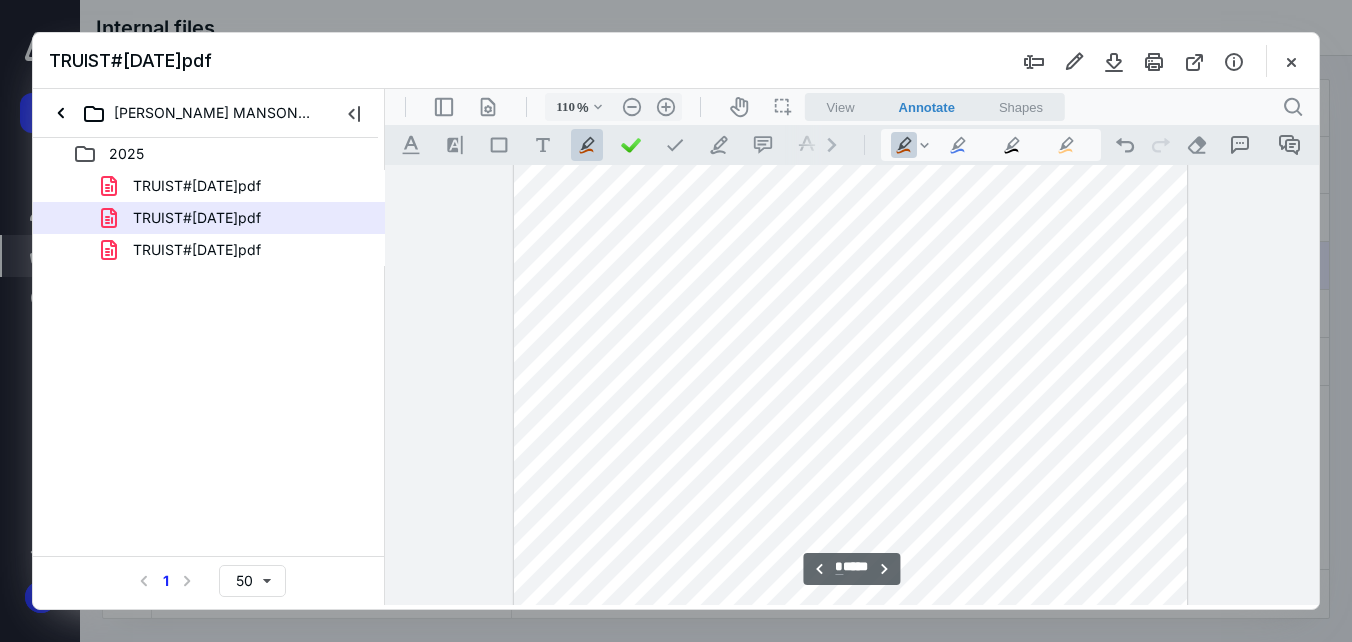scroll, scrollTop: 3838, scrollLeft: 0, axis: vertical 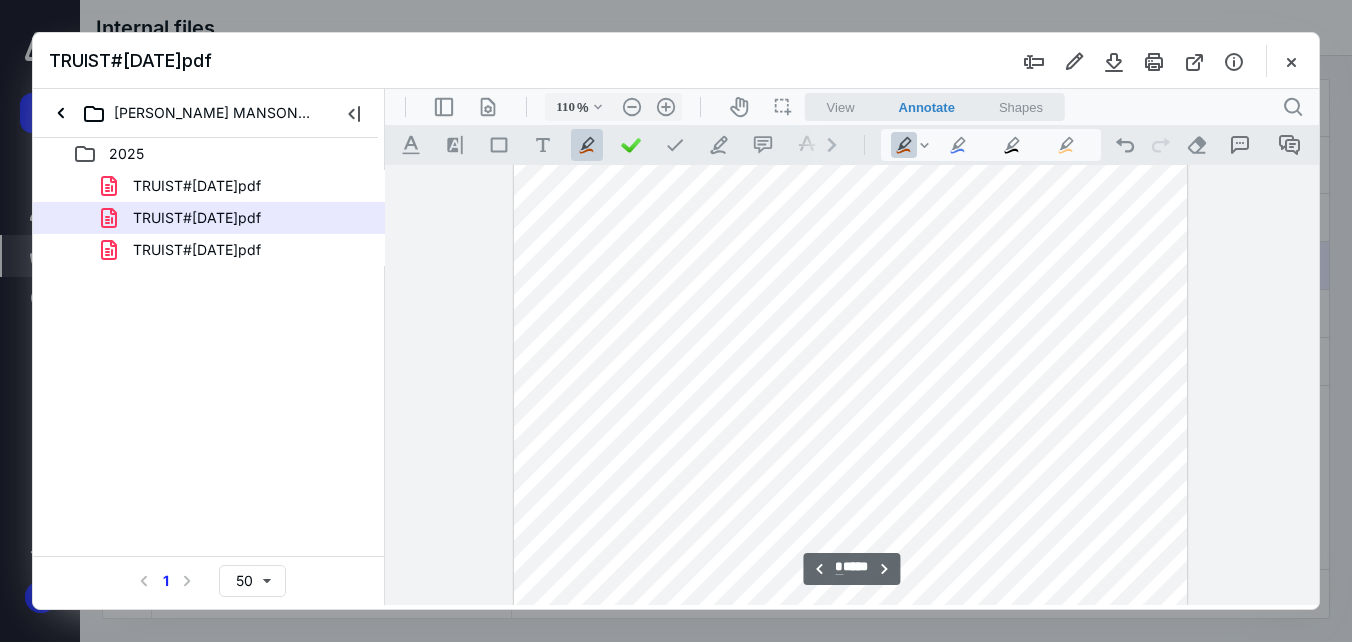 click on "2025" at bounding box center (229, 154) 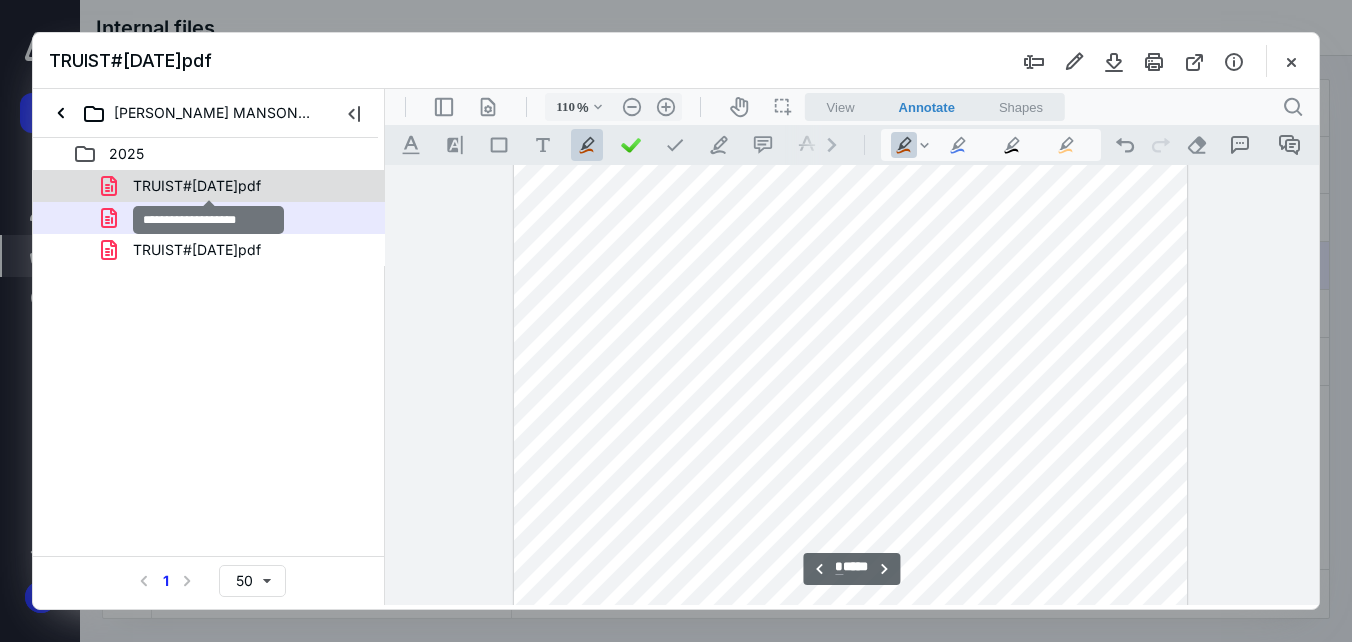 click on "TRUIST#[DATE]pdf" at bounding box center (197, 186) 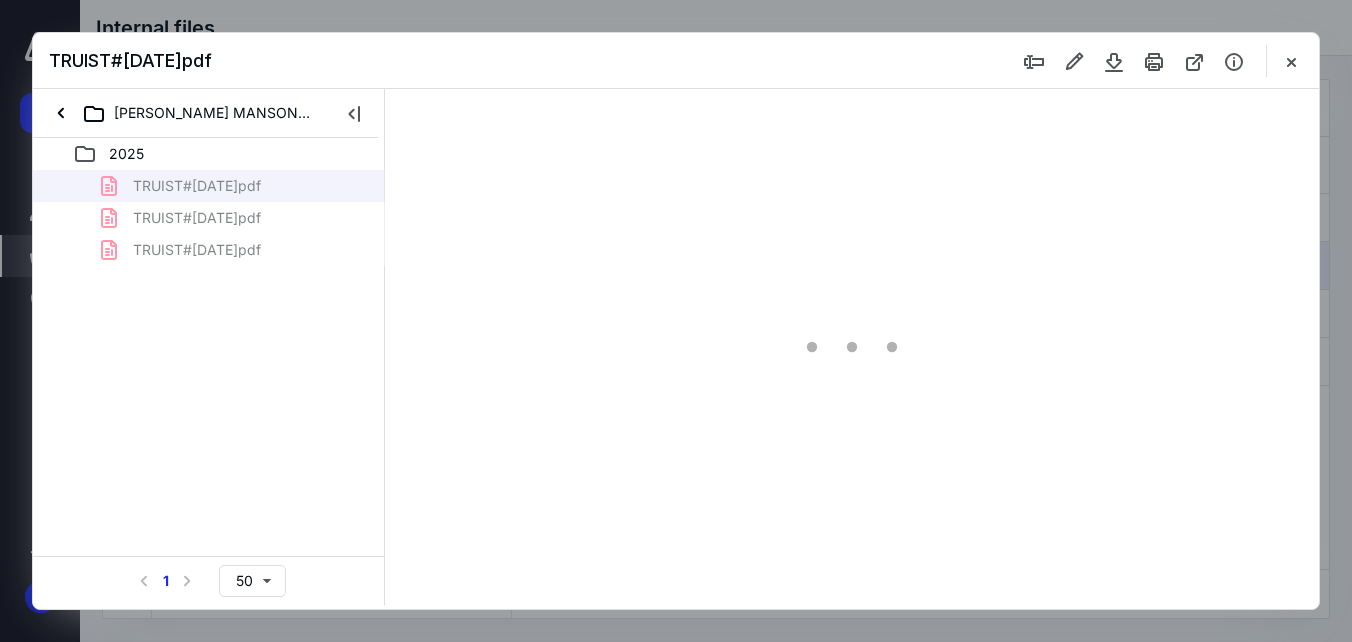 type on "56" 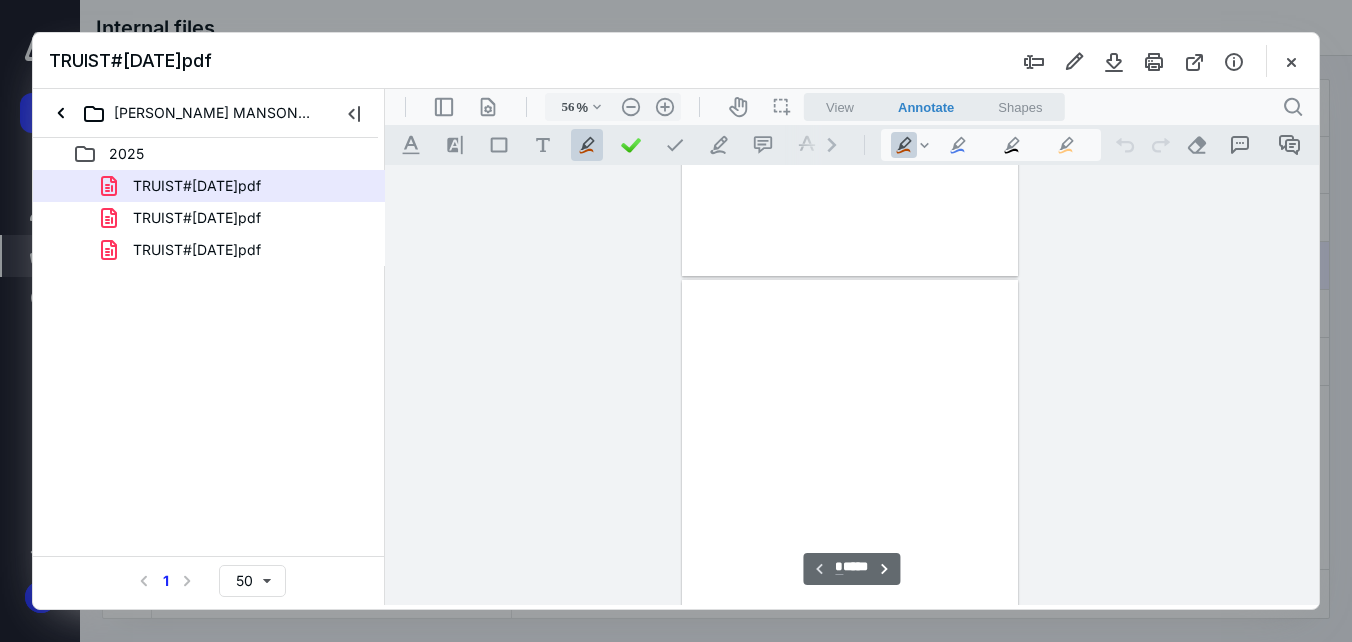 scroll, scrollTop: 78, scrollLeft: 0, axis: vertical 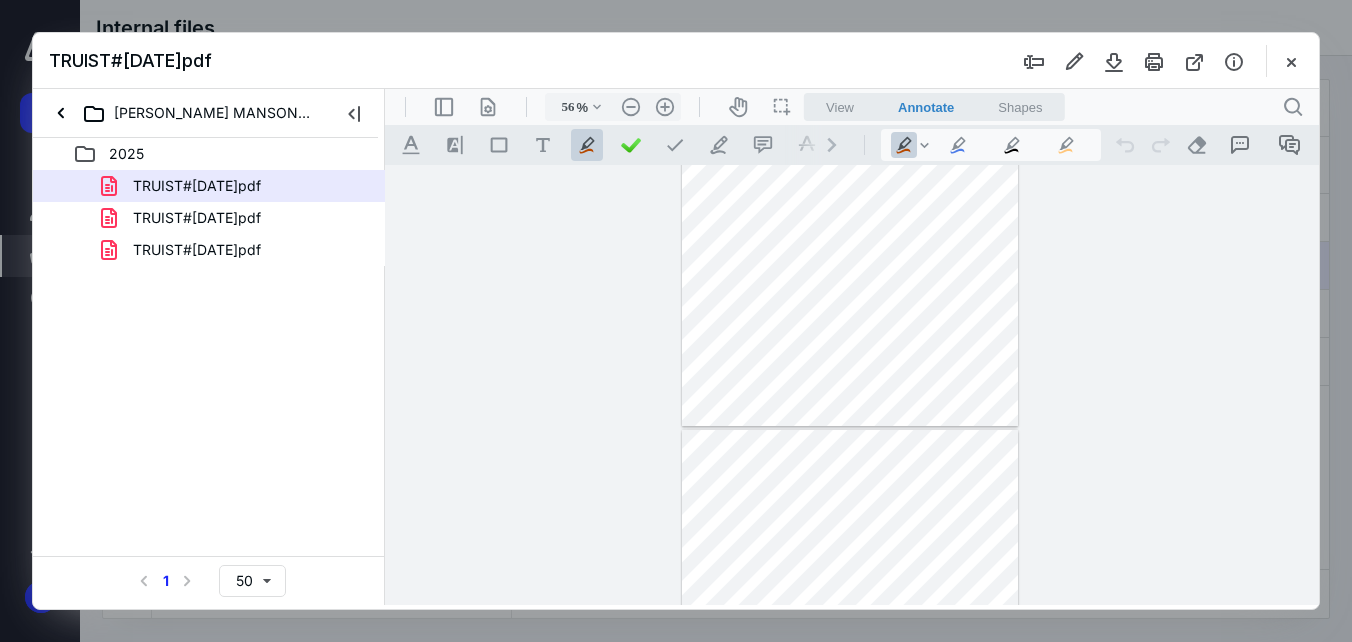 type on "*" 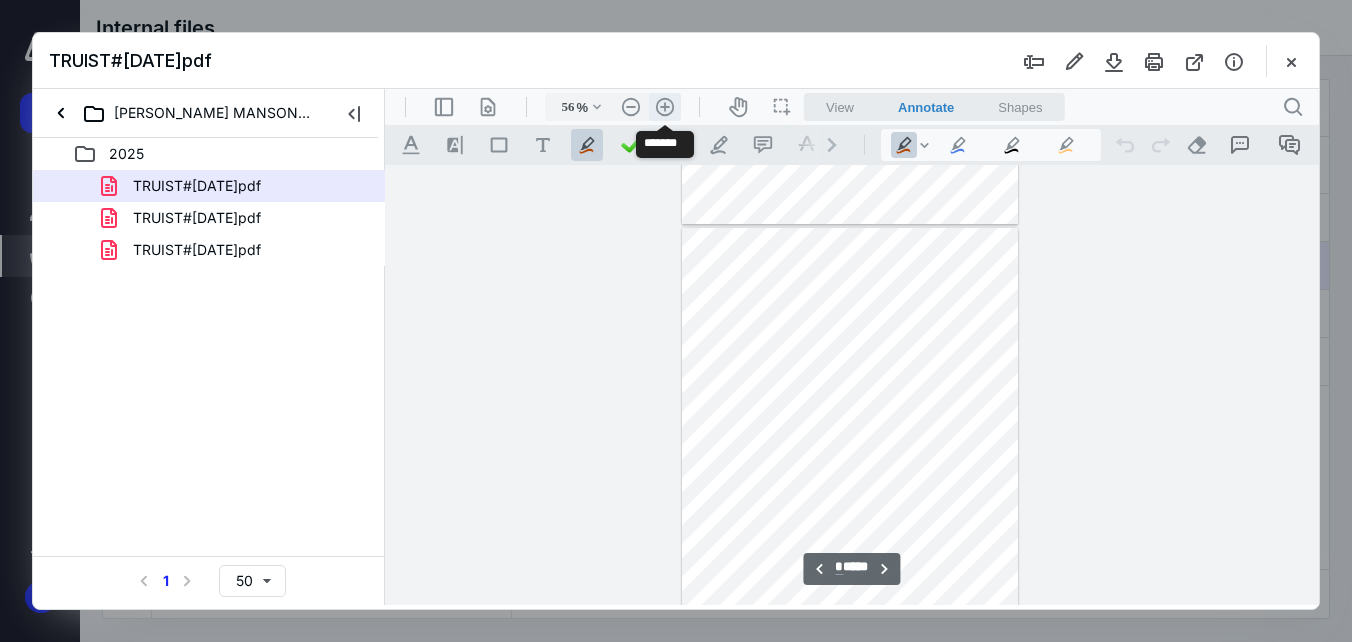 click on ".cls-1{fill:#abb0c4;} icon - header - zoom - in - line" at bounding box center (665, 107) 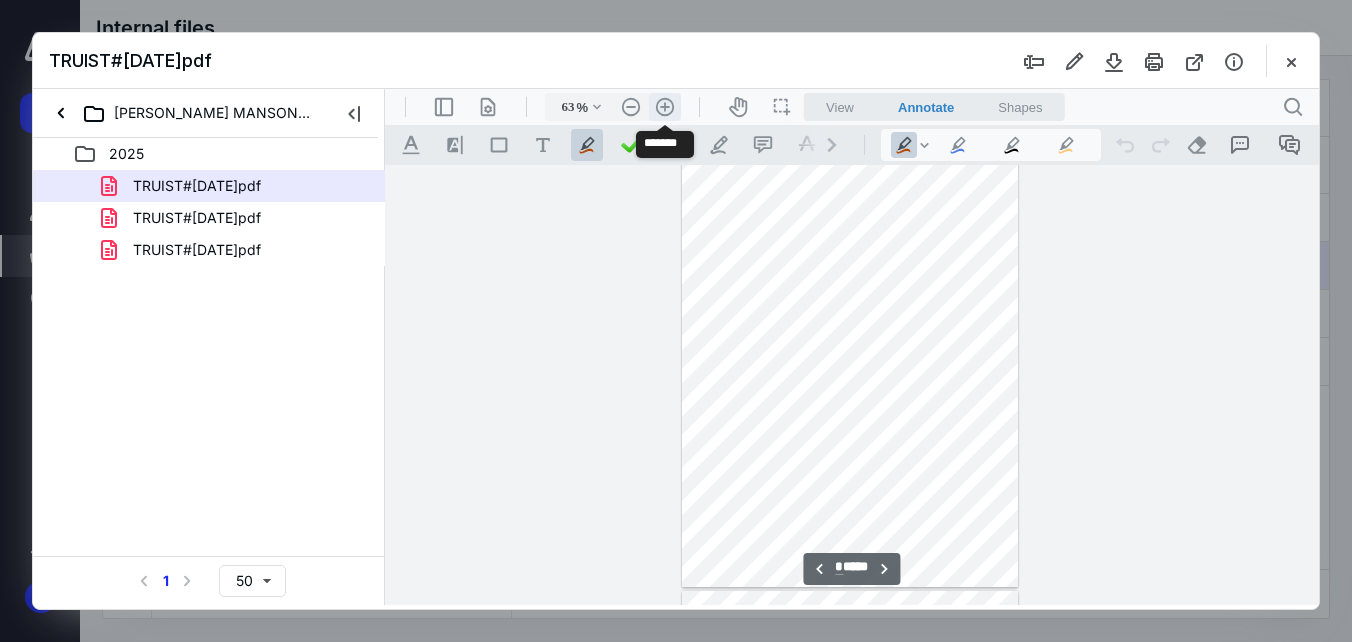 click on ".cls-1{fill:#abb0c4;} icon - header - zoom - in - line" at bounding box center (665, 107) 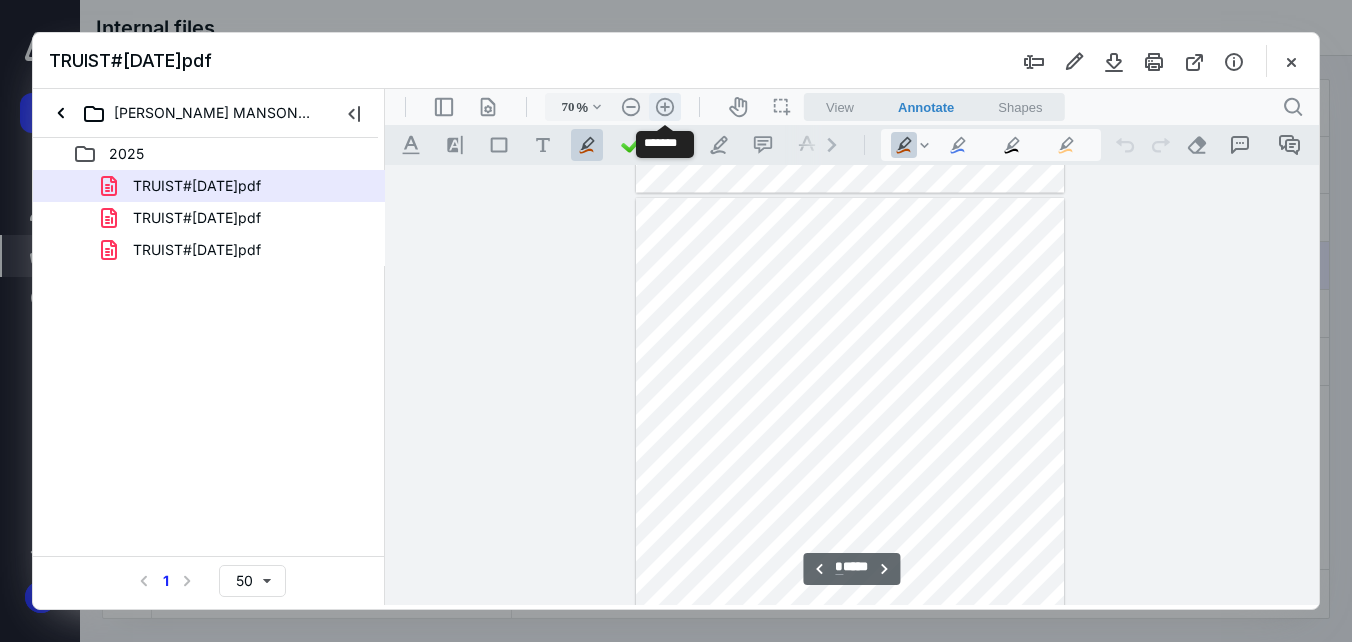 click on ".cls-1{fill:#abb0c4;} icon - header - zoom - in - line" at bounding box center (665, 107) 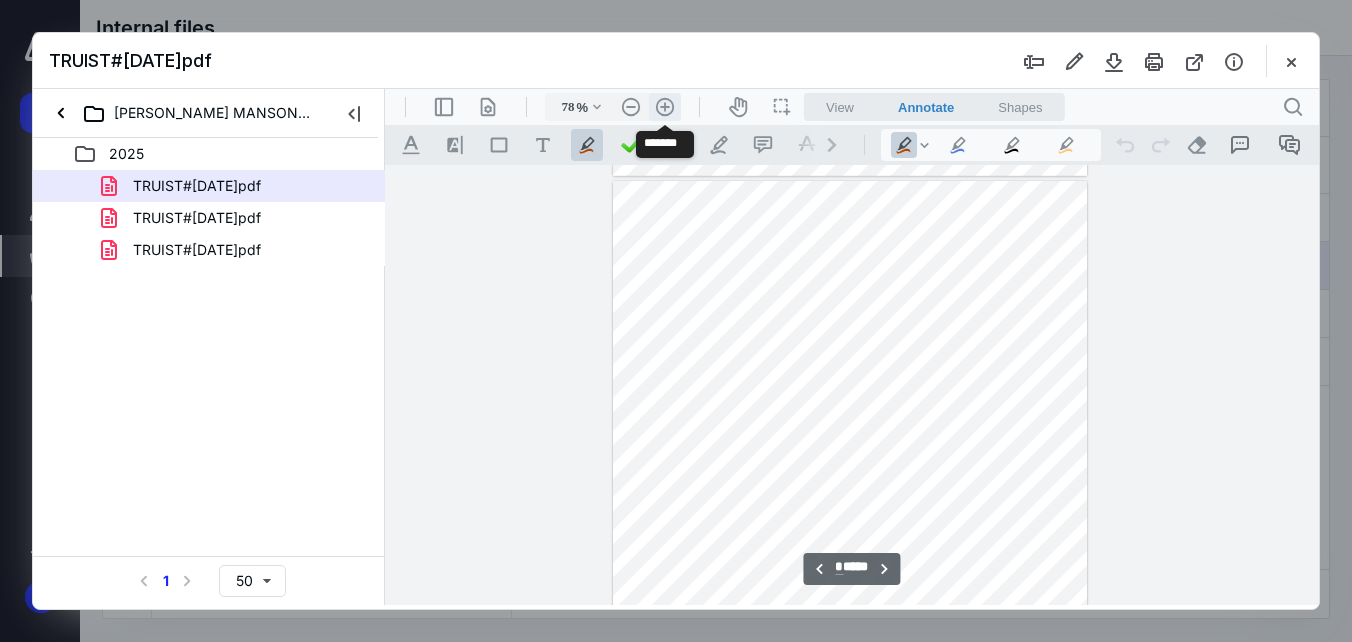 click on ".cls-1{fill:#abb0c4;} icon - header - zoom - in - line" at bounding box center (665, 107) 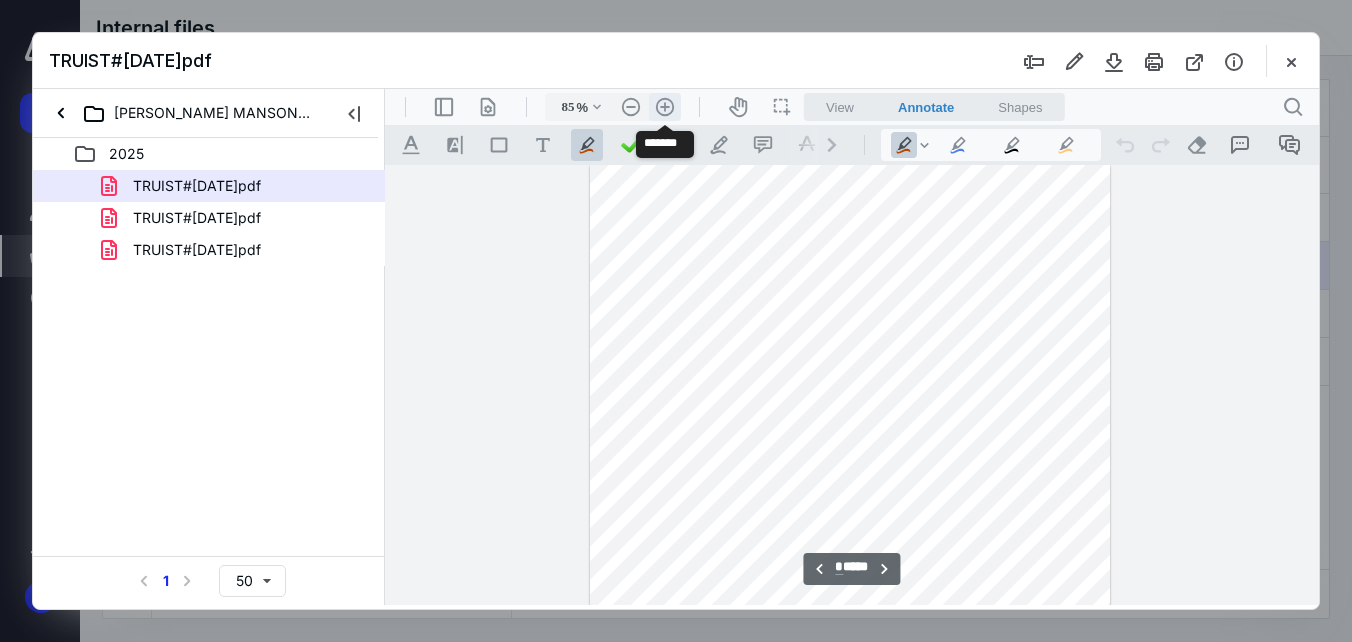 click on ".cls-1{fill:#abb0c4;} icon - header - zoom - in - line" at bounding box center (665, 107) 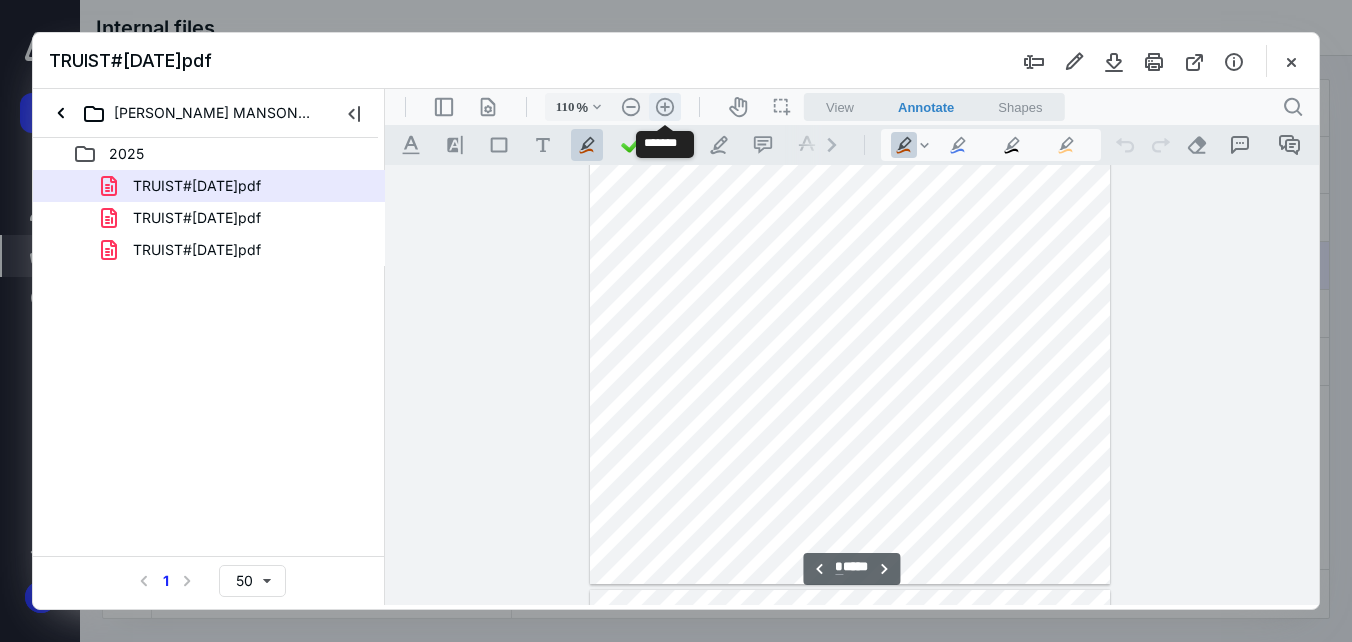 click on ".cls-1{fill:#abb0c4;} icon - header - zoom - in - line" at bounding box center (665, 107) 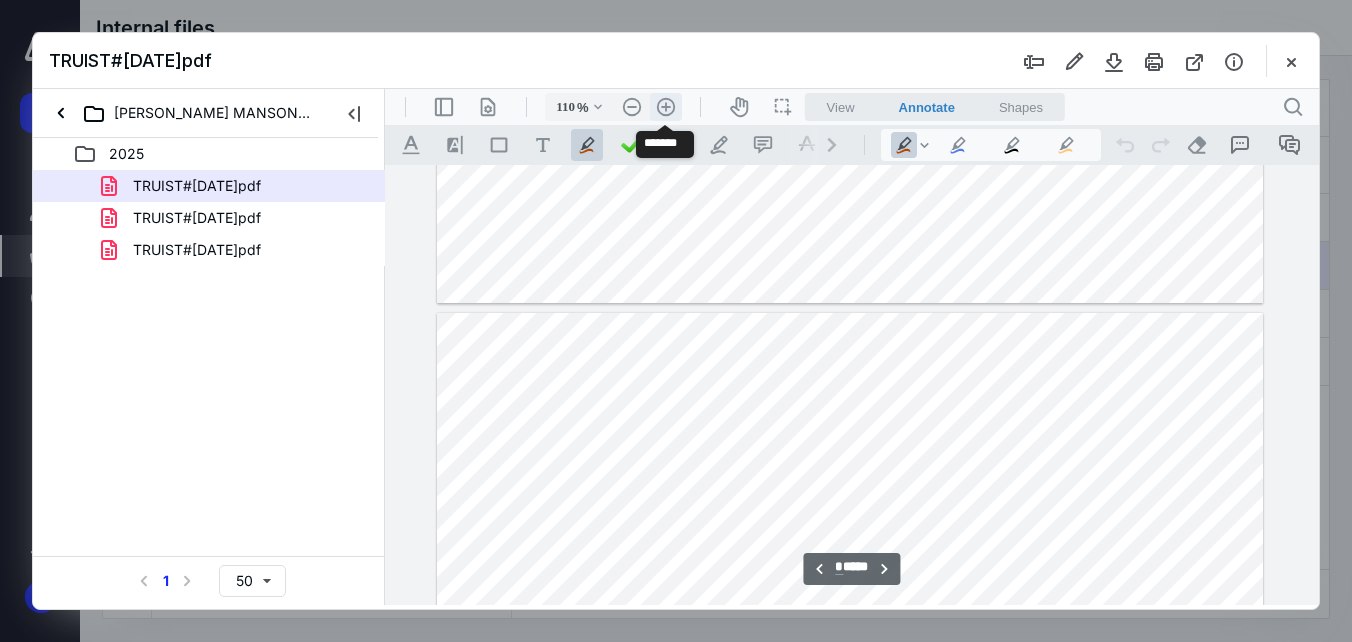type on "135" 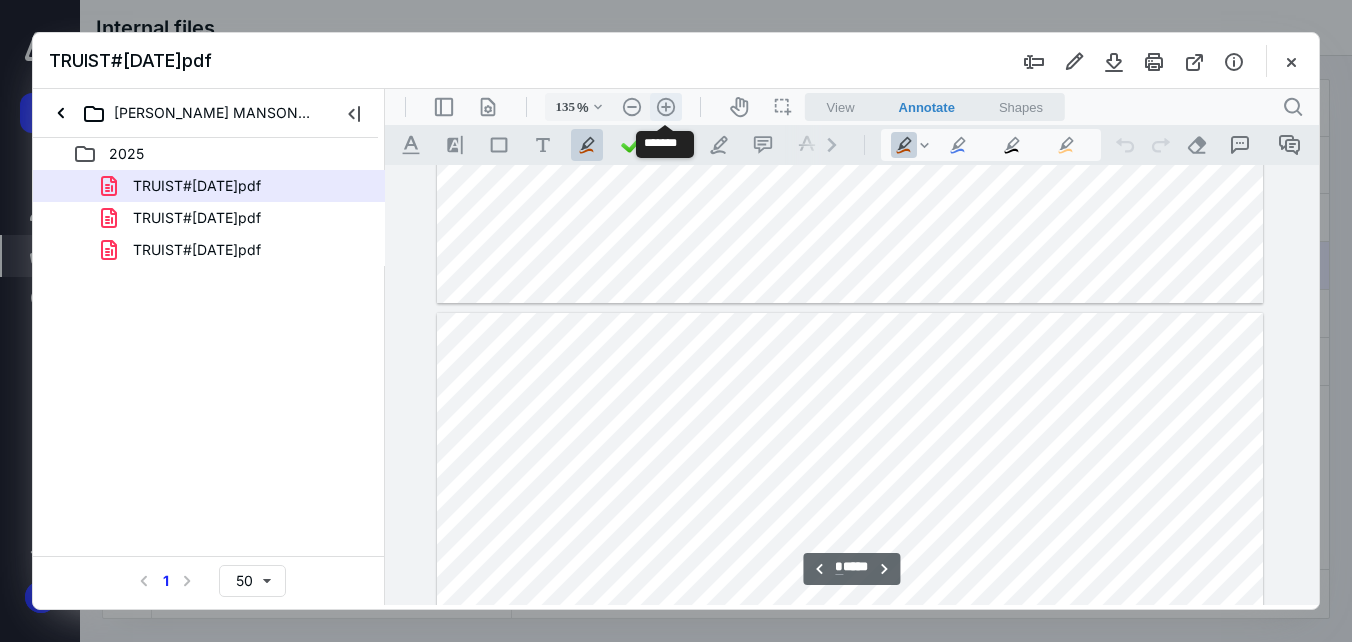 scroll, scrollTop: 1190, scrollLeft: 0, axis: vertical 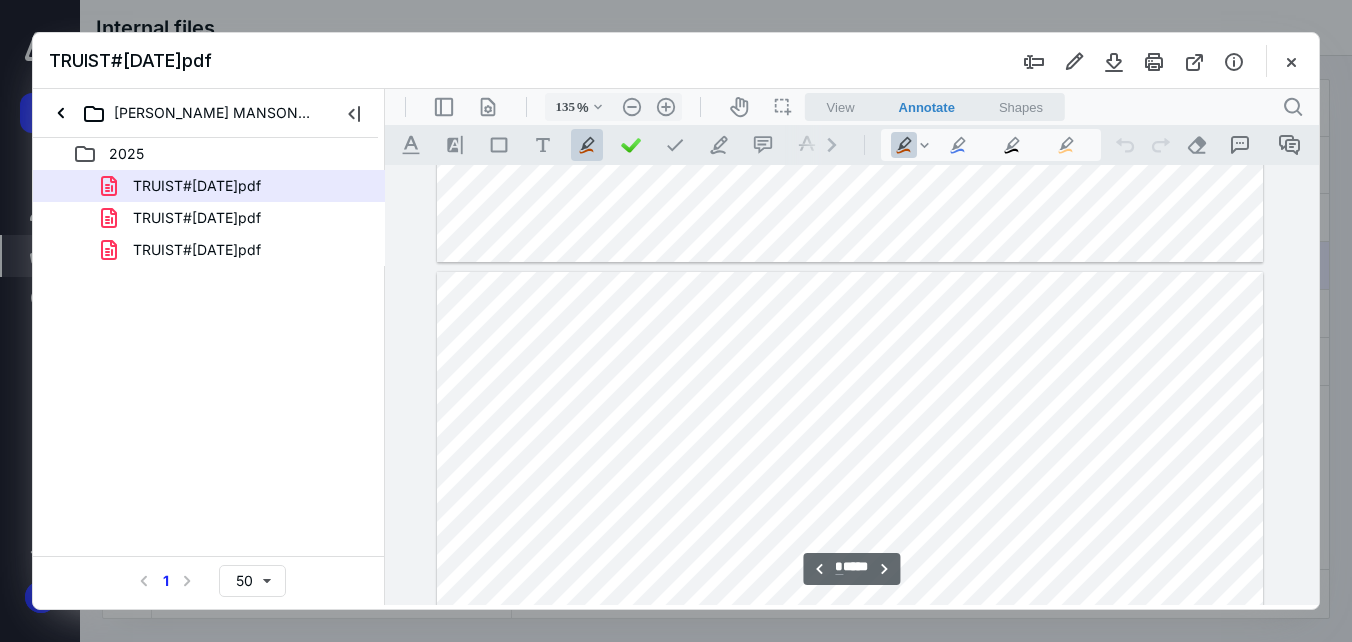 type on "*" 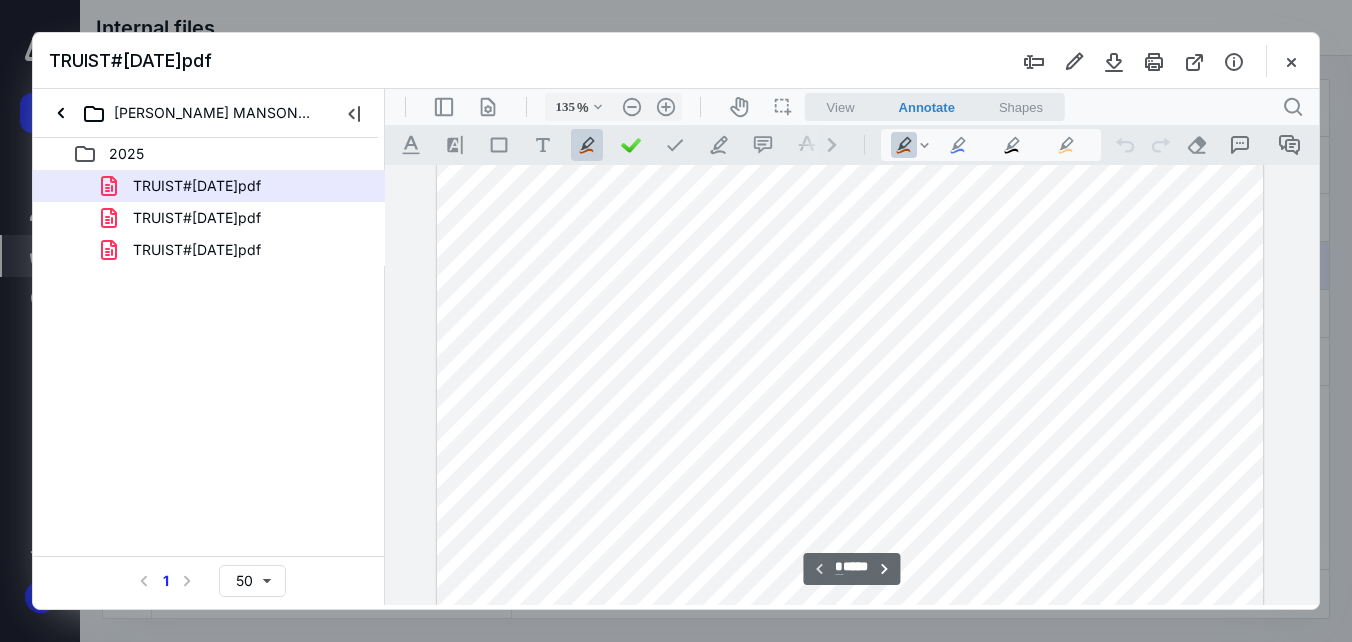 scroll, scrollTop: 0, scrollLeft: 0, axis: both 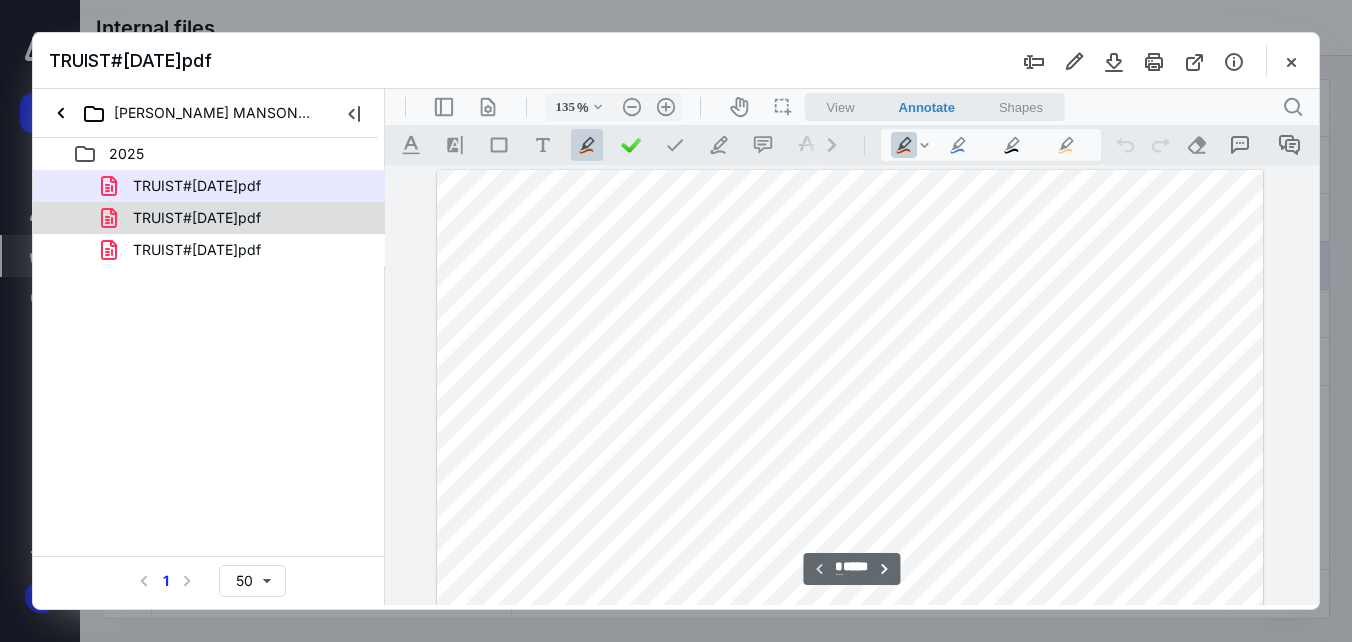 click on "TRUIST#[DATE]pdf" at bounding box center (197, 218) 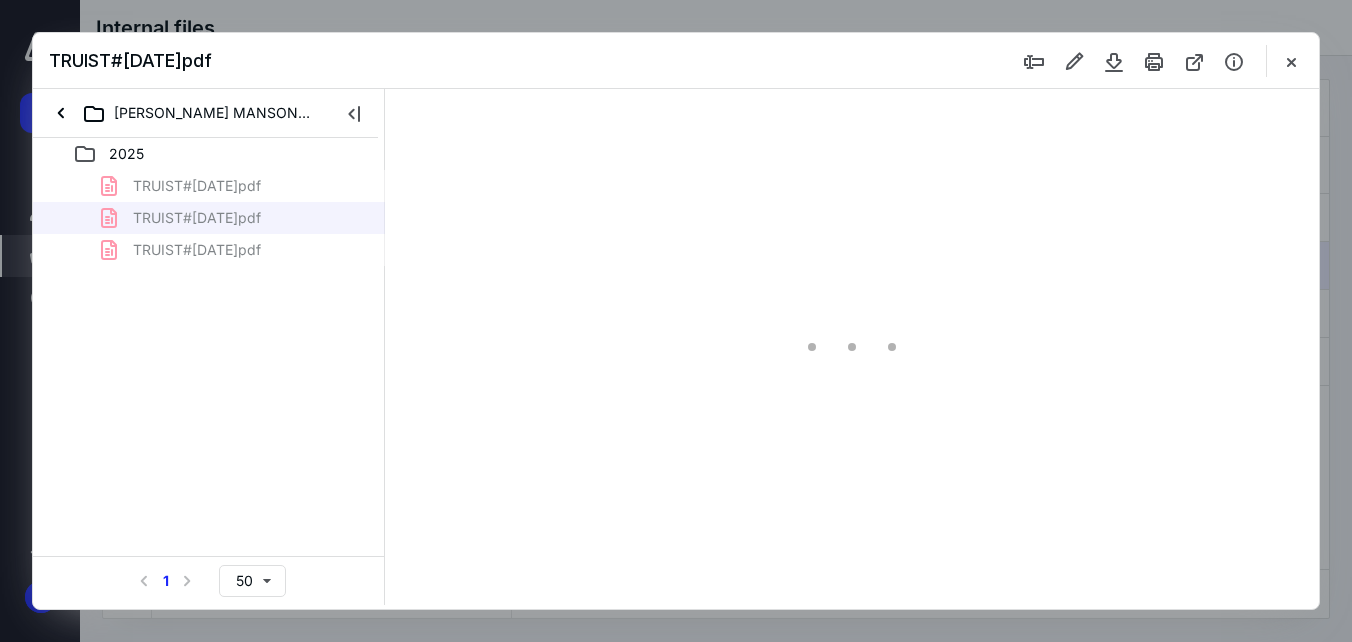 type on "56" 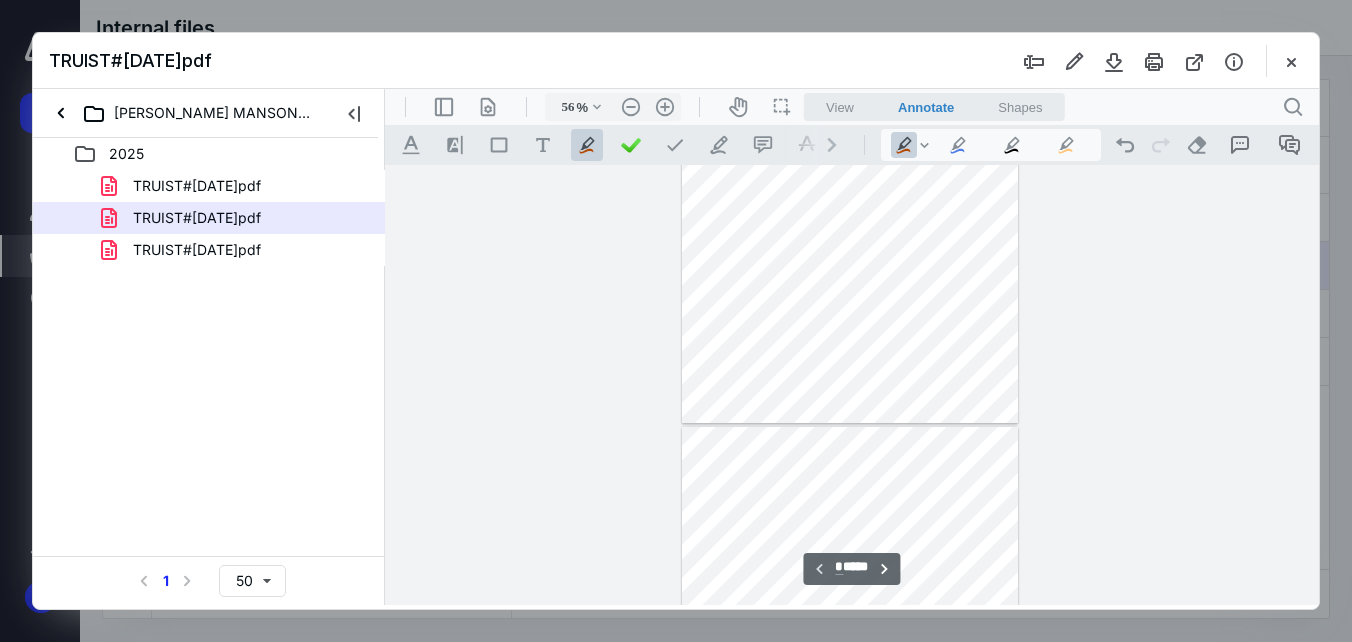 type on "*" 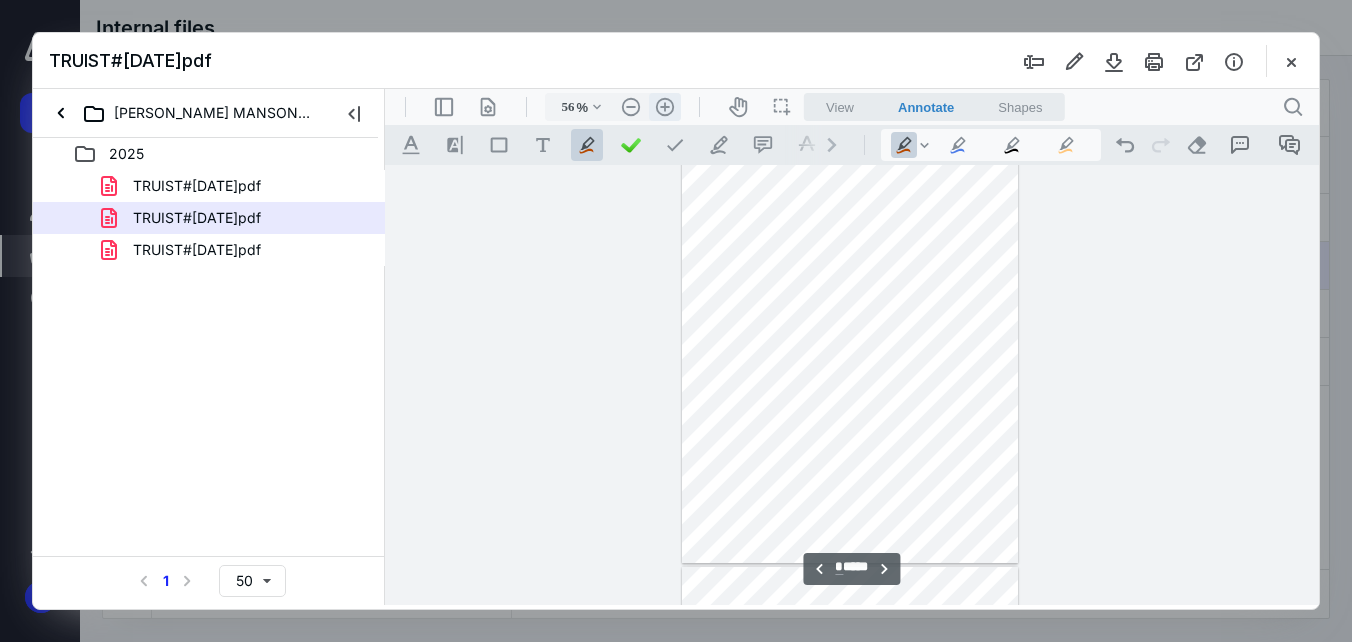 click on ".cls-1{fill:#abb0c4;} icon - header - zoom - in - line" at bounding box center (665, 107) 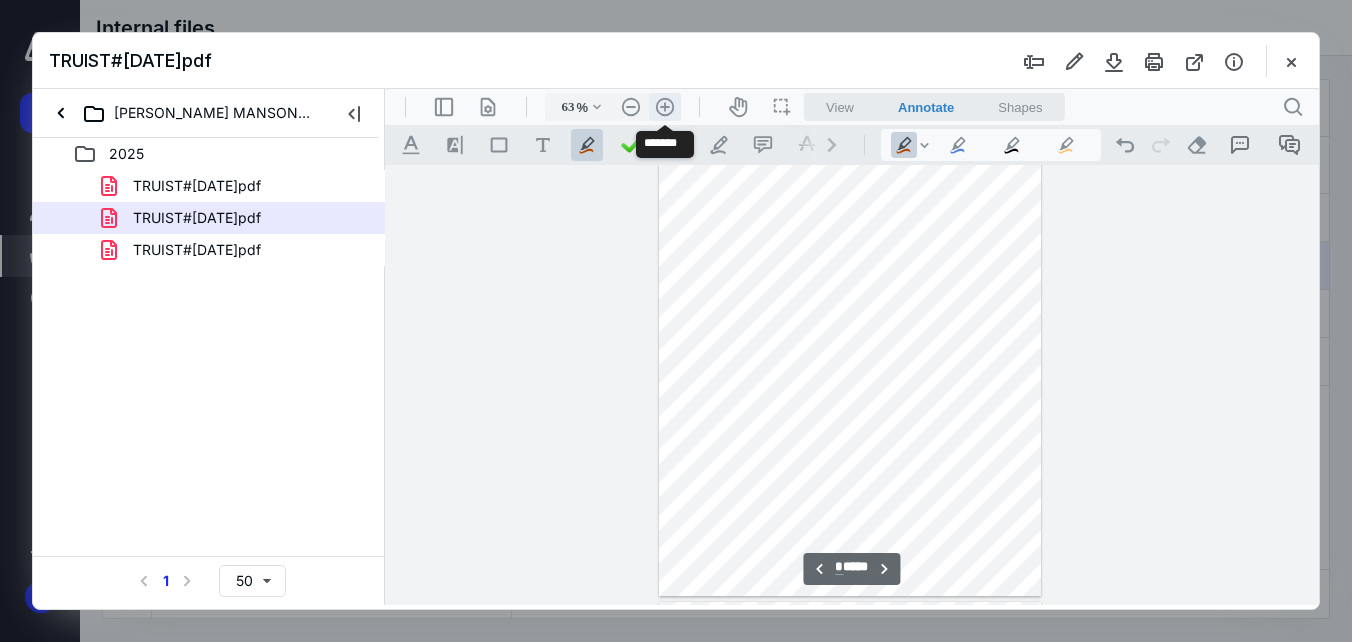 click on ".cls-1{fill:#abb0c4;} icon - header - zoom - in - line" at bounding box center (665, 107) 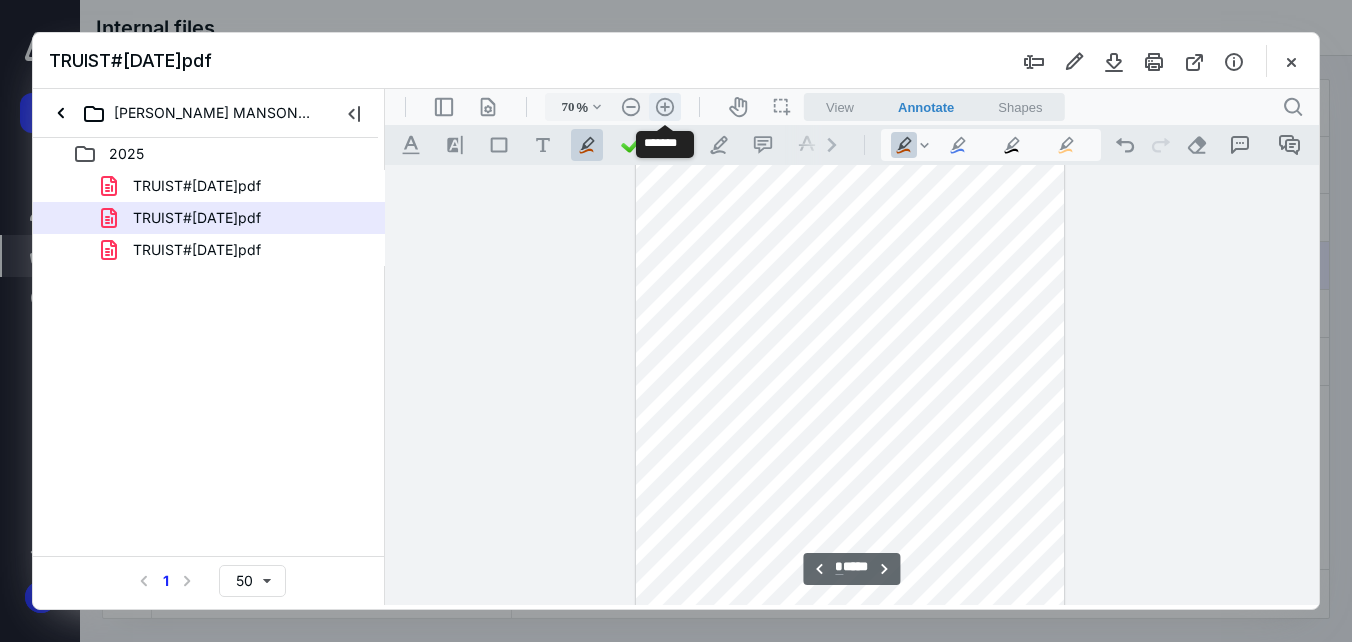 click on ".cls-1{fill:#abb0c4;} icon - header - zoom - in - line" at bounding box center (665, 107) 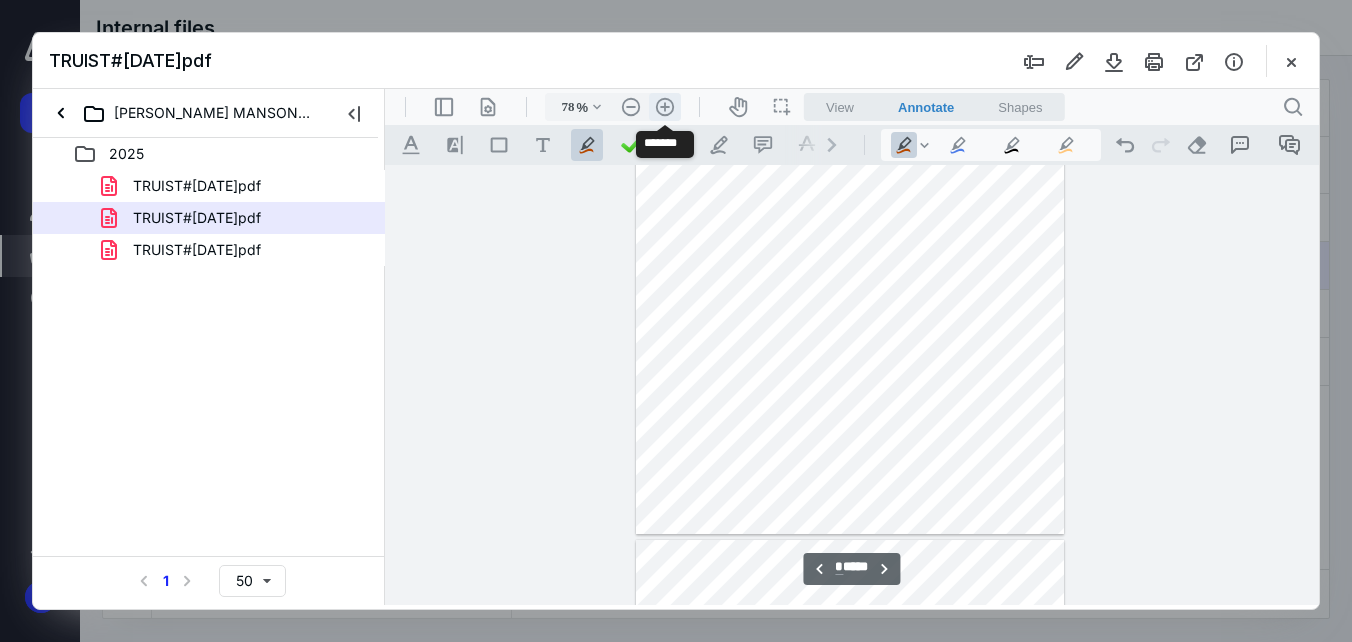 click on ".cls-1{fill:#abb0c4;} icon - header - zoom - in - line" at bounding box center [665, 107] 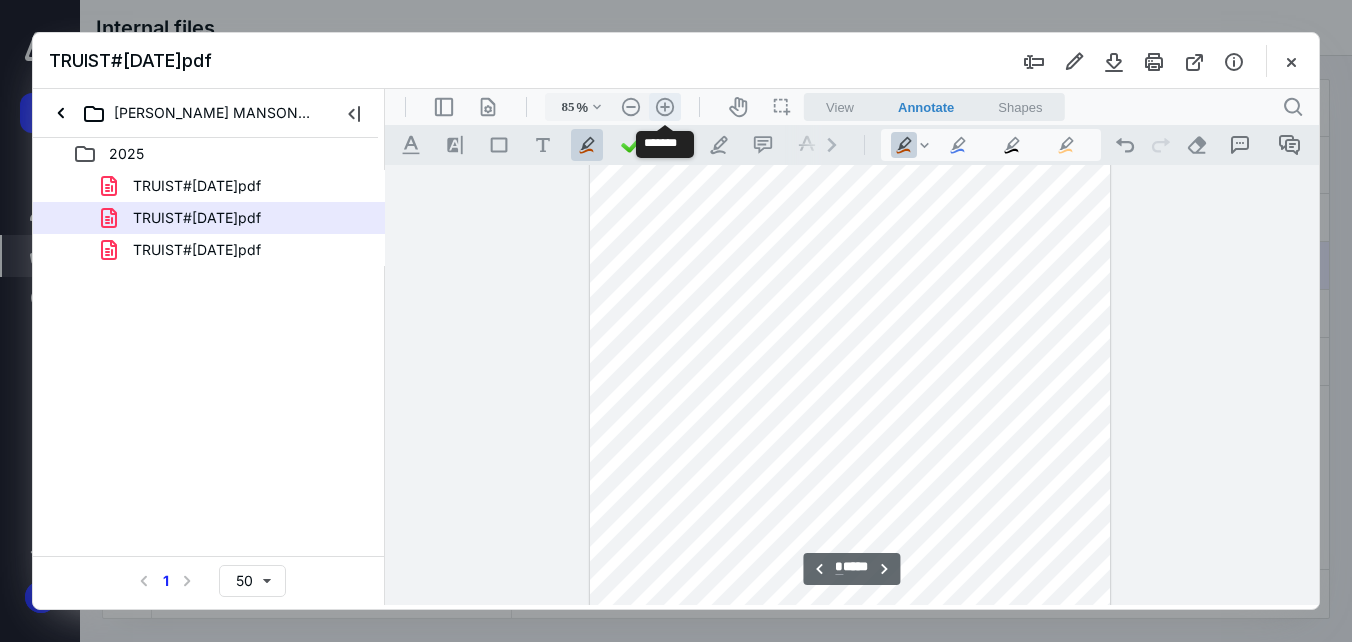 scroll, scrollTop: 838, scrollLeft: 0, axis: vertical 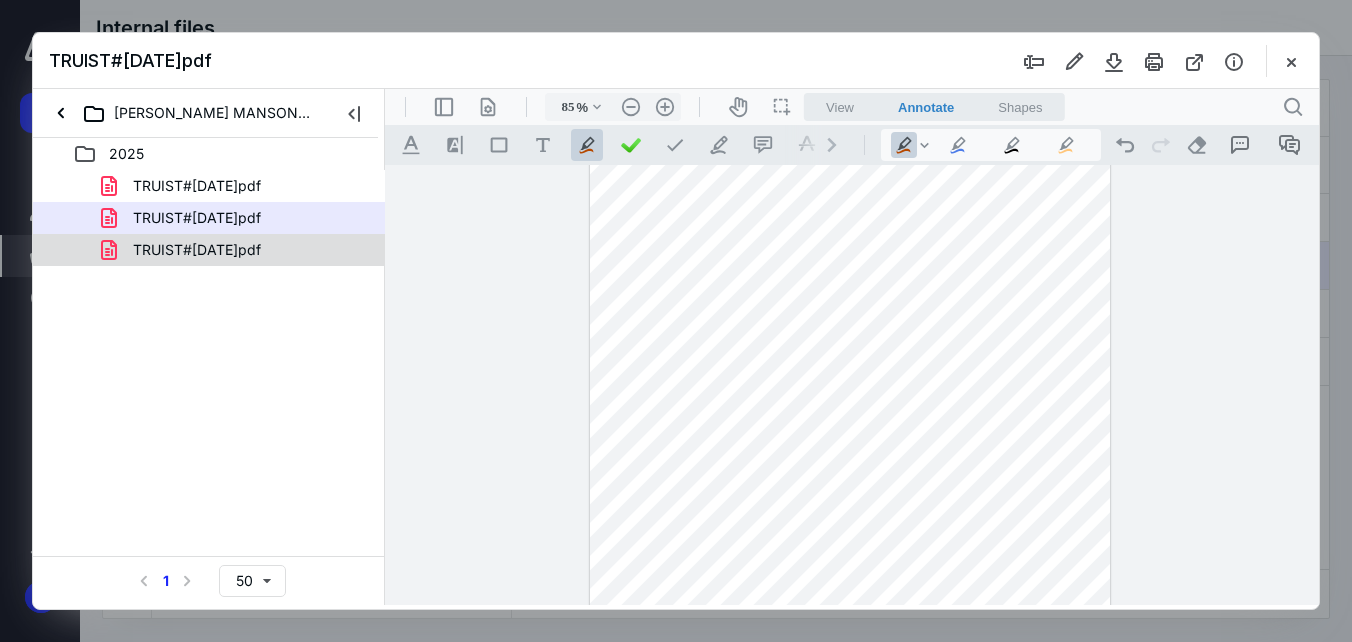 click on "TRUIST#[DATE]pdf" at bounding box center [197, 250] 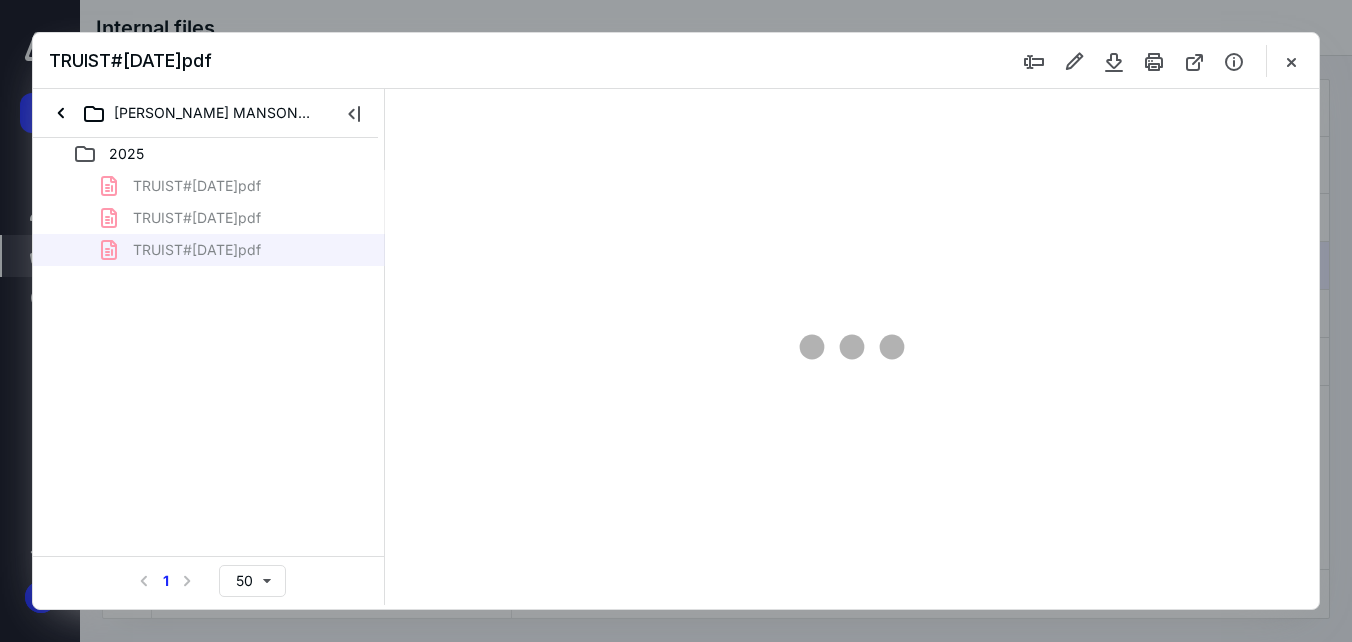 type on "56" 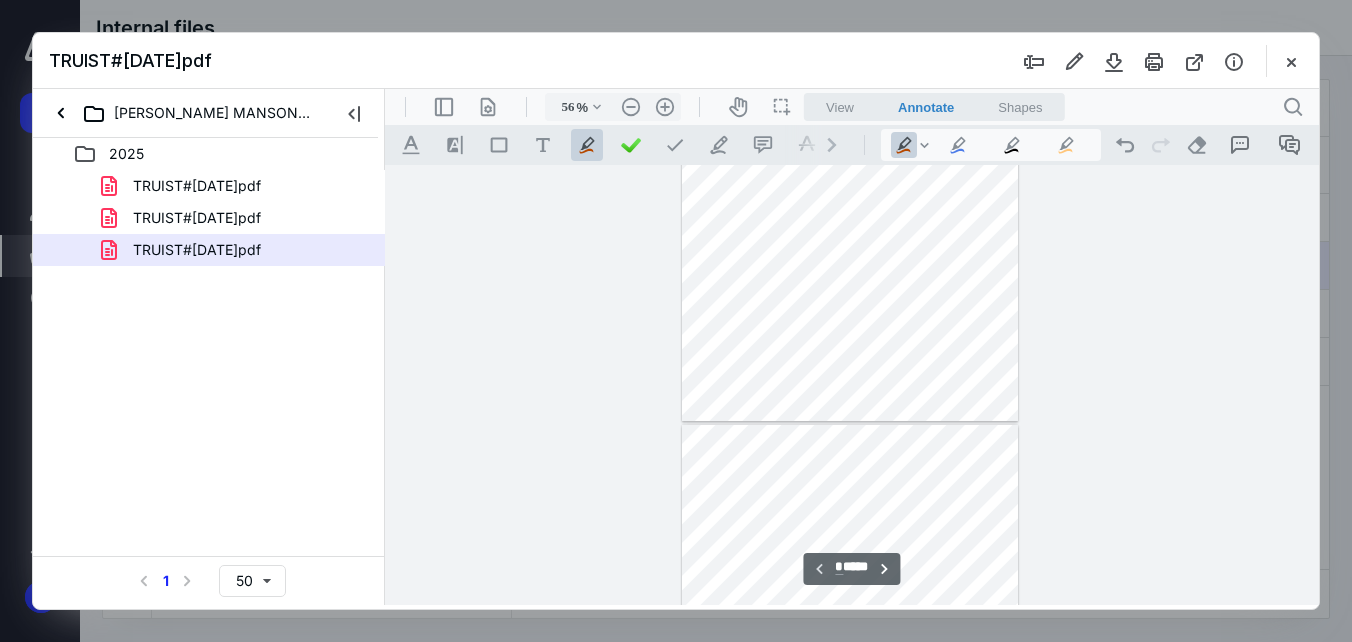 type on "*" 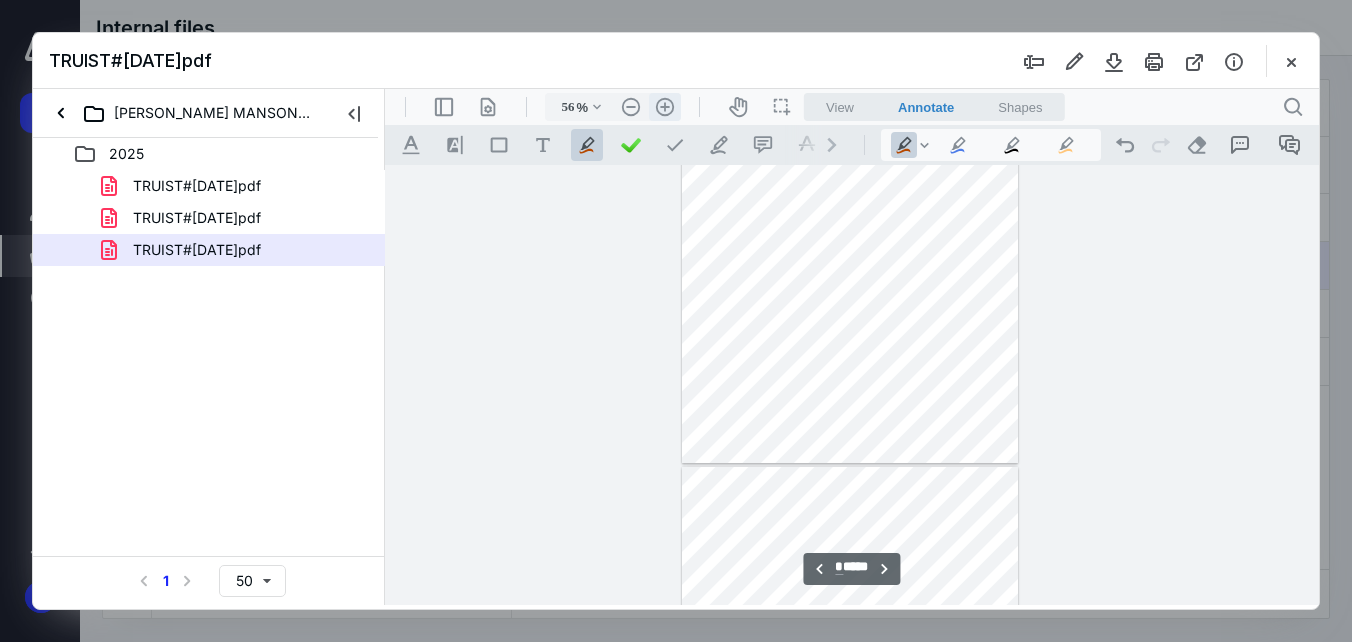 click on ".cls-1{fill:#abb0c4;} icon - header - zoom - in - line" at bounding box center (665, 107) 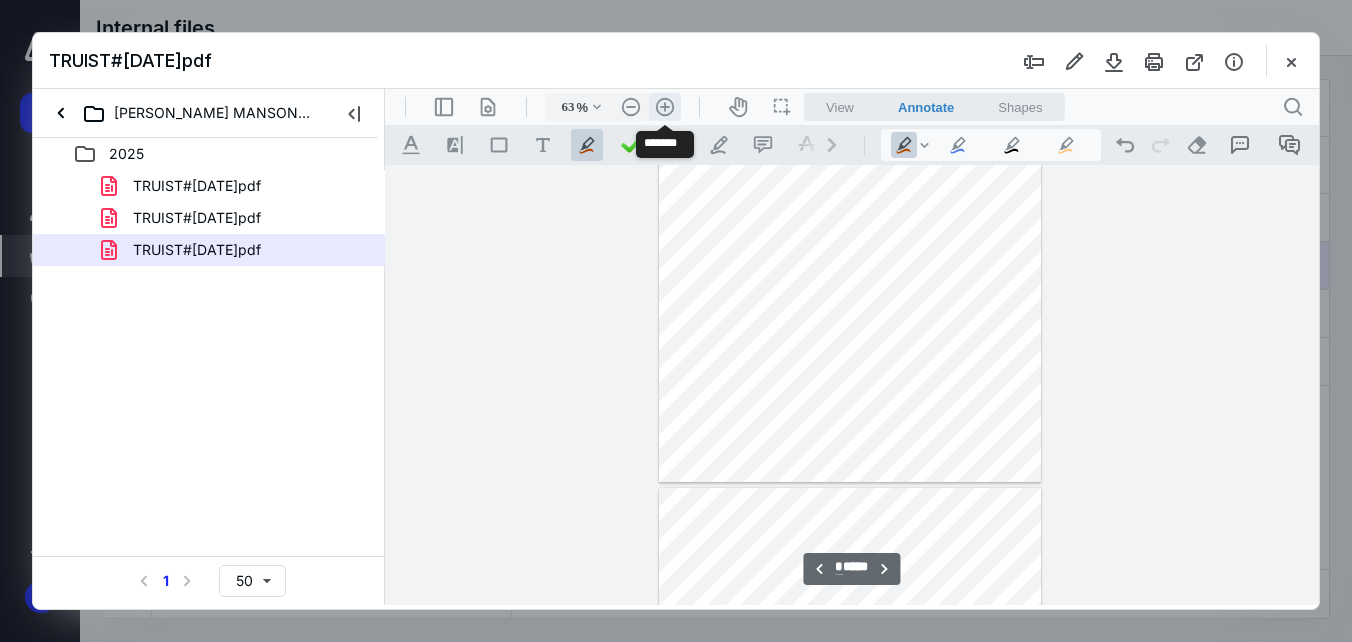 click on ".cls-1{fill:#abb0c4;} icon - header - zoom - in - line" at bounding box center [665, 107] 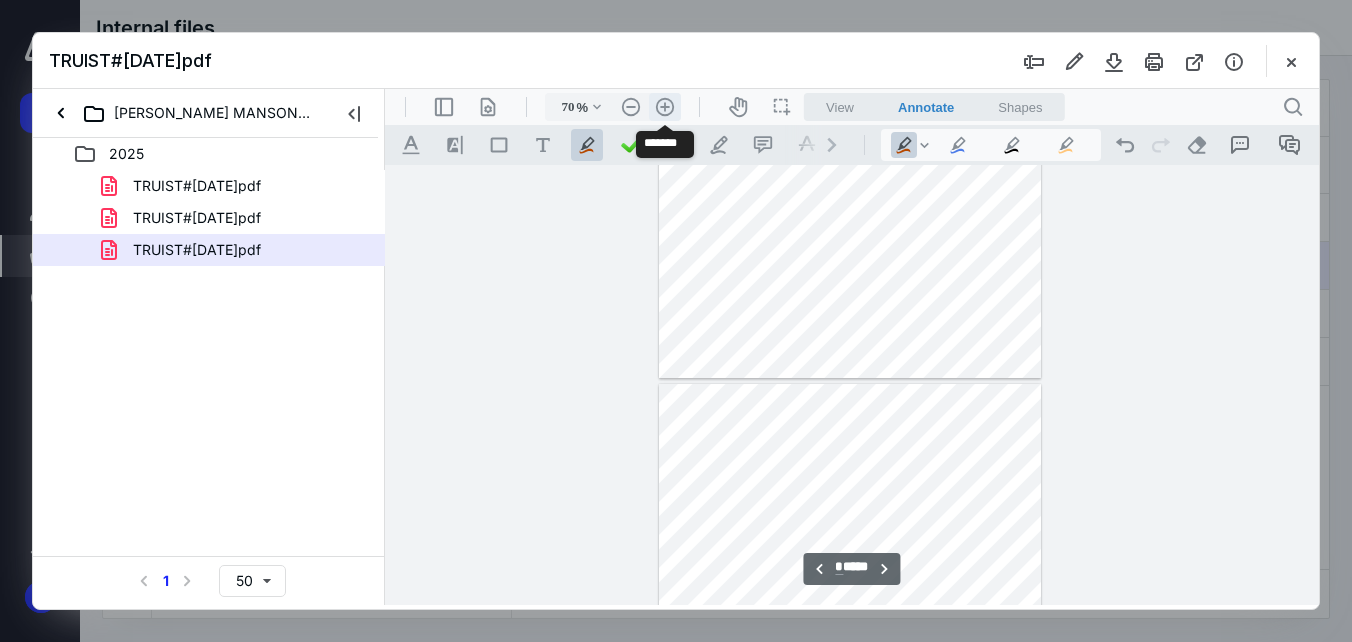 click on ".cls-1{fill:#abb0c4;} icon - header - zoom - in - line" at bounding box center (665, 107) 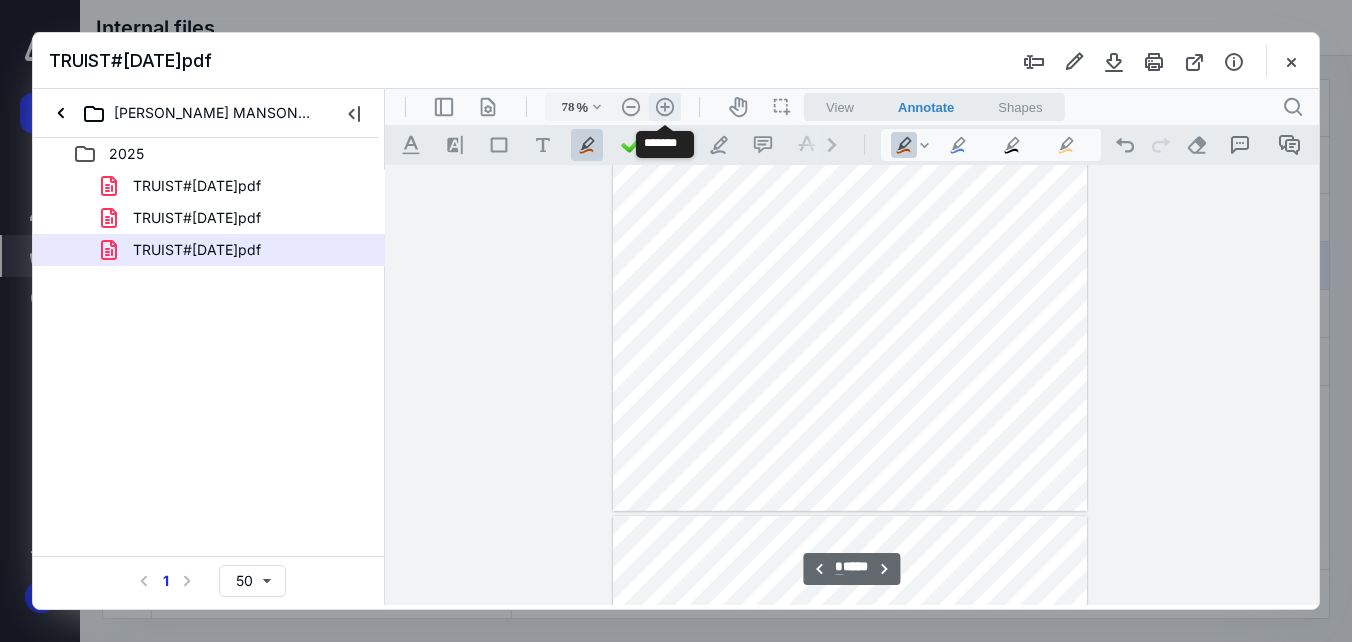 click on ".cls-1{fill:#abb0c4;} icon - header - zoom - in - line" at bounding box center [665, 107] 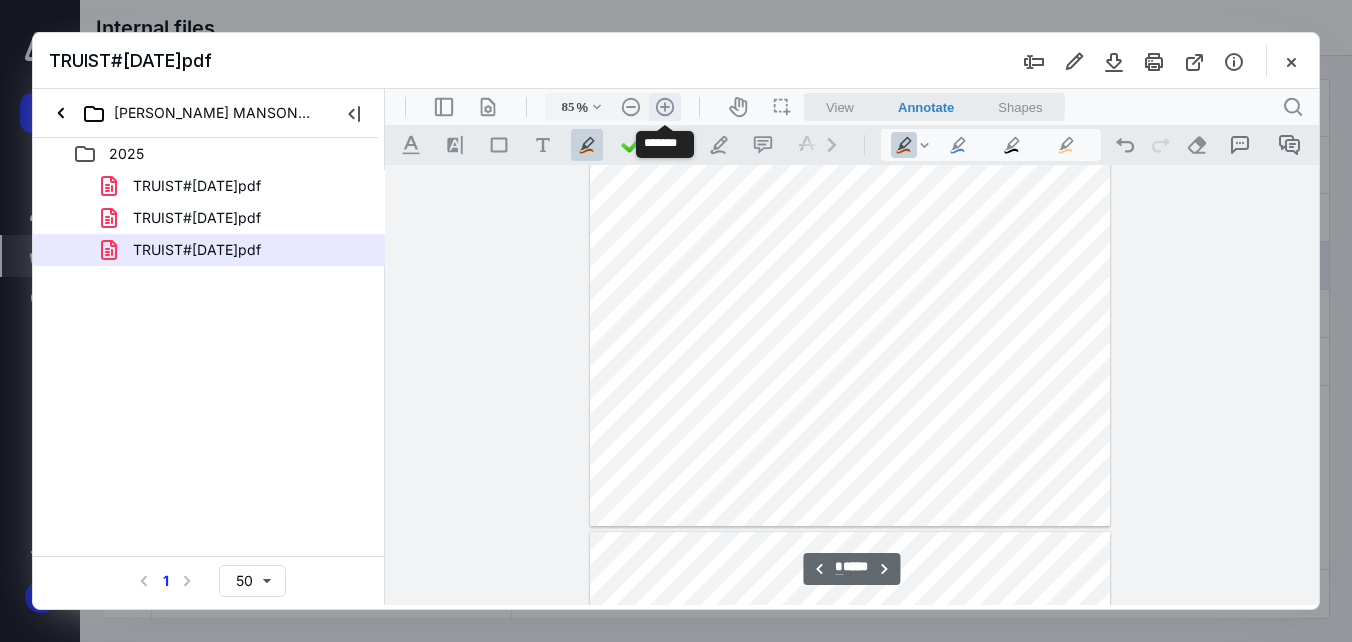 click on ".cls-1{fill:#abb0c4;} icon - header - zoom - in - line" at bounding box center [665, 107] 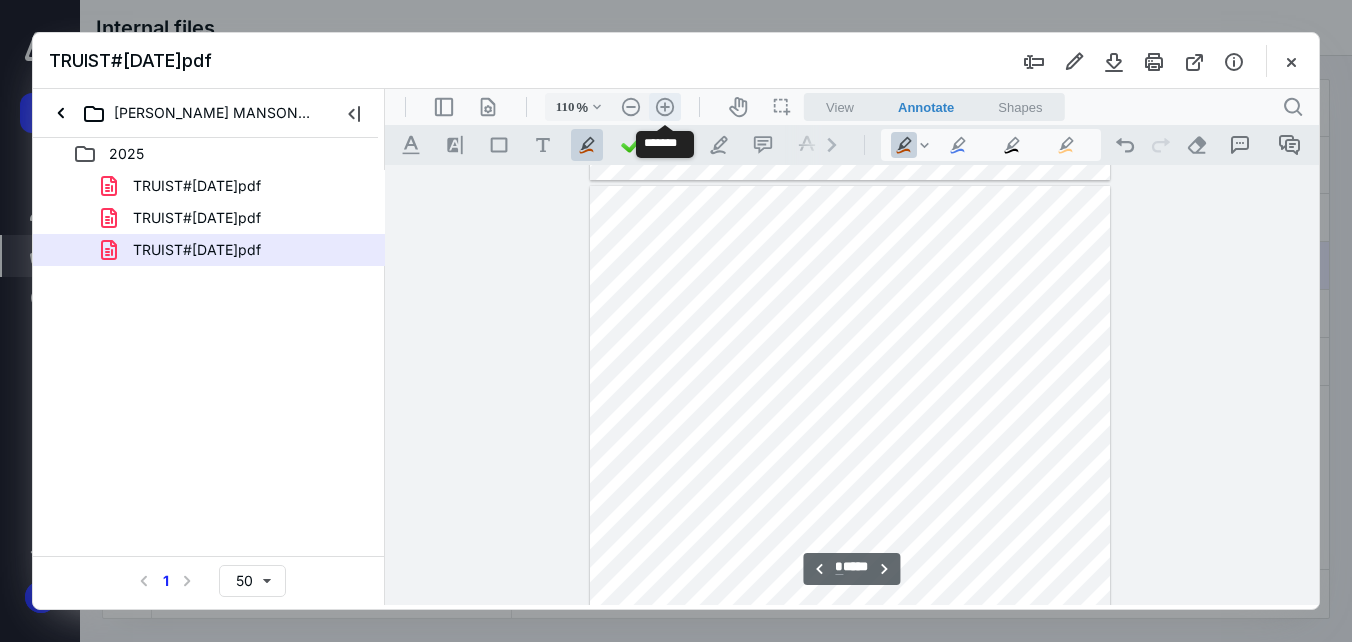 click on ".cls-1{fill:#abb0c4;} icon - header - zoom - in - line" at bounding box center [665, 107] 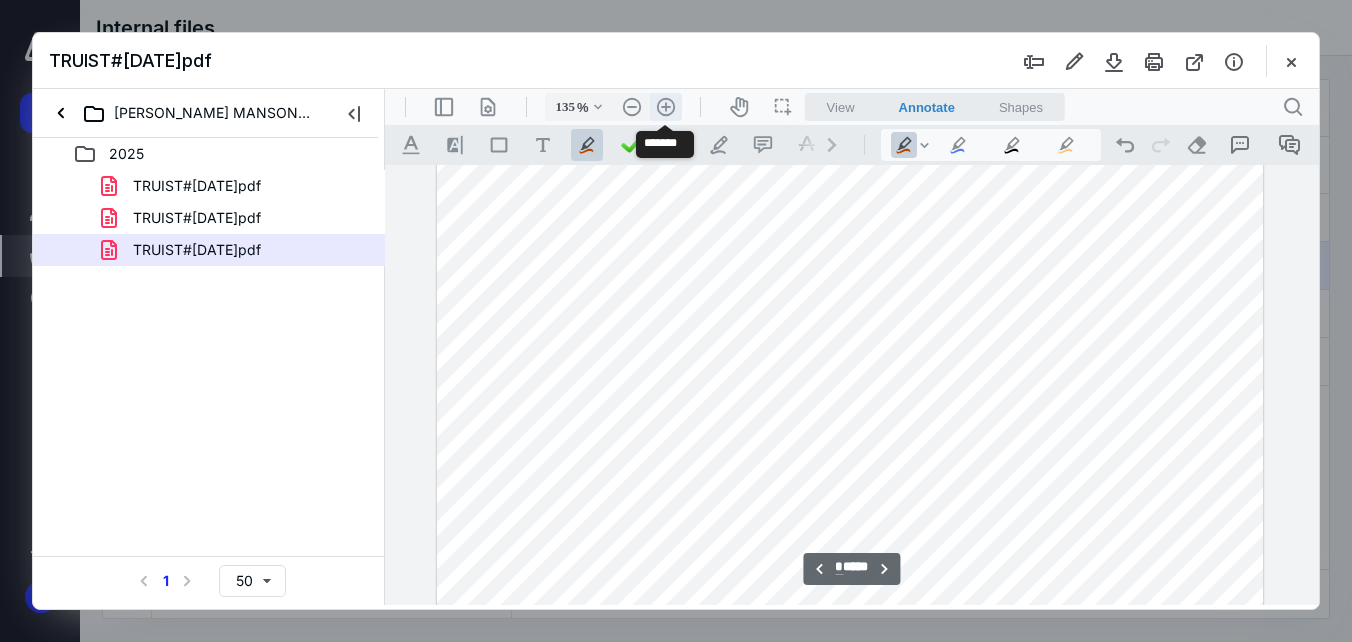 scroll, scrollTop: 1686, scrollLeft: 0, axis: vertical 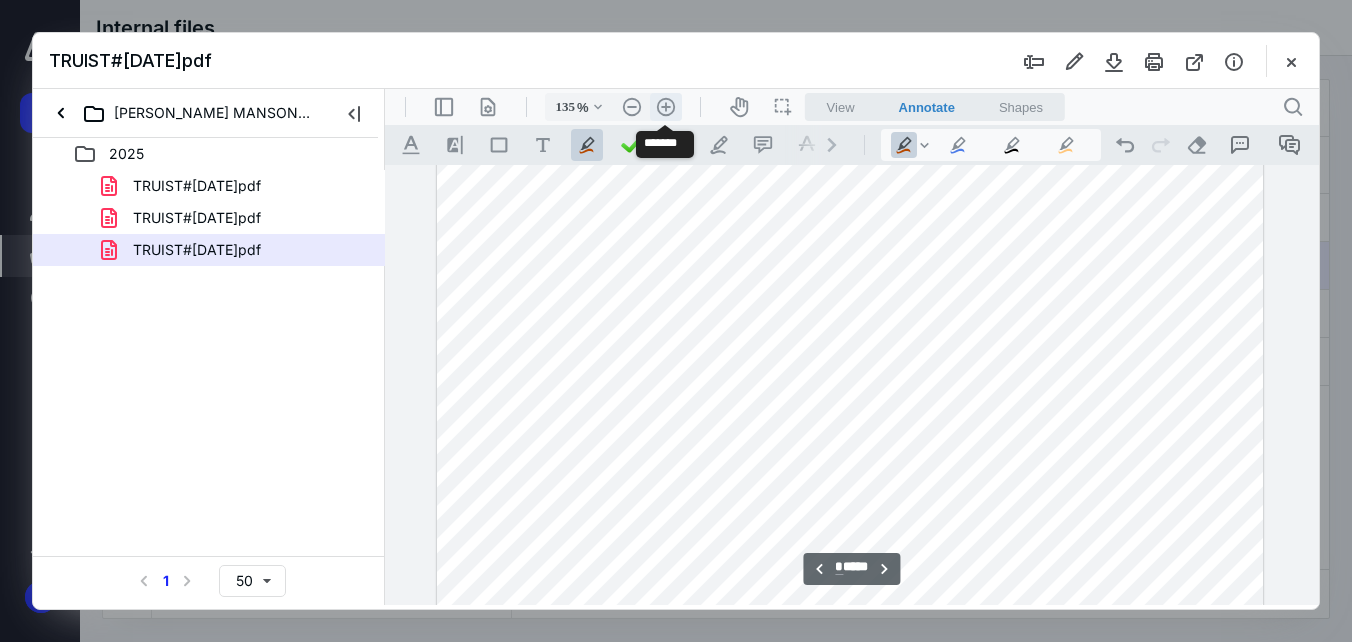 click on ".cls-1{fill:#abb0c4;} icon - header - zoom - in - line" at bounding box center [666, 107] 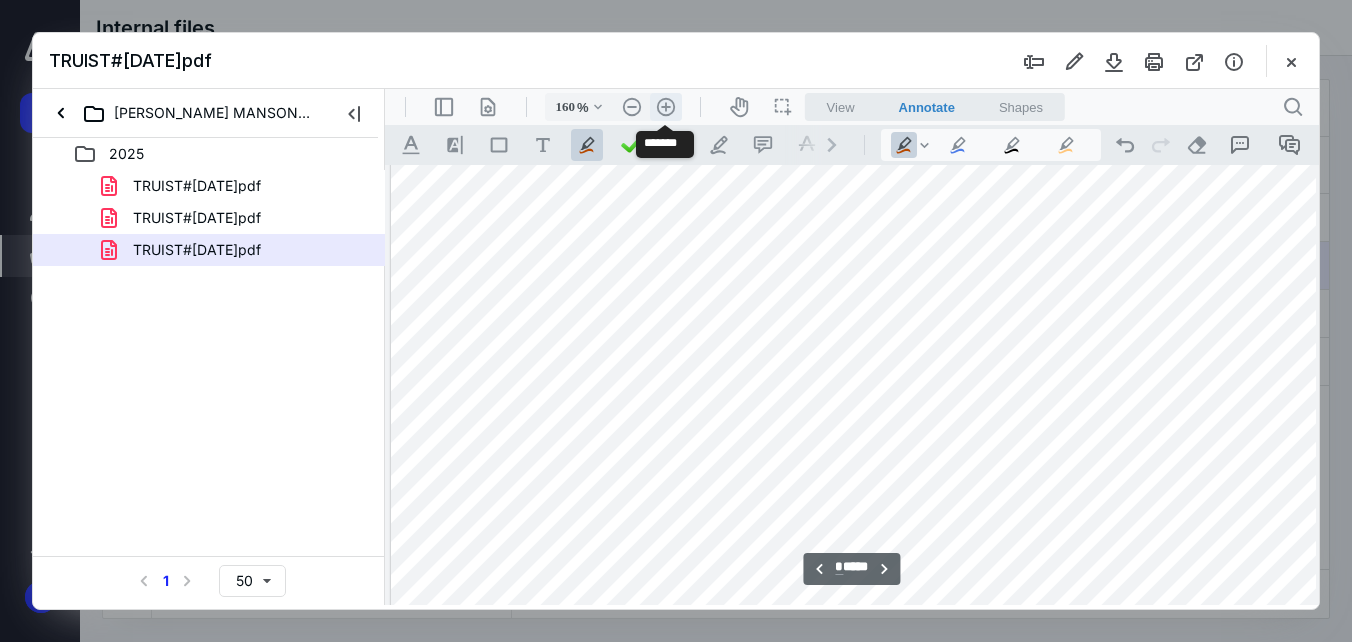 scroll, scrollTop: 2032, scrollLeft: 34, axis: both 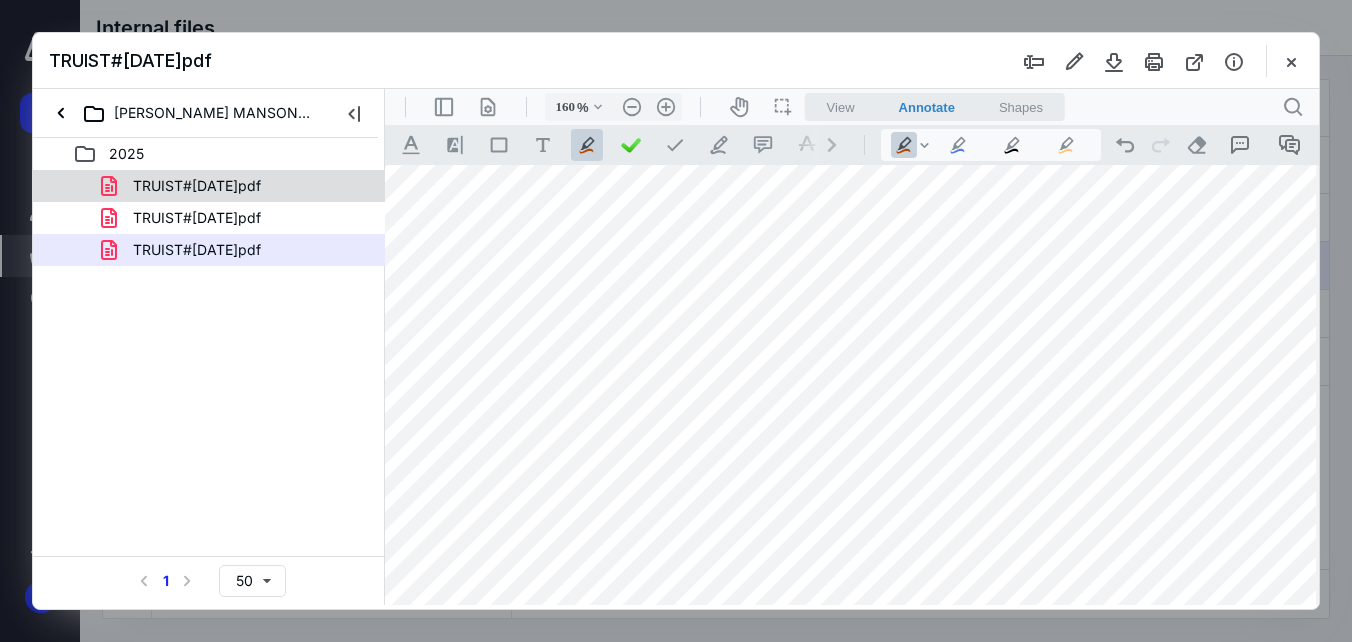 click on "TRUIST#[DATE]pdf" at bounding box center (197, 186) 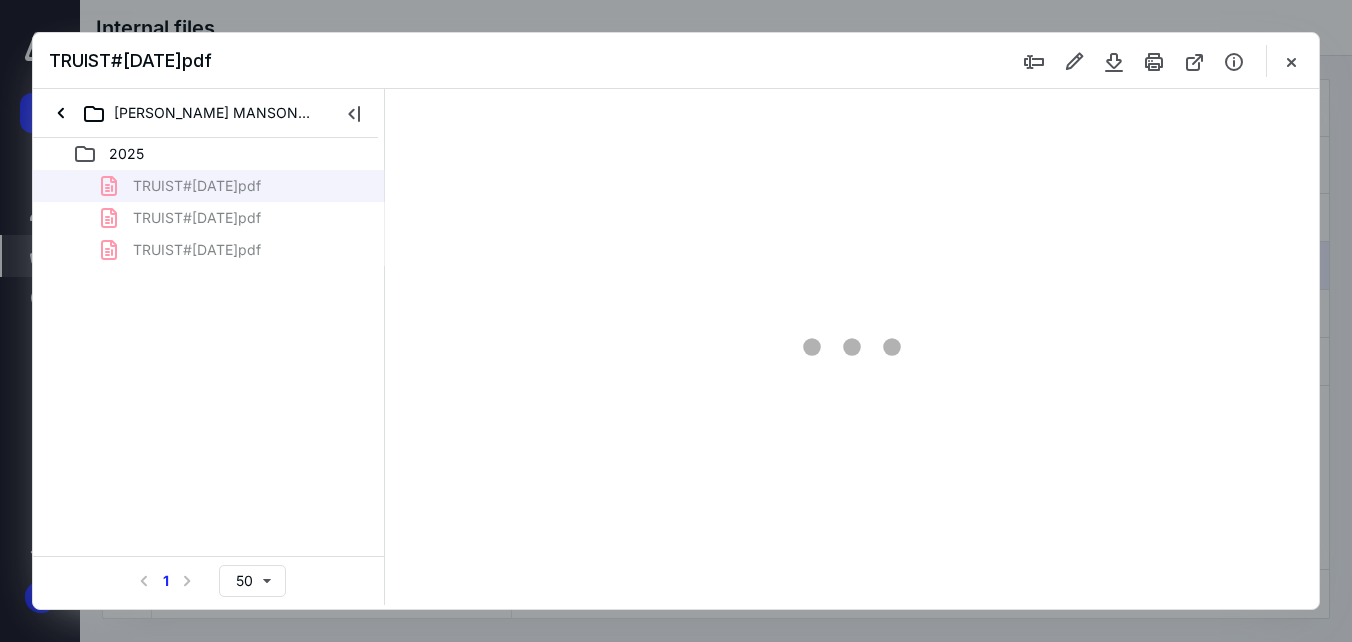 scroll, scrollTop: 78, scrollLeft: 0, axis: vertical 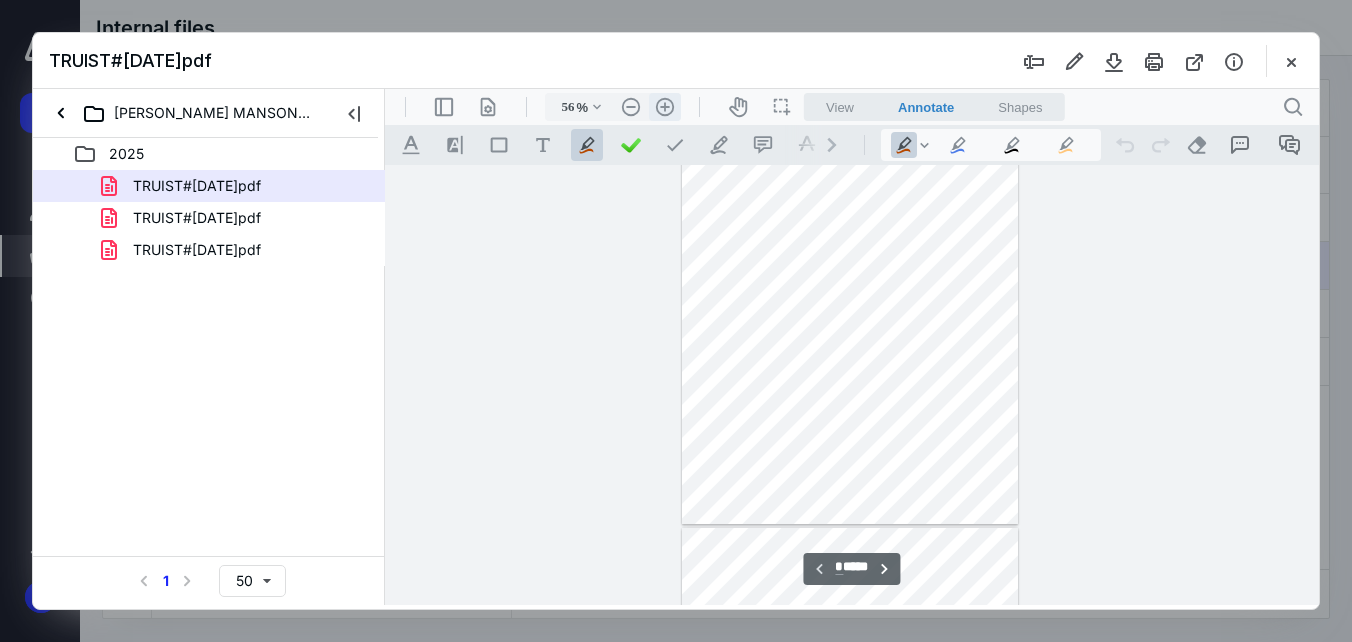 click on ".cls-1{fill:#abb0c4;} icon - header - zoom - in - line" at bounding box center (665, 107) 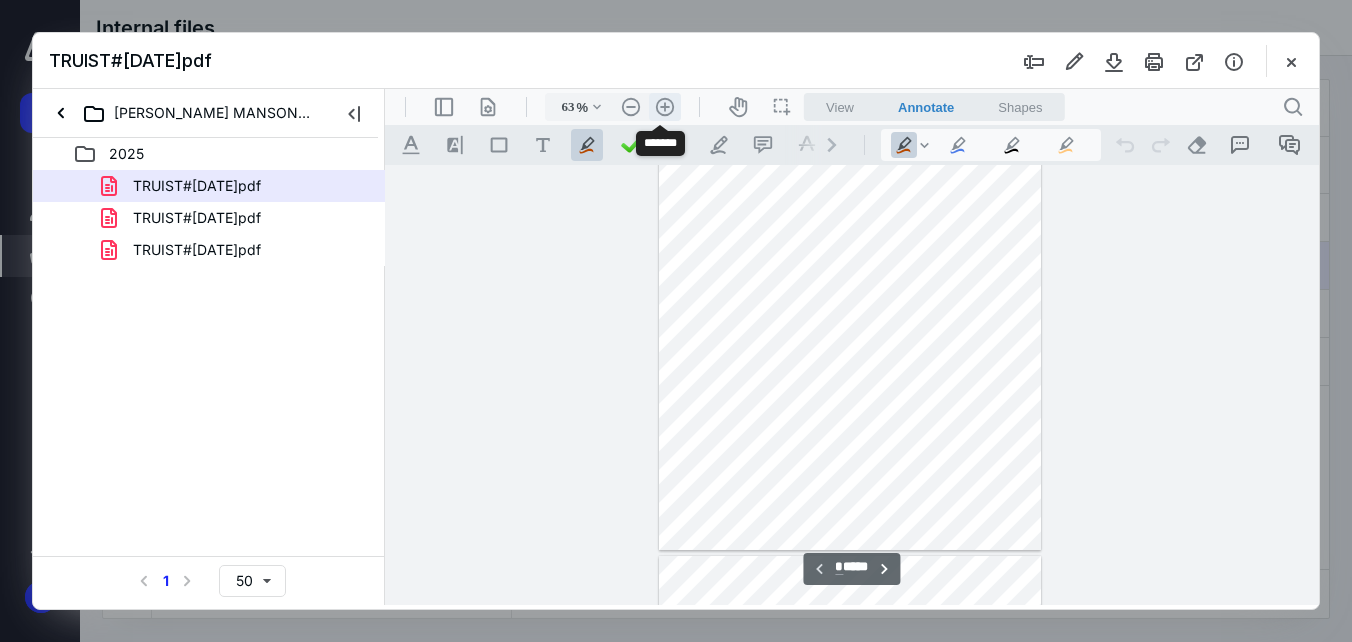 click on ".cls-1{fill:#abb0c4;} icon - header - zoom - in - line" at bounding box center [665, 107] 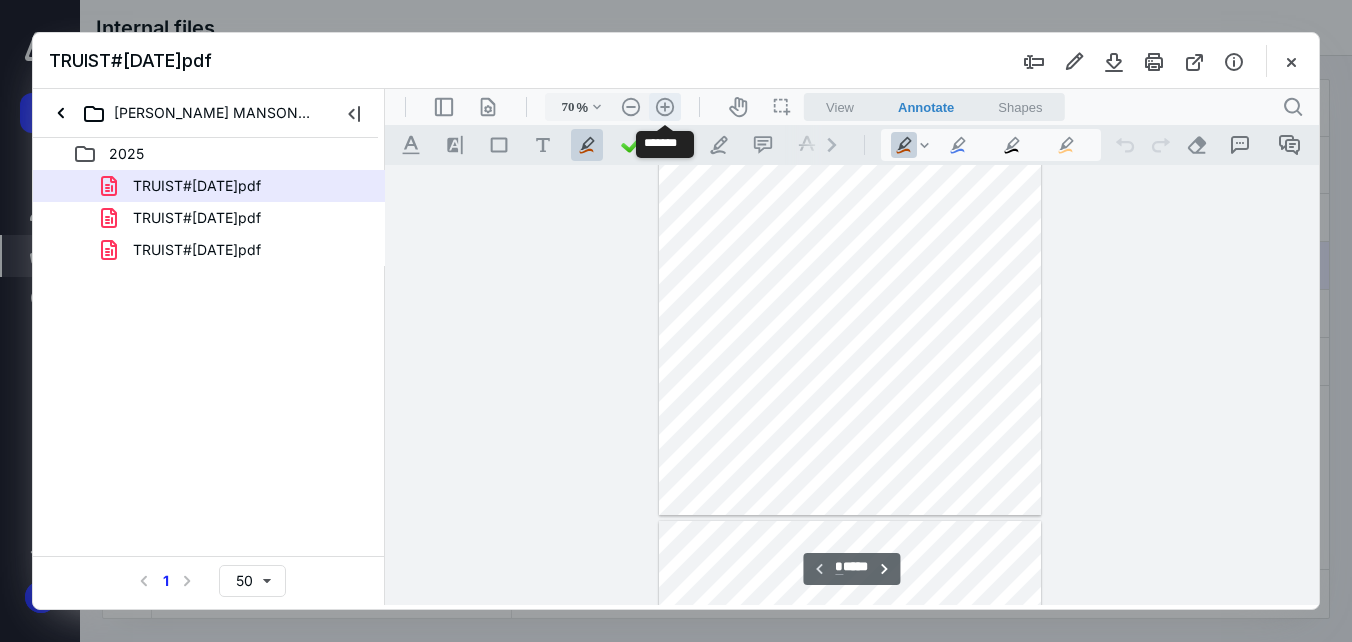 click on ".cls-1{fill:#abb0c4;} icon - header - zoom - in - line" at bounding box center (665, 107) 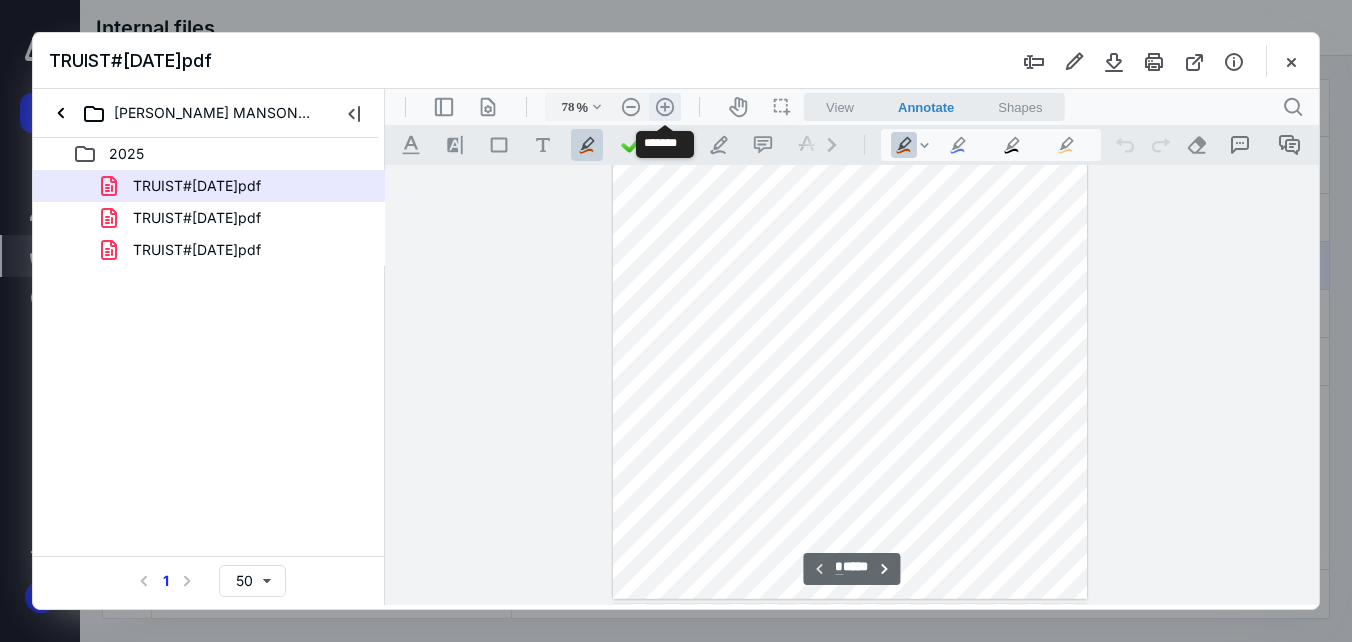 click on ".cls-1{fill:#abb0c4;} icon - header - zoom - in - line" at bounding box center (665, 107) 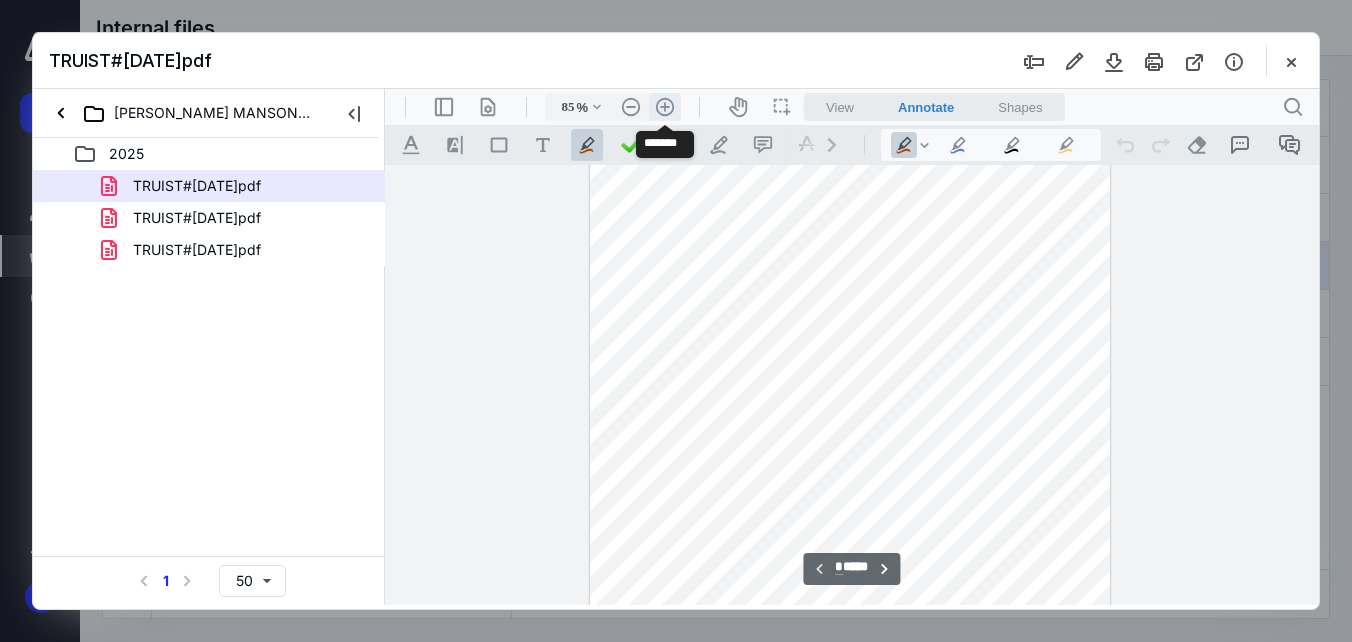 click on ".cls-1{fill:#abb0c4;} icon - header - zoom - in - line" at bounding box center [665, 107] 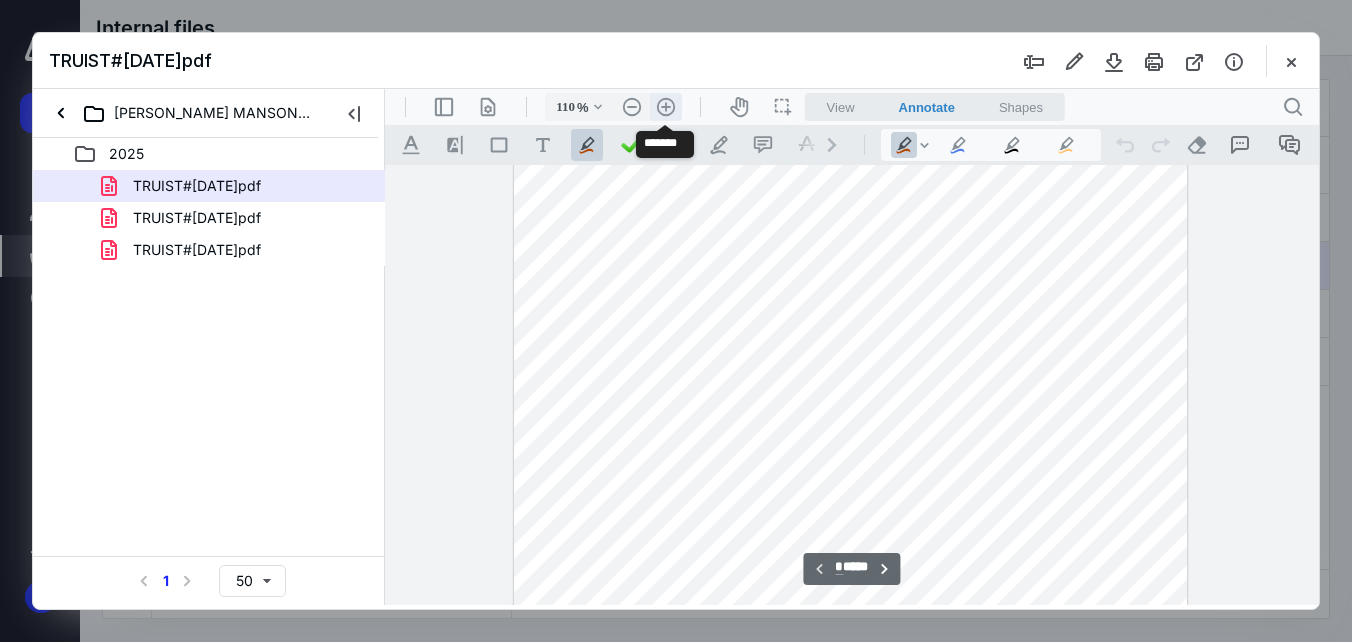 click on ".cls-1{fill:#abb0c4;} icon - header - zoom - in - line" at bounding box center (666, 107) 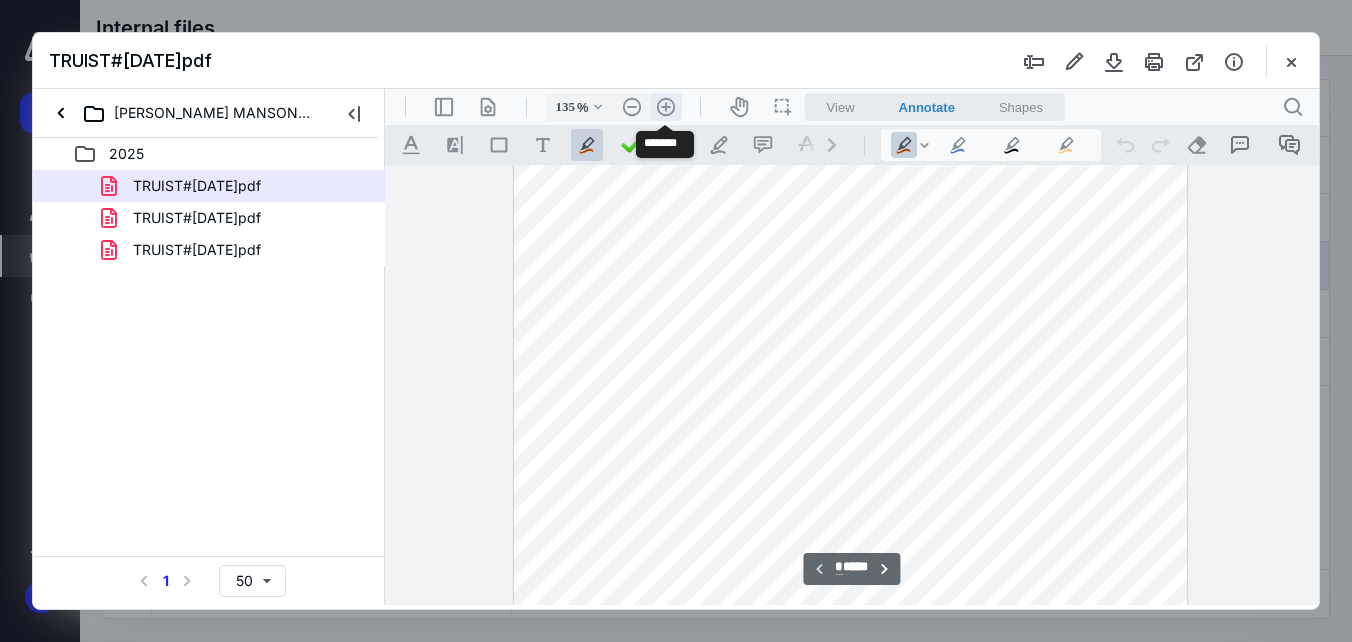 scroll, scrollTop: 454, scrollLeft: 0, axis: vertical 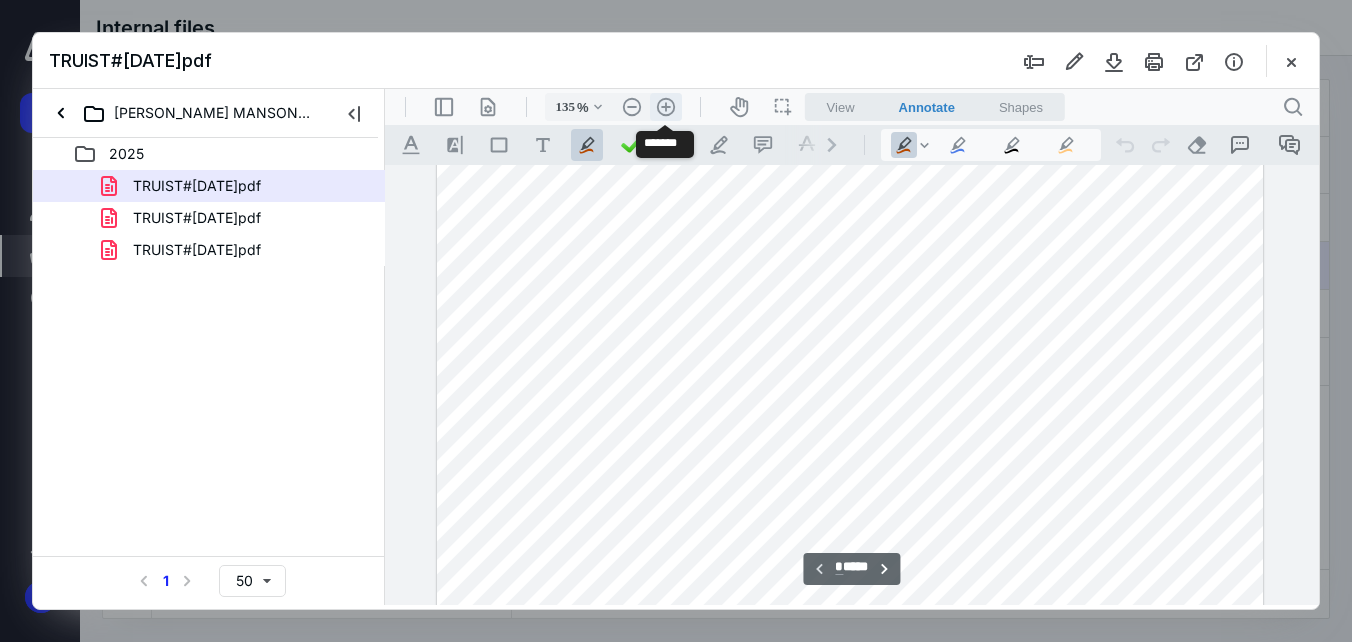 click on ".cls-1{fill:#abb0c4;} icon - header - zoom - in - line" at bounding box center [666, 107] 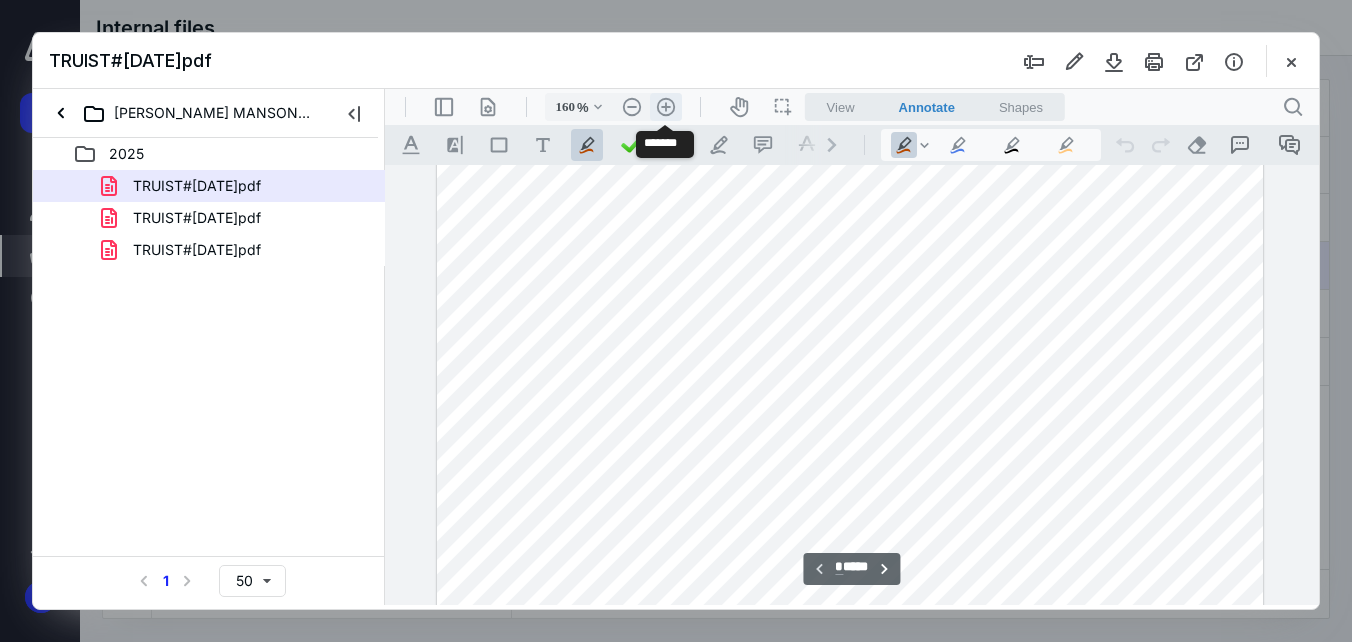 scroll, scrollTop: 572, scrollLeft: 34, axis: both 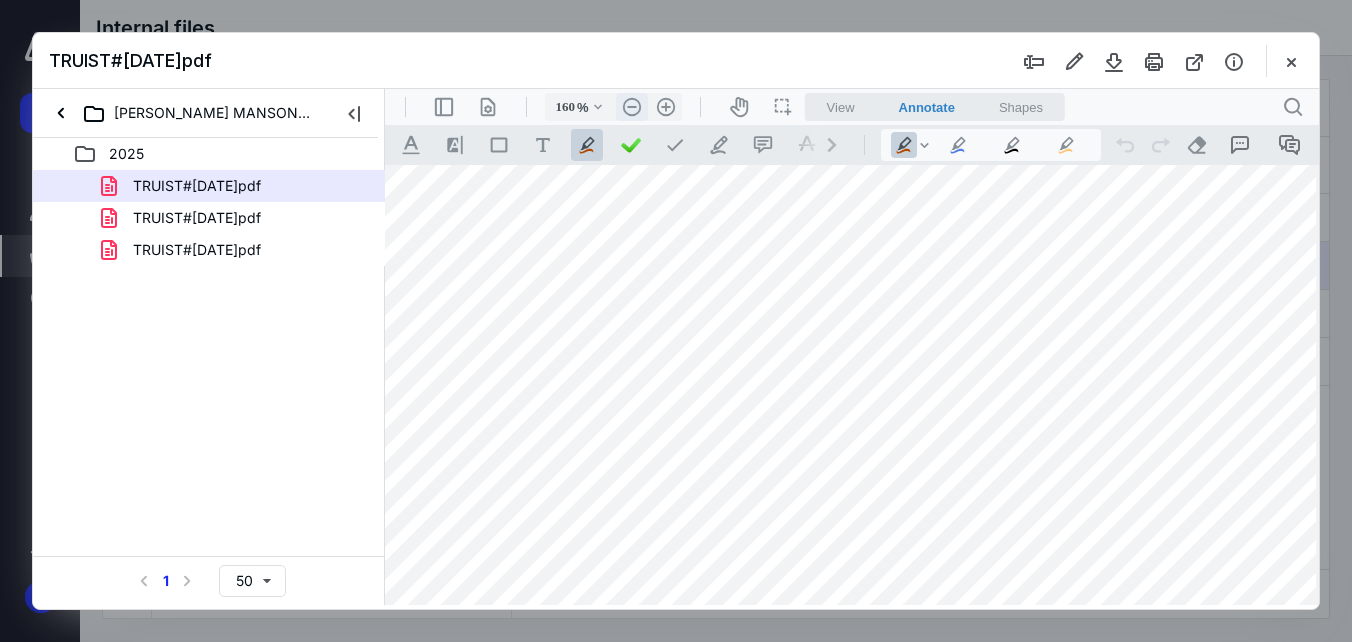 click on ".cls-1{fill:#abb0c4;} icon - header - zoom - out - line" at bounding box center (632, 107) 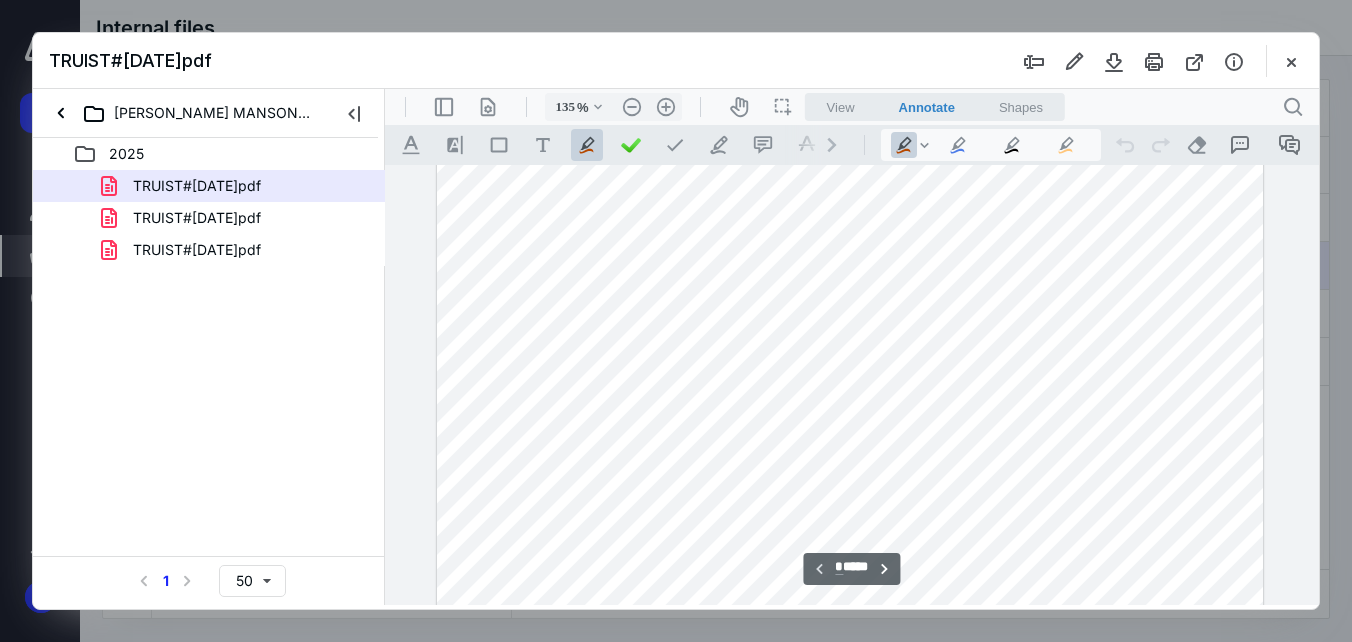 scroll, scrollTop: 0, scrollLeft: 0, axis: both 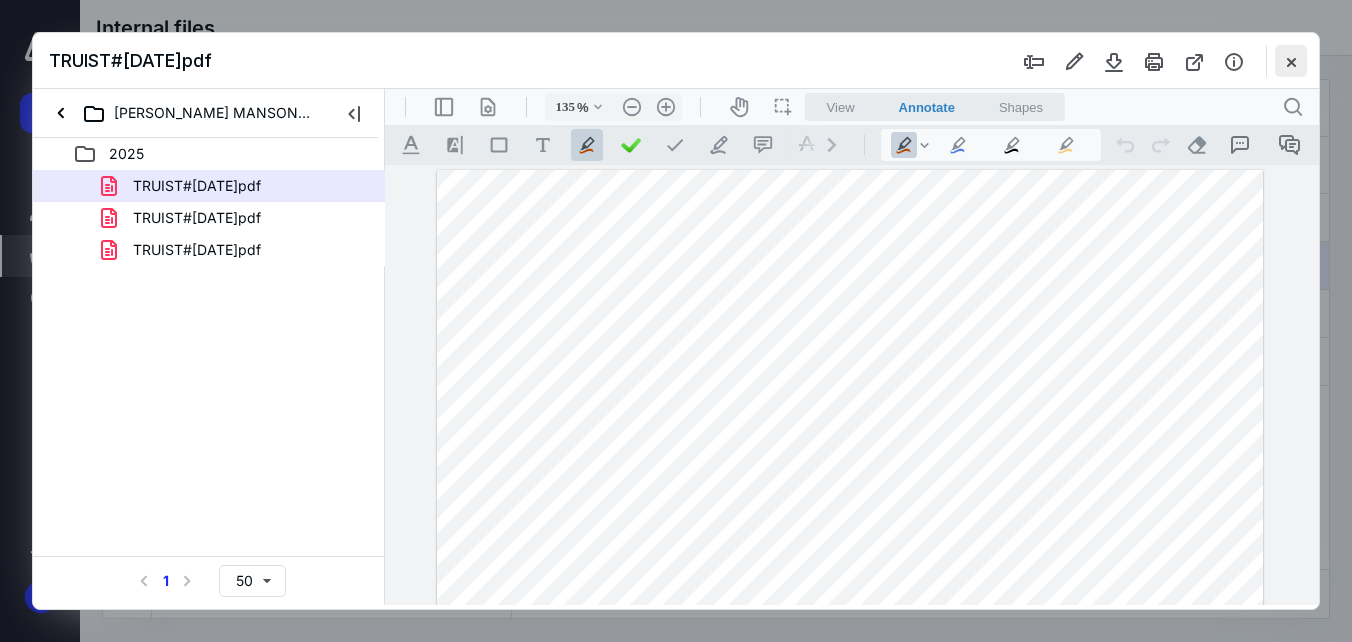 click at bounding box center (1291, 61) 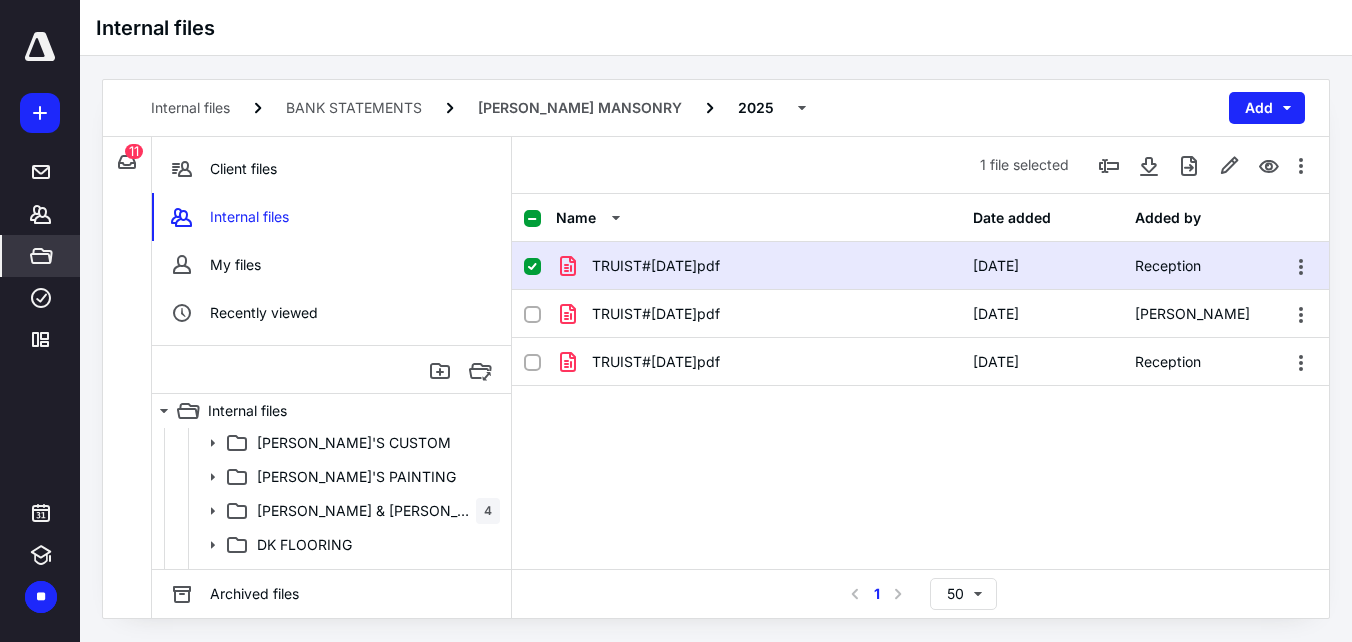 scroll, scrollTop: 1700, scrollLeft: 0, axis: vertical 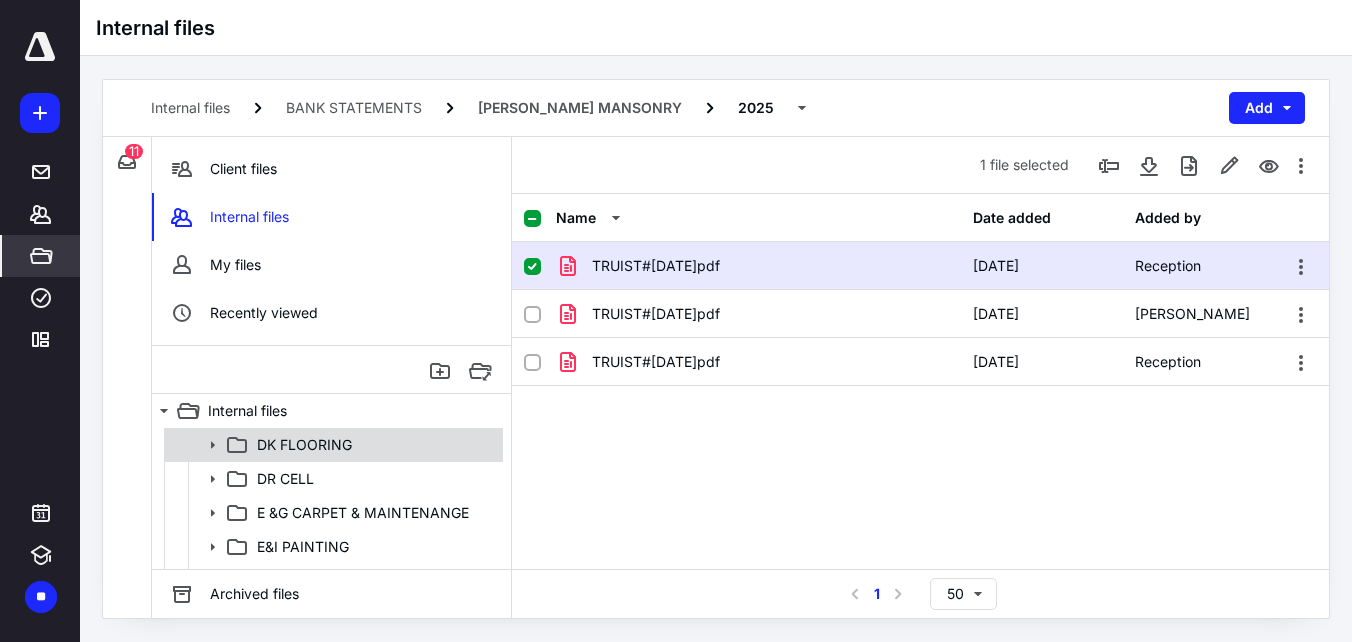 click on "DK FLOORING" at bounding box center [304, 445] 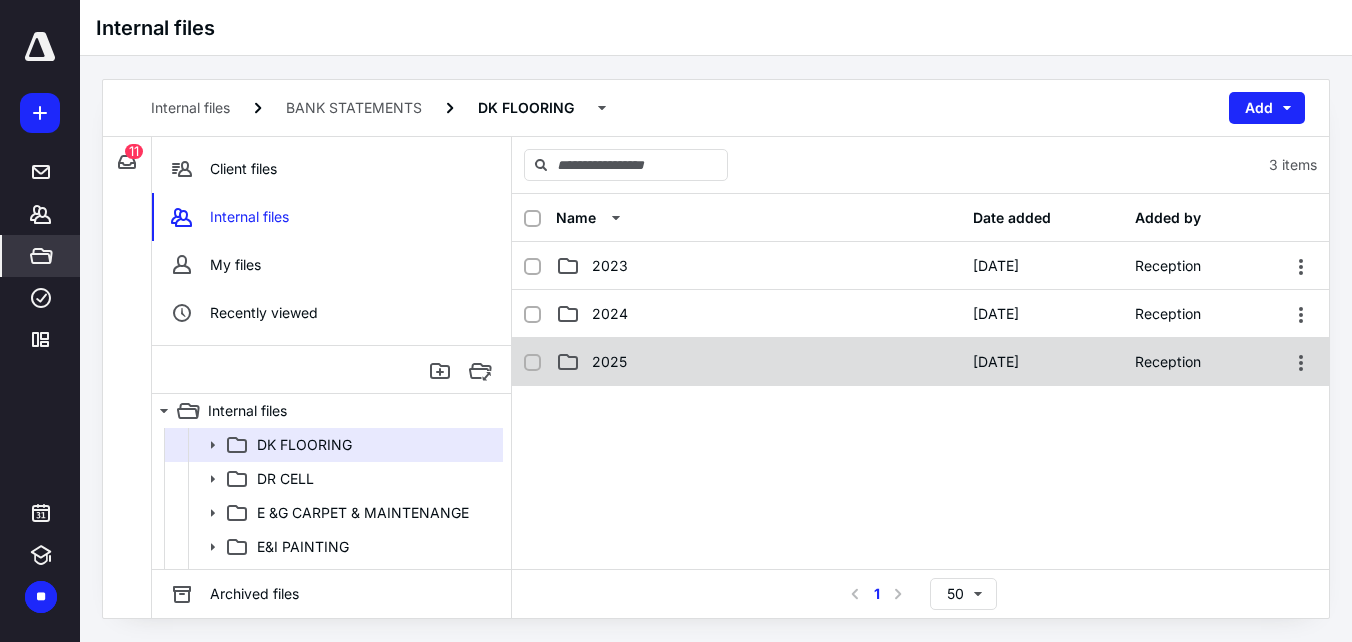 click on "2025" at bounding box center [758, 362] 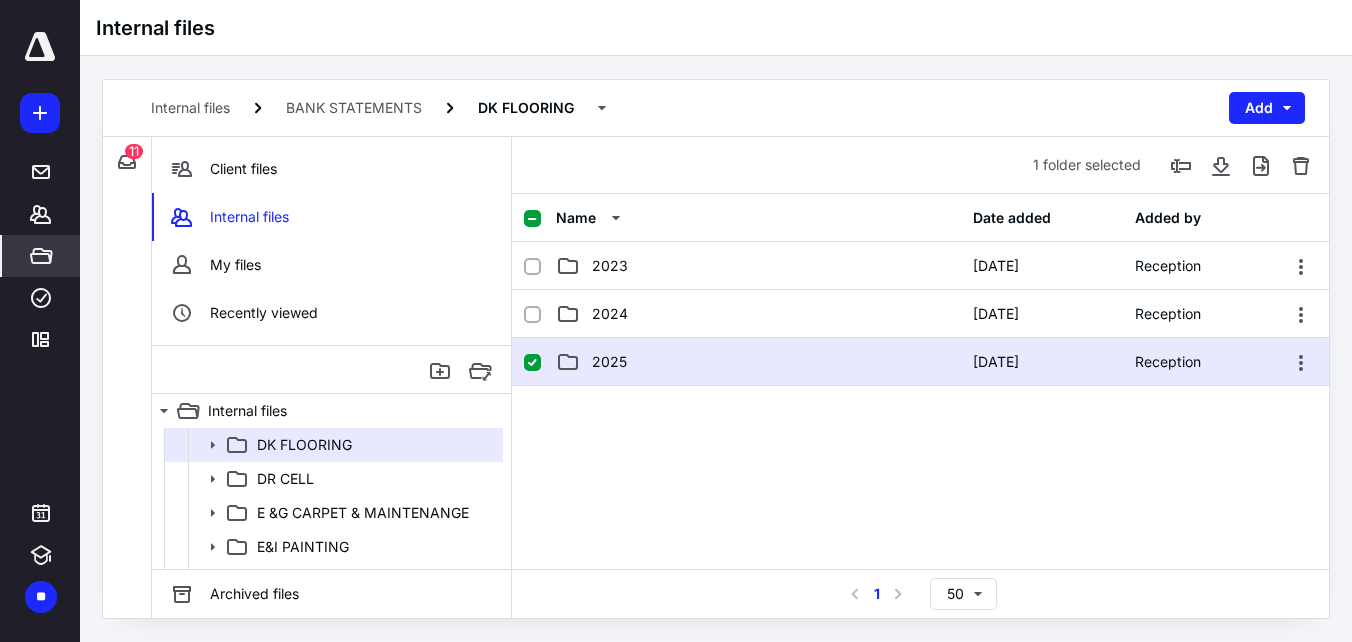 click on "2025" at bounding box center (758, 362) 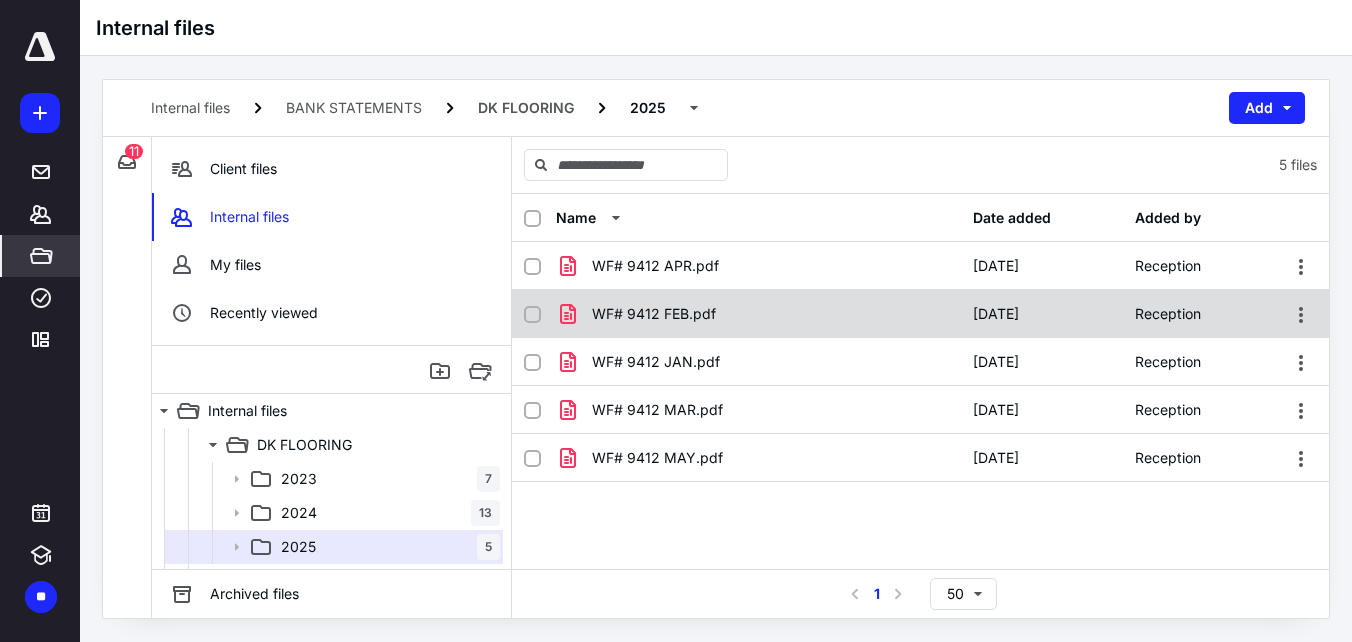 click on "WF# 9412 FEB.pdf" at bounding box center (654, 314) 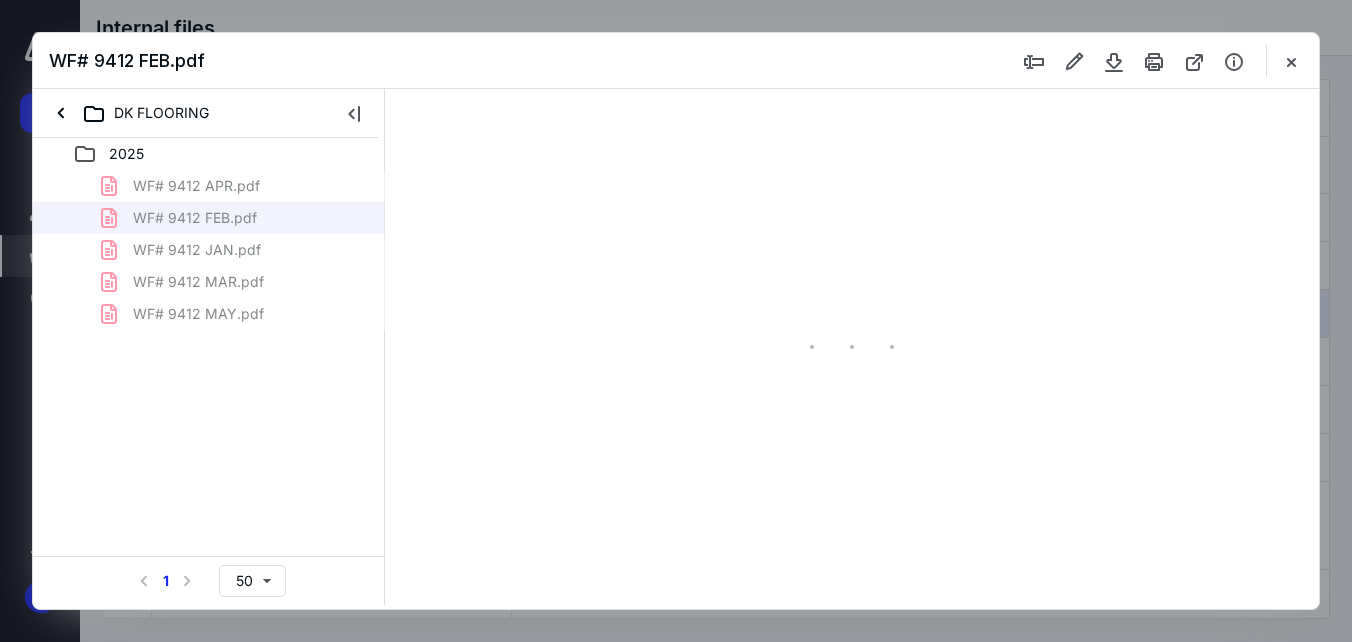 scroll, scrollTop: 0, scrollLeft: 0, axis: both 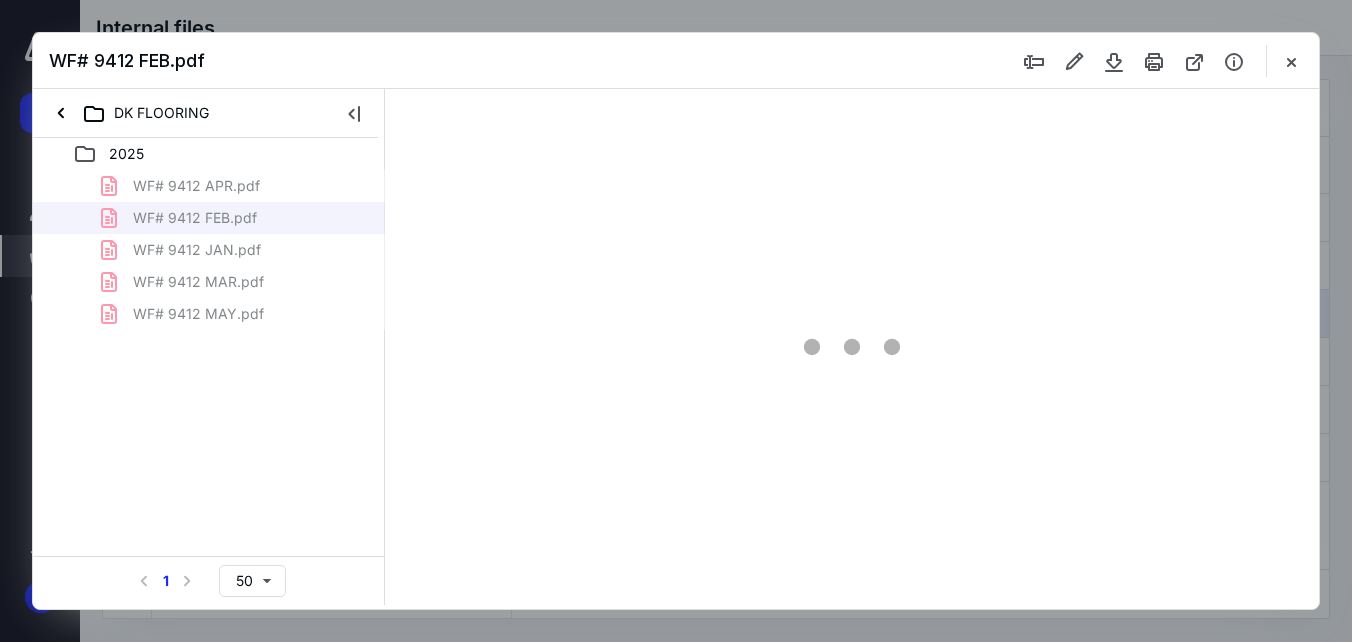 type on "56" 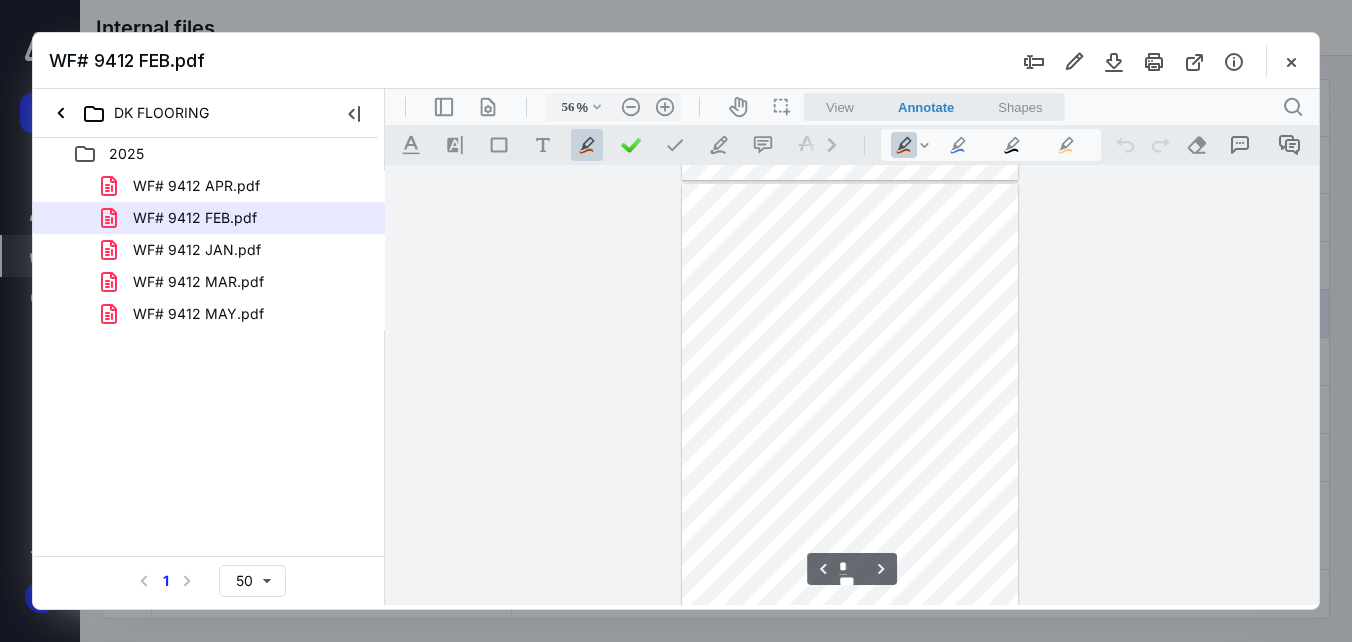 scroll, scrollTop: 1755, scrollLeft: 0, axis: vertical 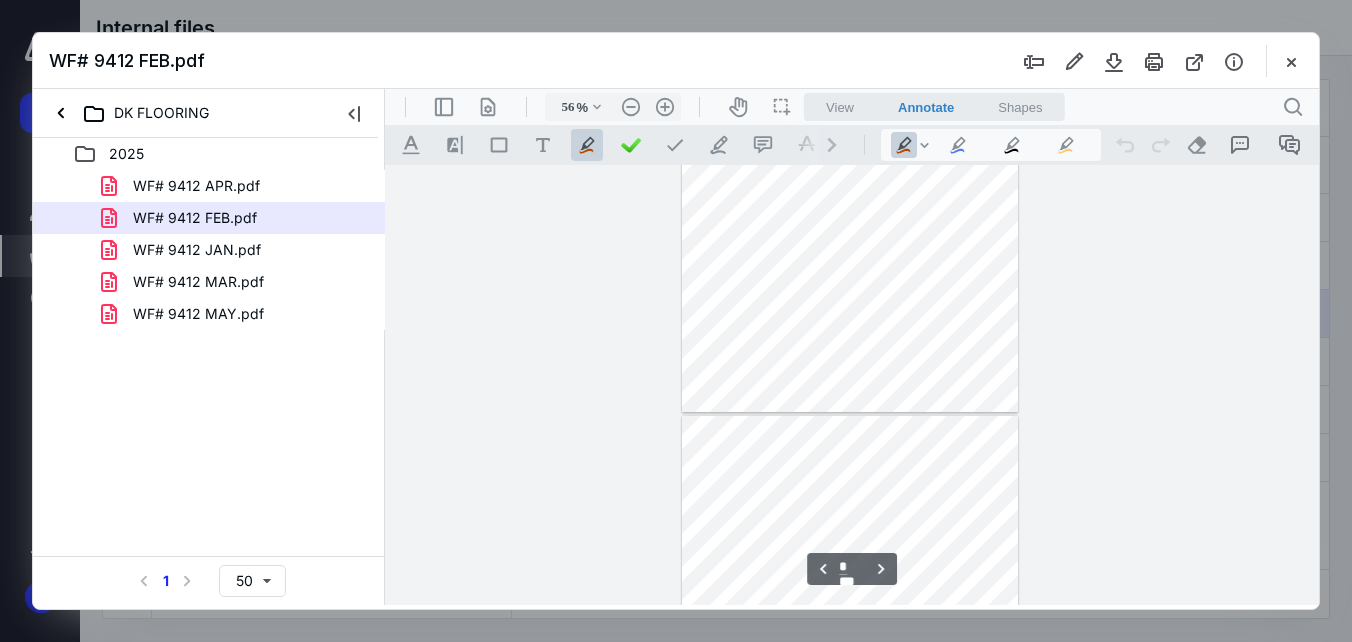 type on "*" 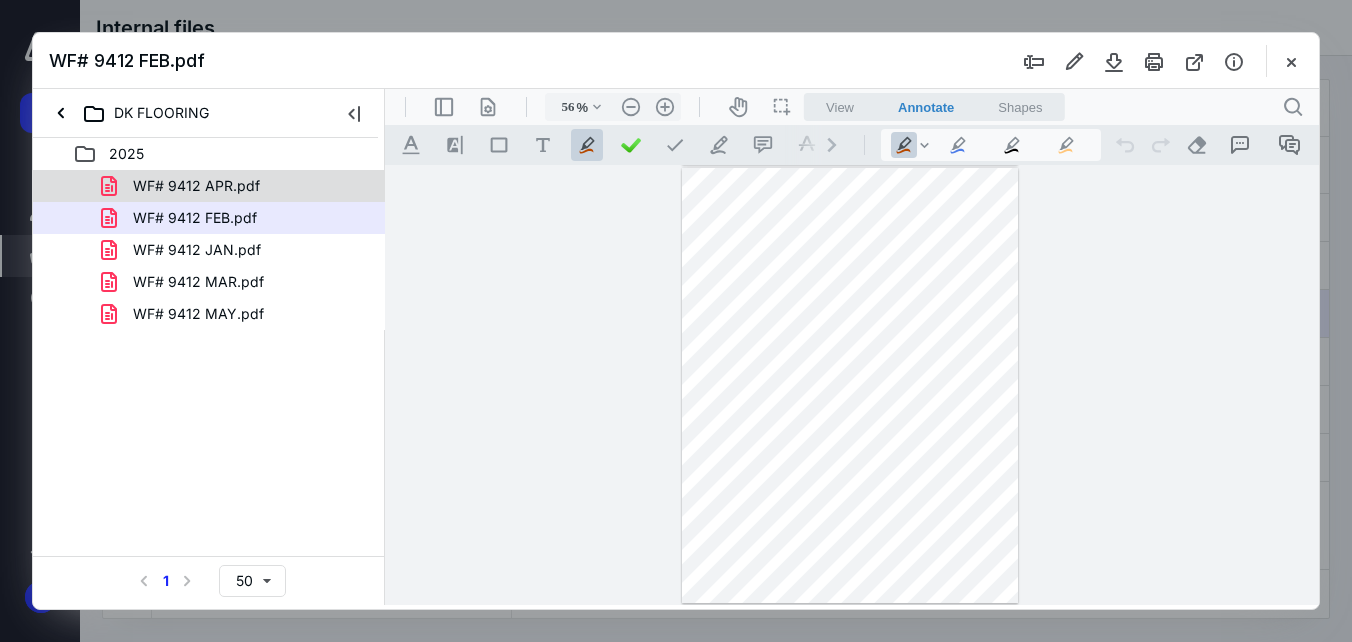 click on "WF# 9412 APR.pdf" at bounding box center [196, 186] 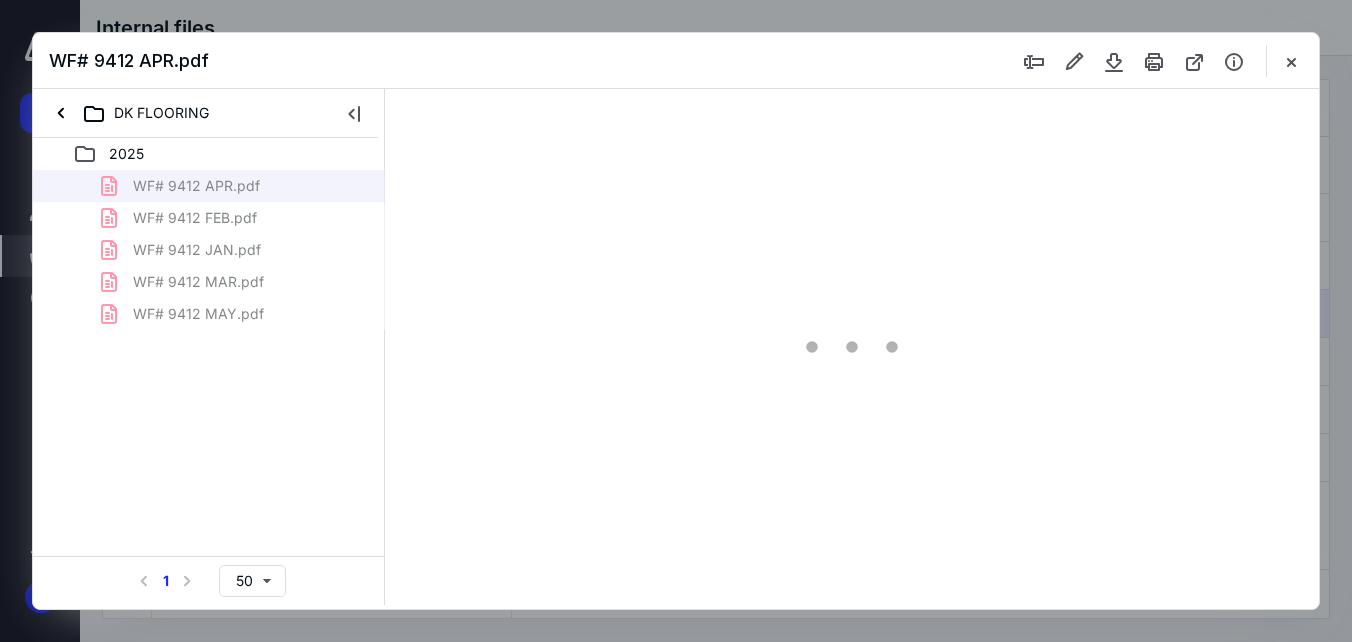 type on "56" 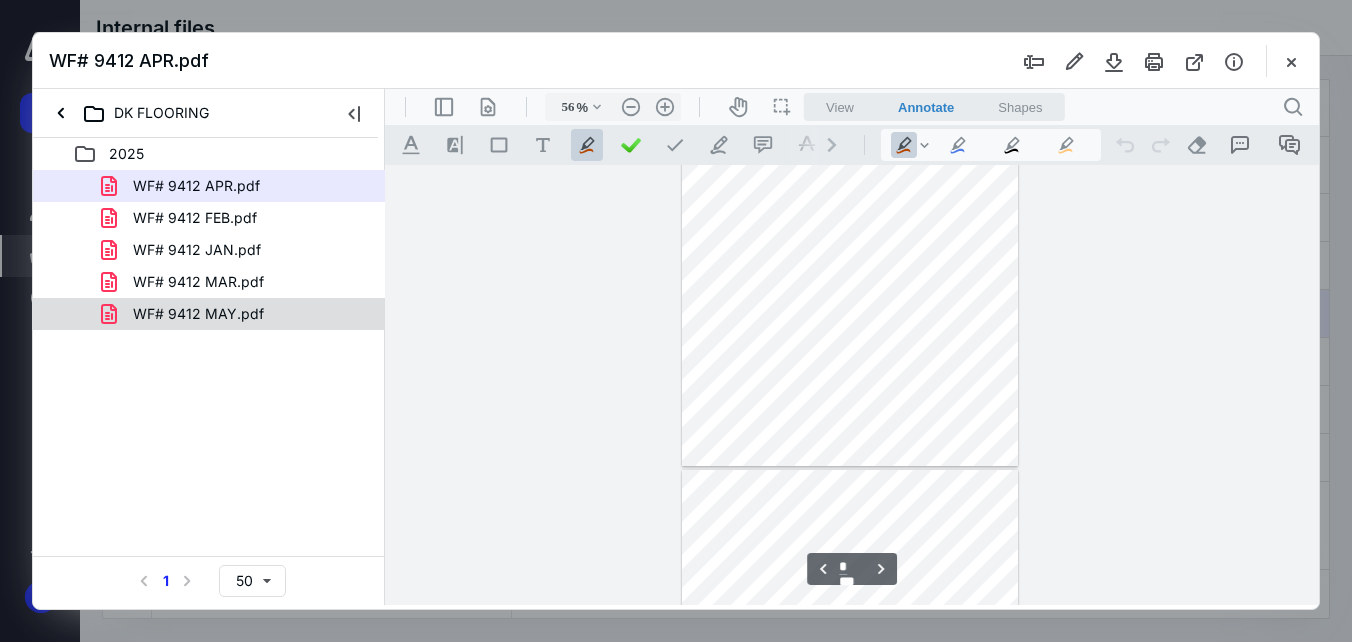 type on "*" 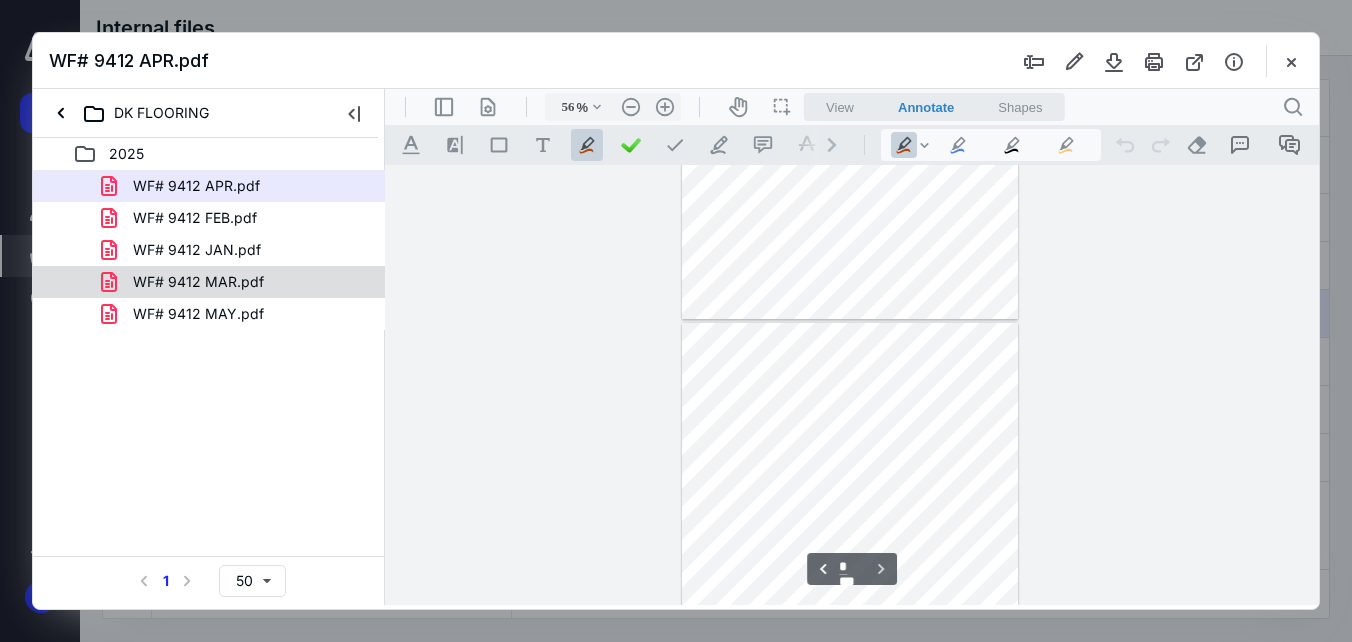 click on "WF# 9412 MAR.pdf" at bounding box center (209, 282) 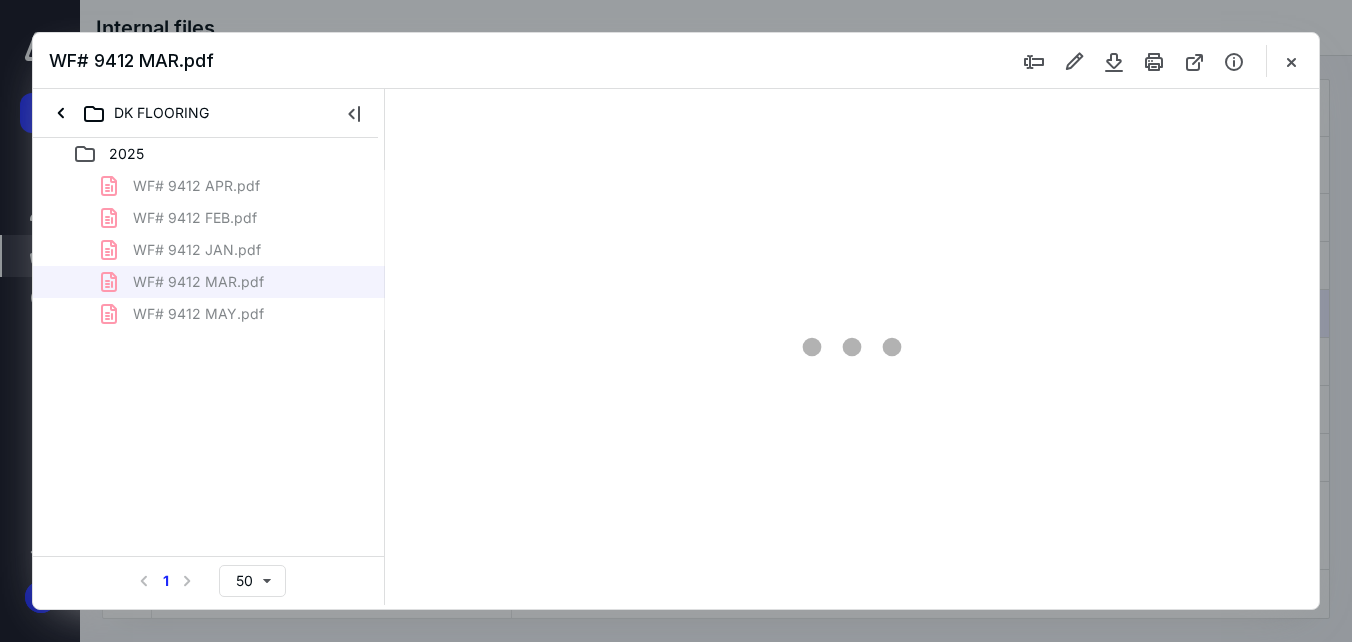 type on "56" 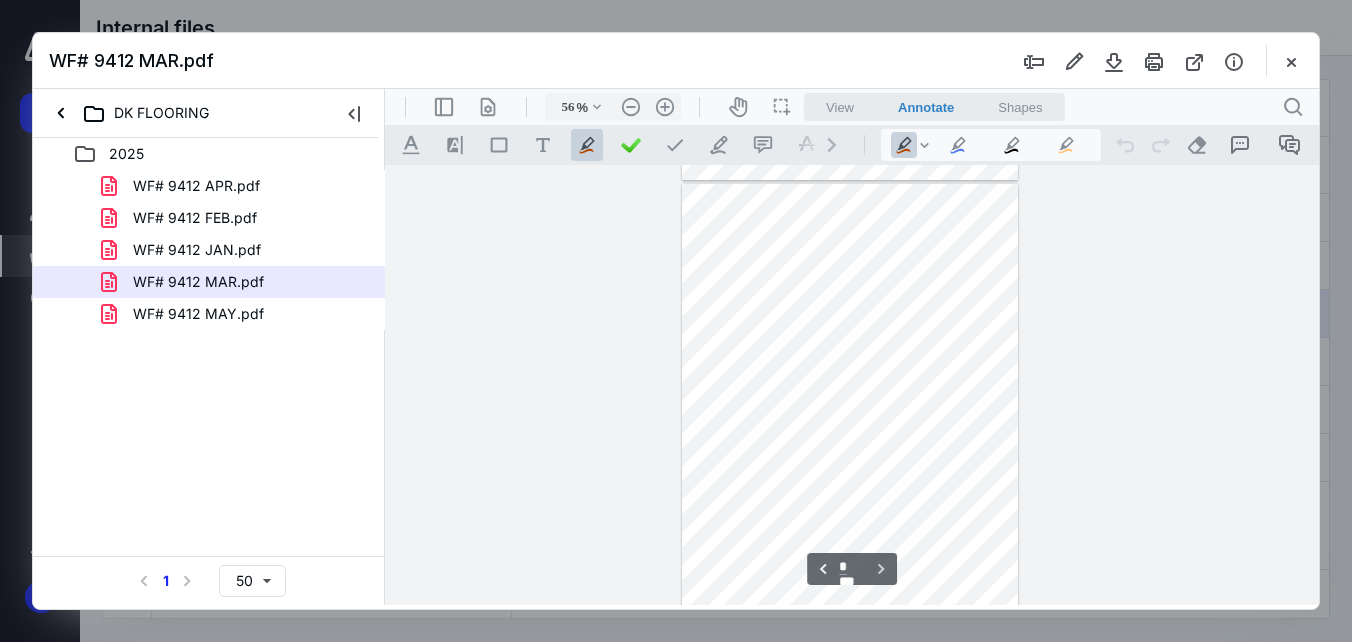 scroll, scrollTop: 2194, scrollLeft: 0, axis: vertical 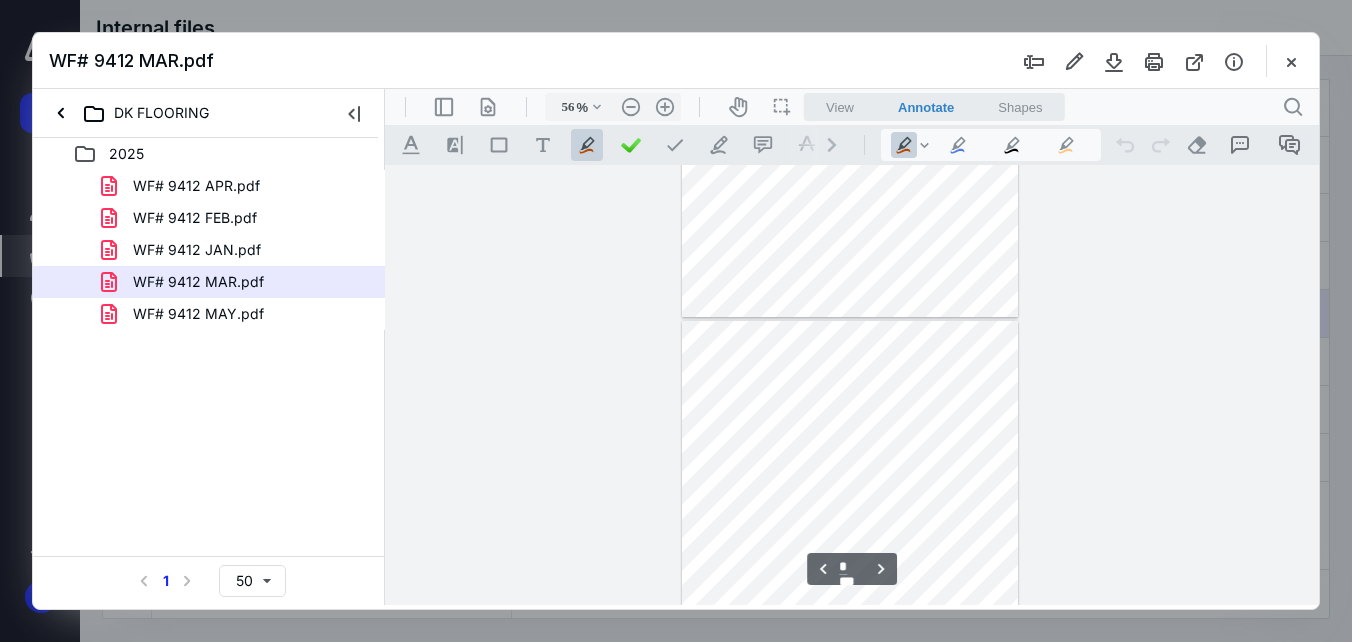 type on "*" 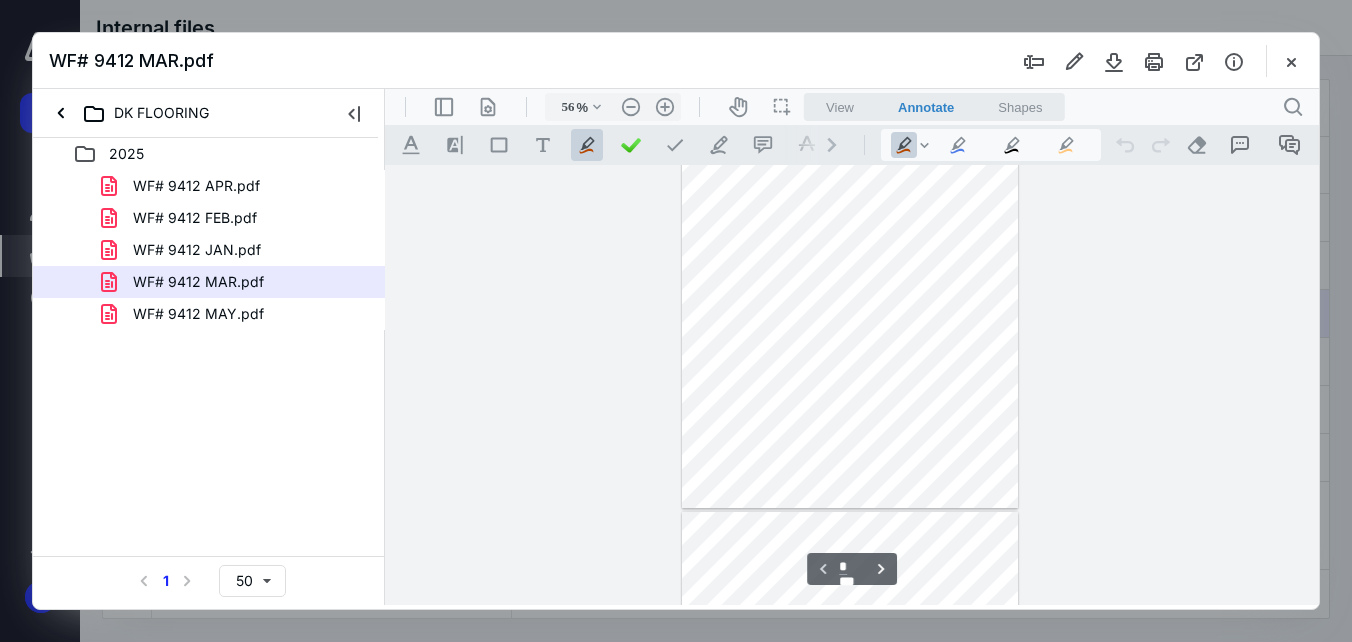 scroll, scrollTop: 0, scrollLeft: 0, axis: both 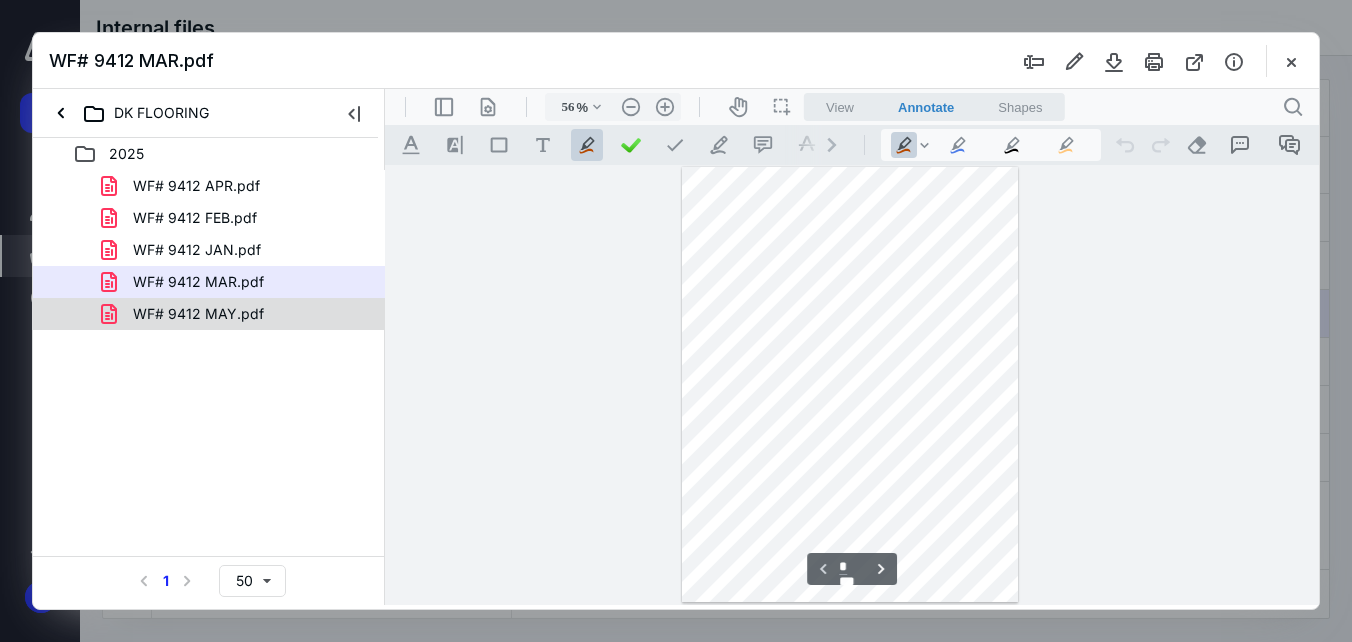 click on "WF# 9412 MAY.pdf" at bounding box center [198, 314] 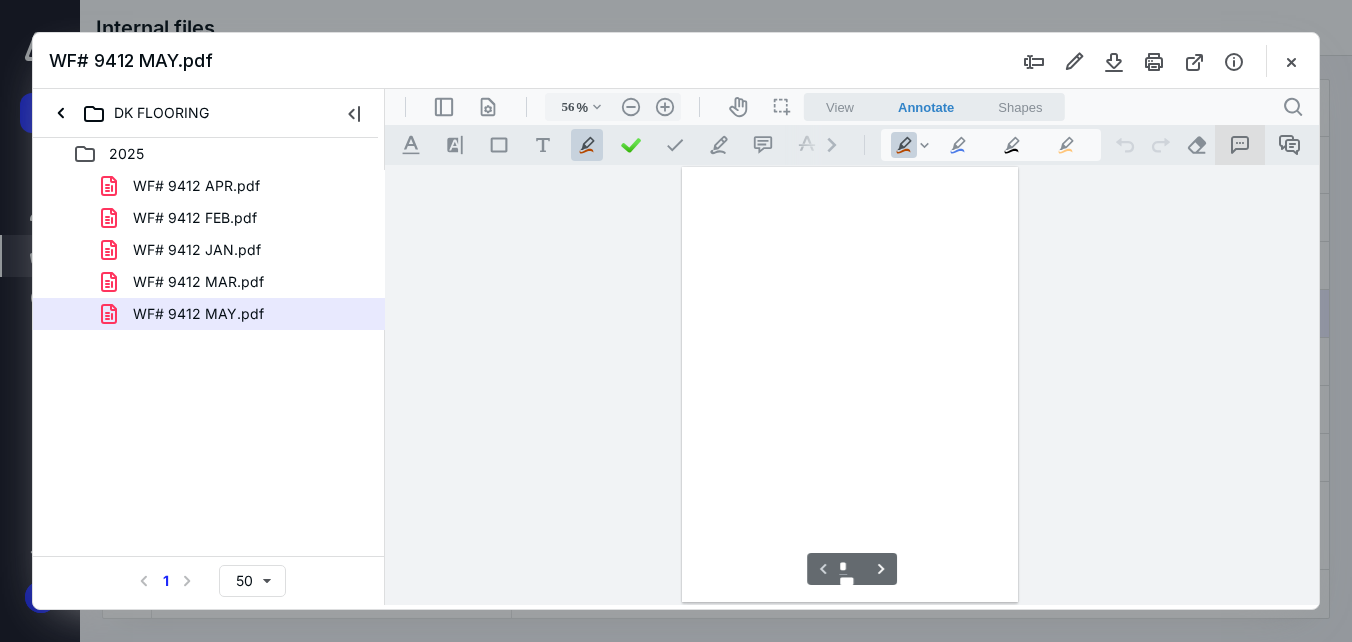 scroll, scrollTop: 78, scrollLeft: 0, axis: vertical 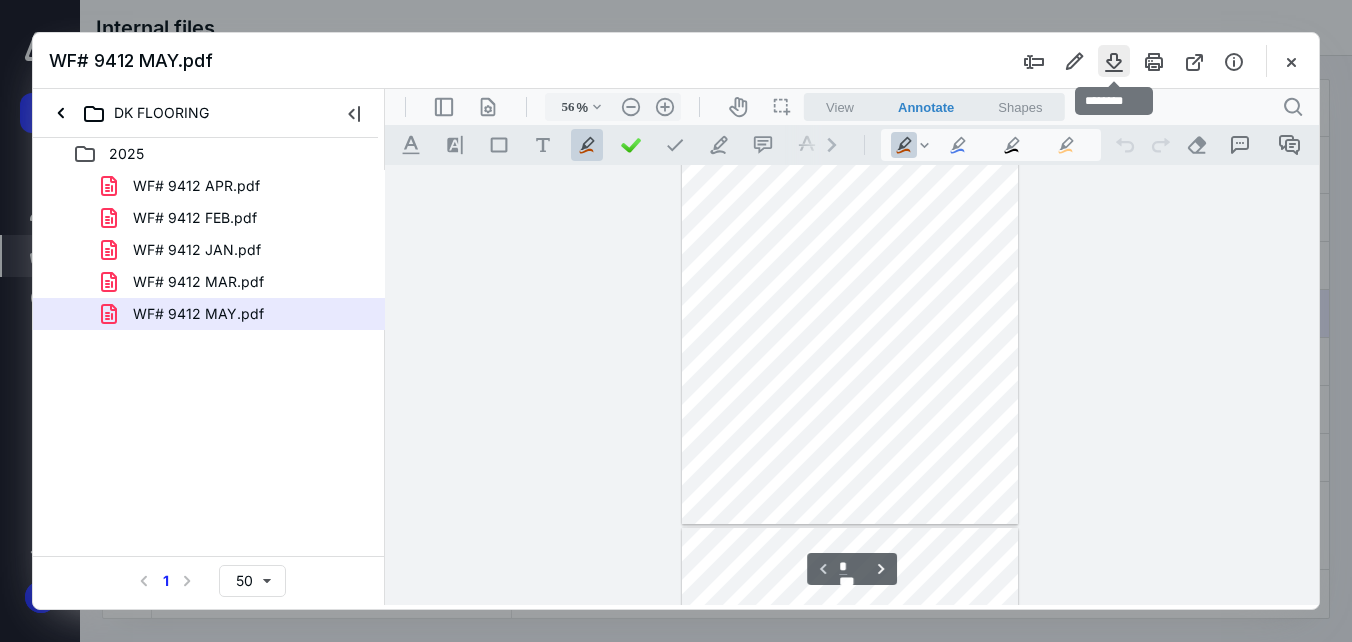 click at bounding box center (1114, 61) 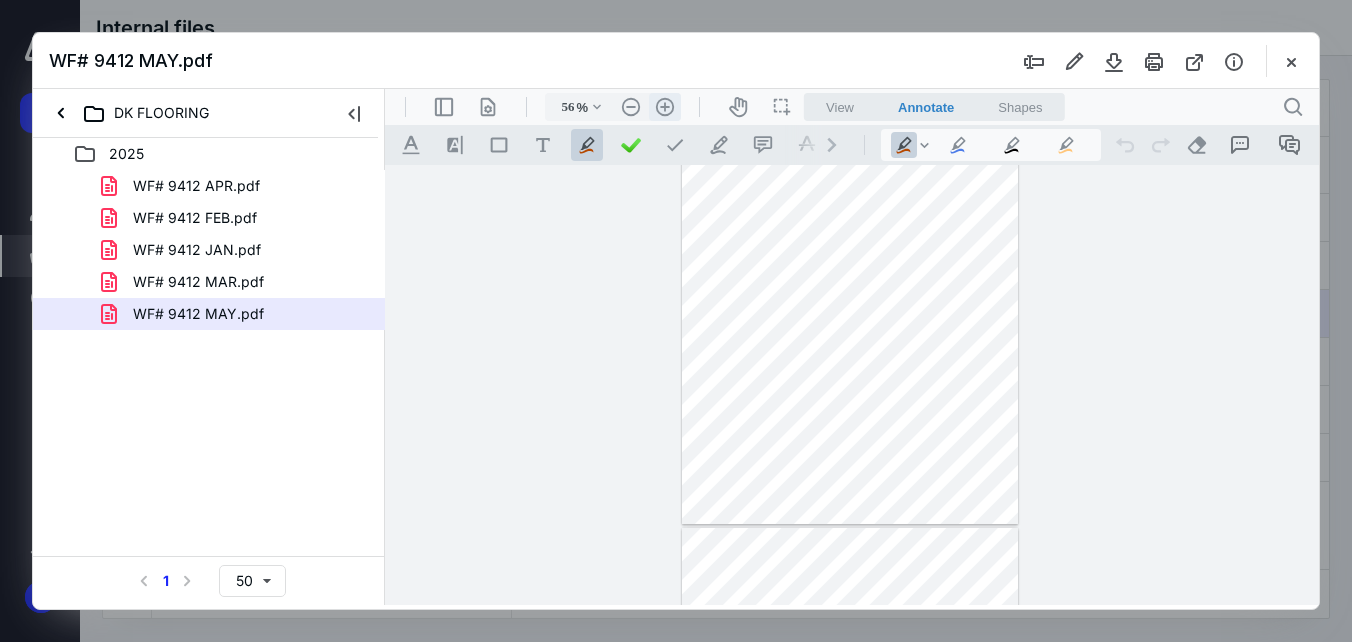 click on ".cls-1{fill:#abb0c4;} icon - header - zoom - in - line" at bounding box center [665, 107] 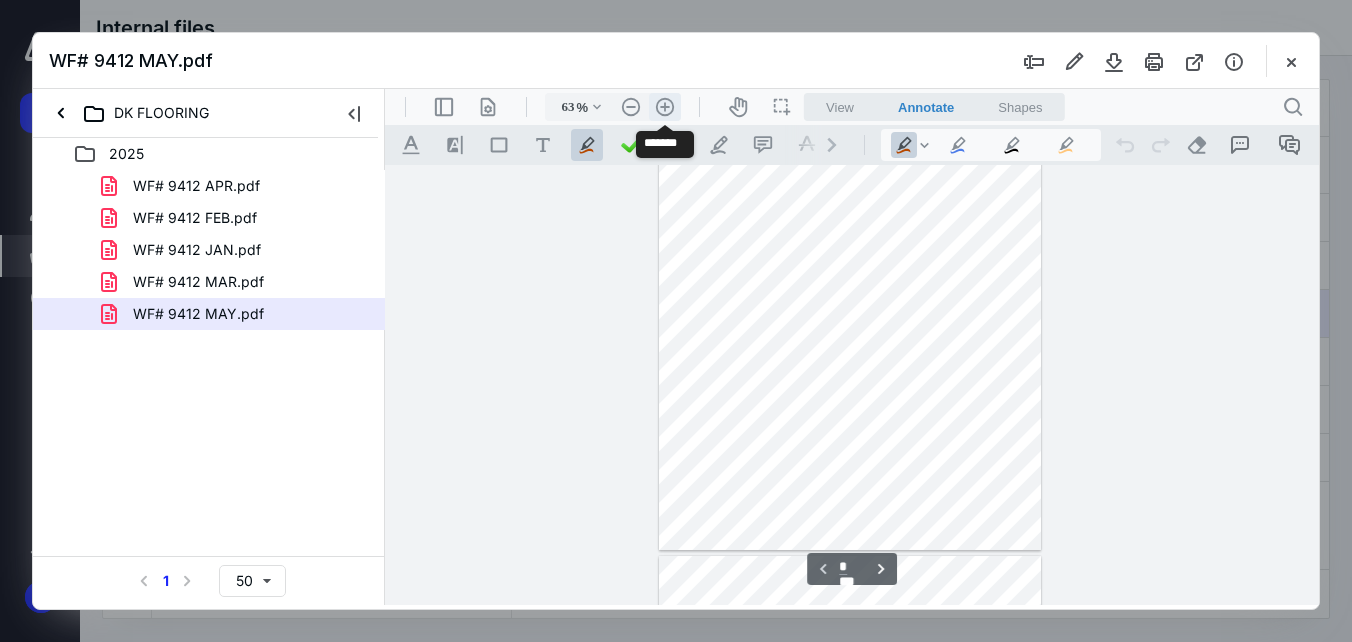 click on ".cls-1{fill:#abb0c4;} icon - header - zoom - in - line" at bounding box center (665, 107) 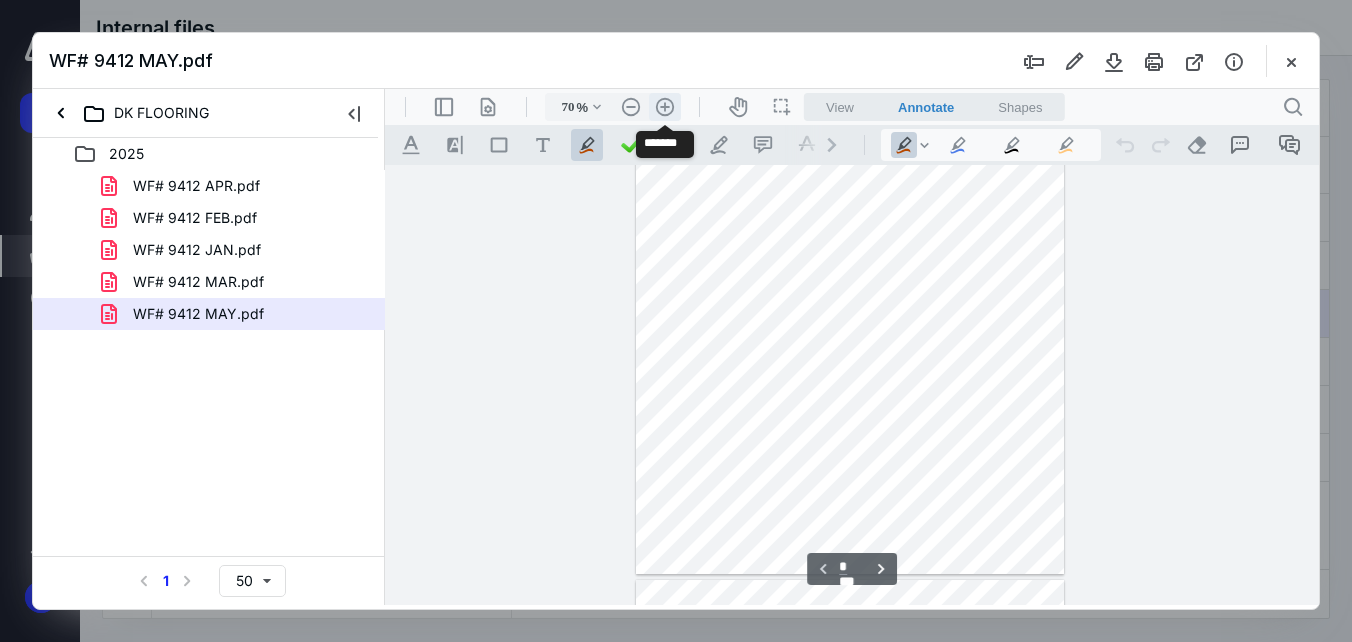click on ".cls-1{fill:#abb0c4;} icon - header - zoom - in - line" at bounding box center [665, 107] 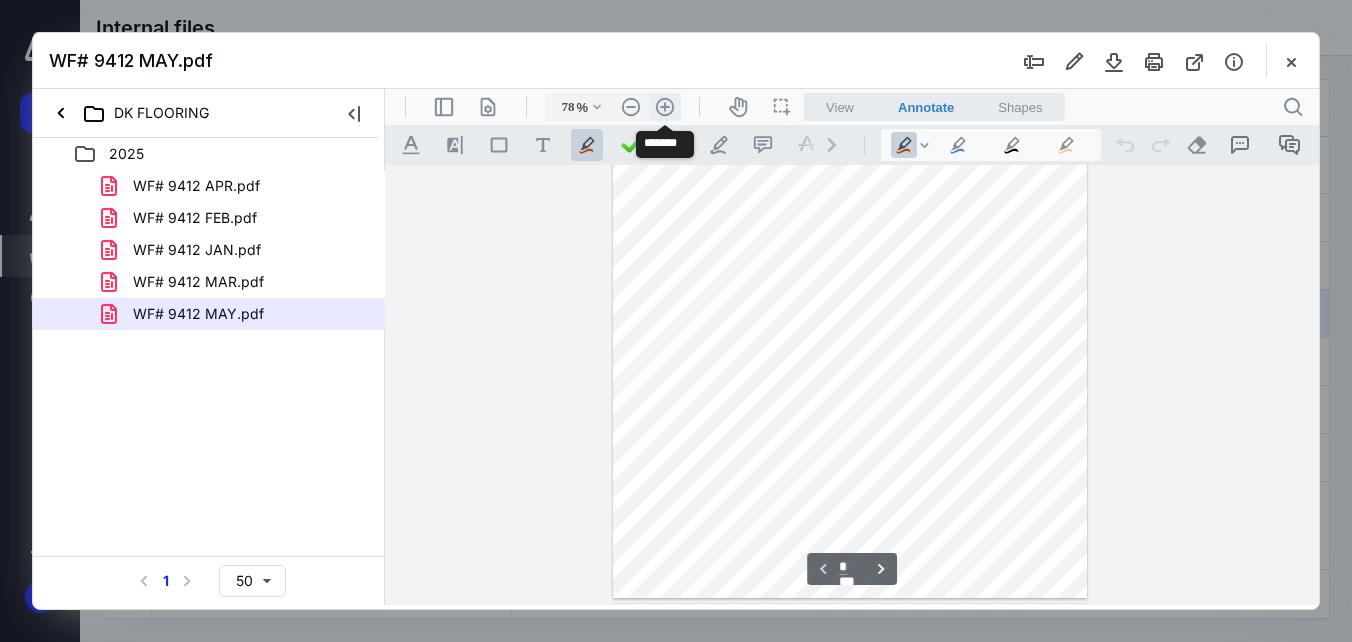 click on ".cls-1{fill:#abb0c4;} icon - header - zoom - in - line" at bounding box center (665, 107) 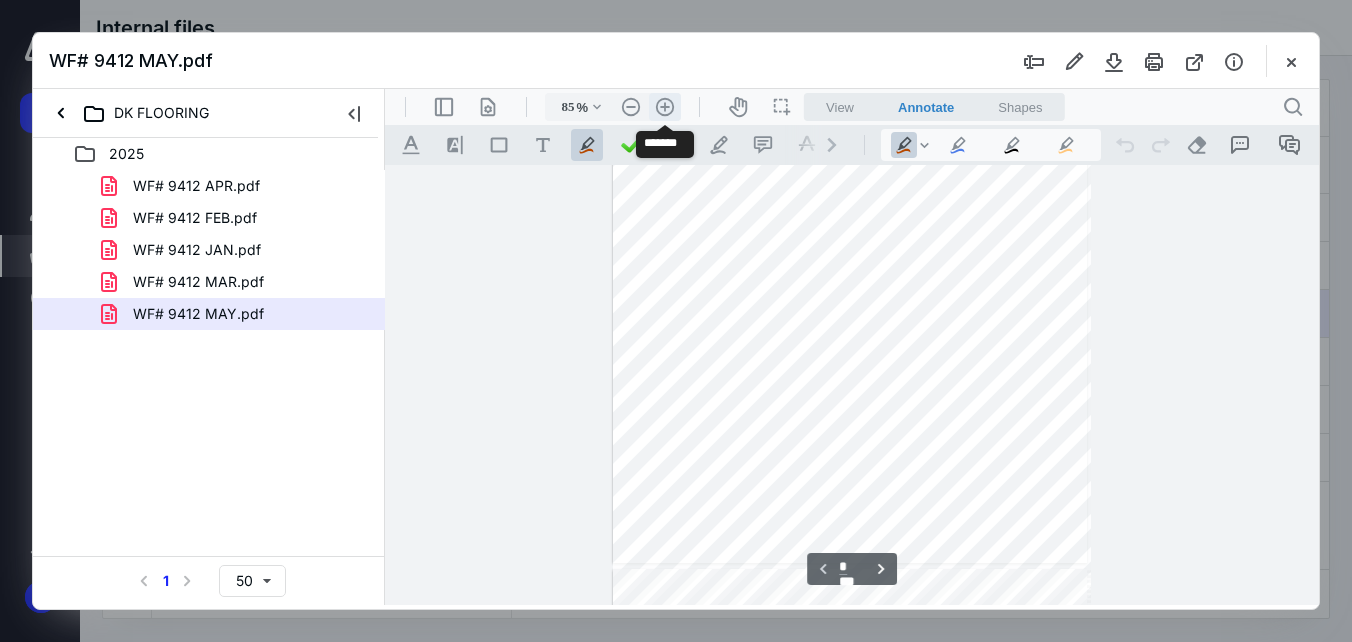 click on ".cls-1{fill:#abb0c4;} icon - header - zoom - in - line" at bounding box center (665, 107) 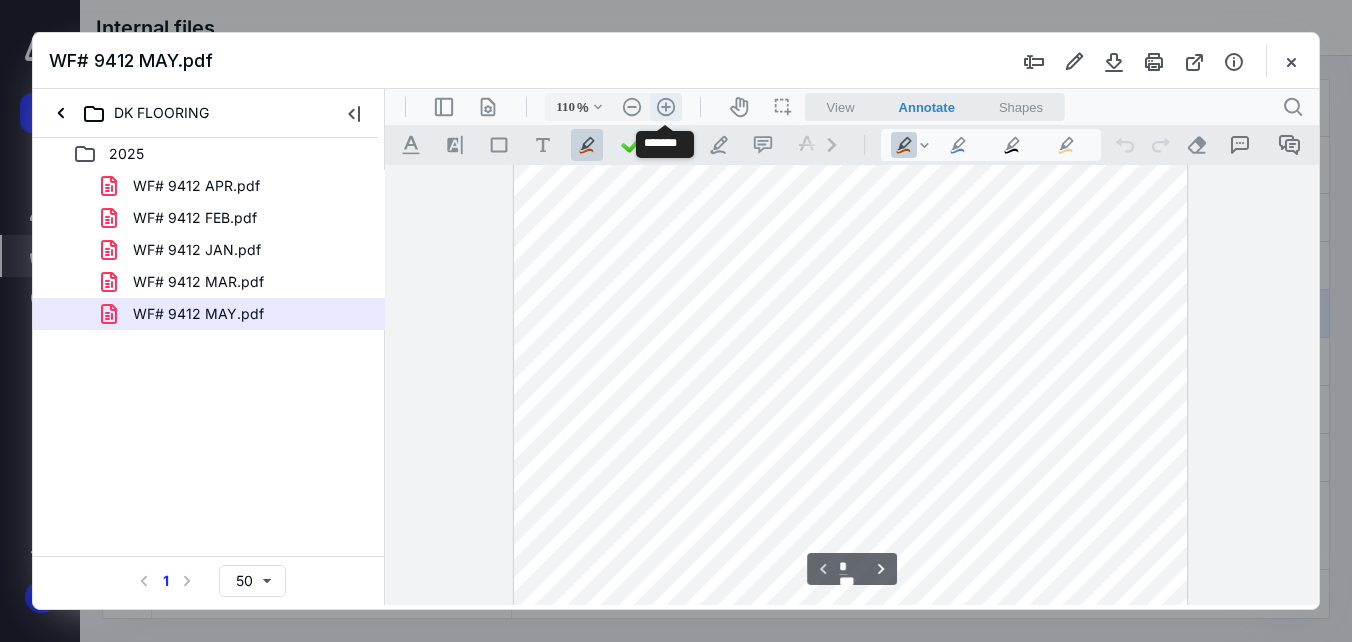 click on ".cls-1{fill:#abb0c4;} icon - header - zoom - in - line" at bounding box center (666, 107) 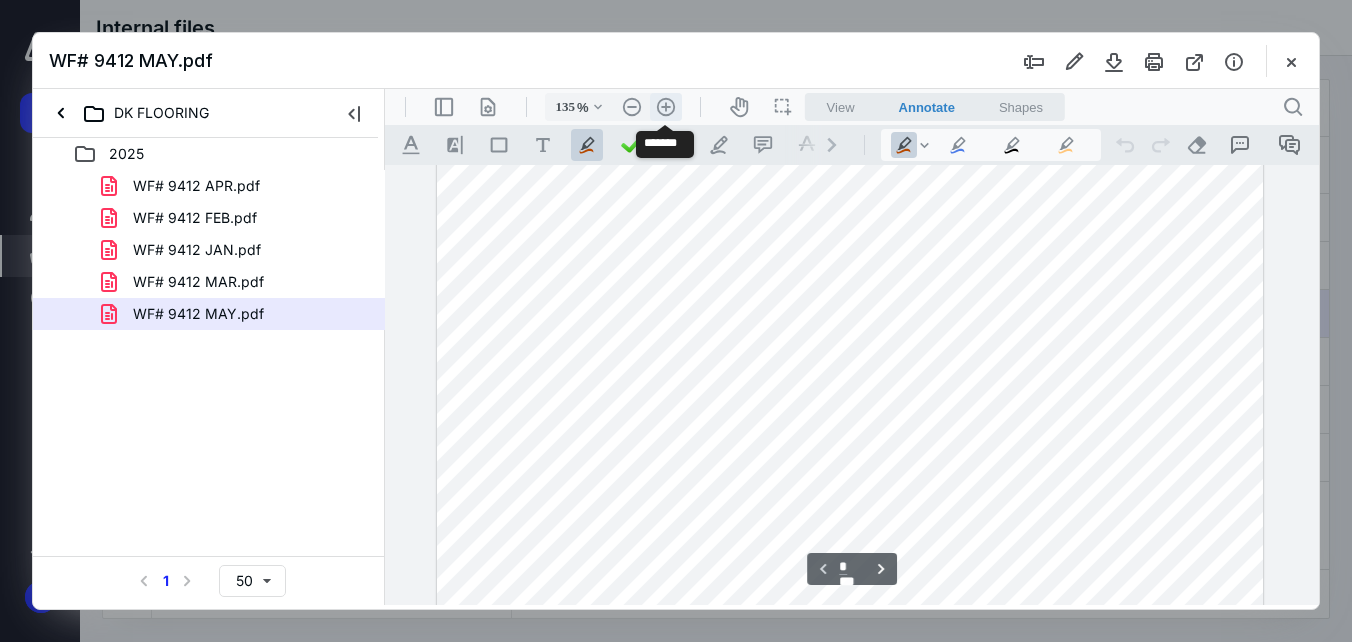 scroll, scrollTop: 454, scrollLeft: 0, axis: vertical 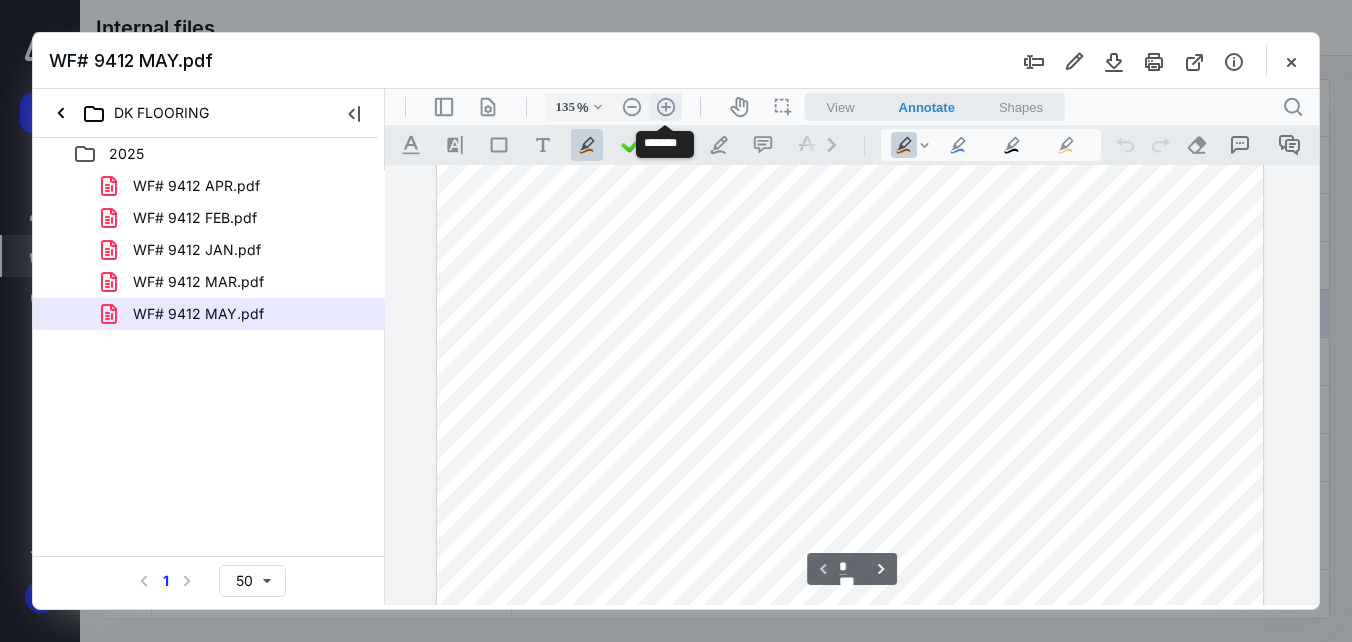 click on ".cls-1{fill:#abb0c4;} icon - header - zoom - in - line" at bounding box center [666, 107] 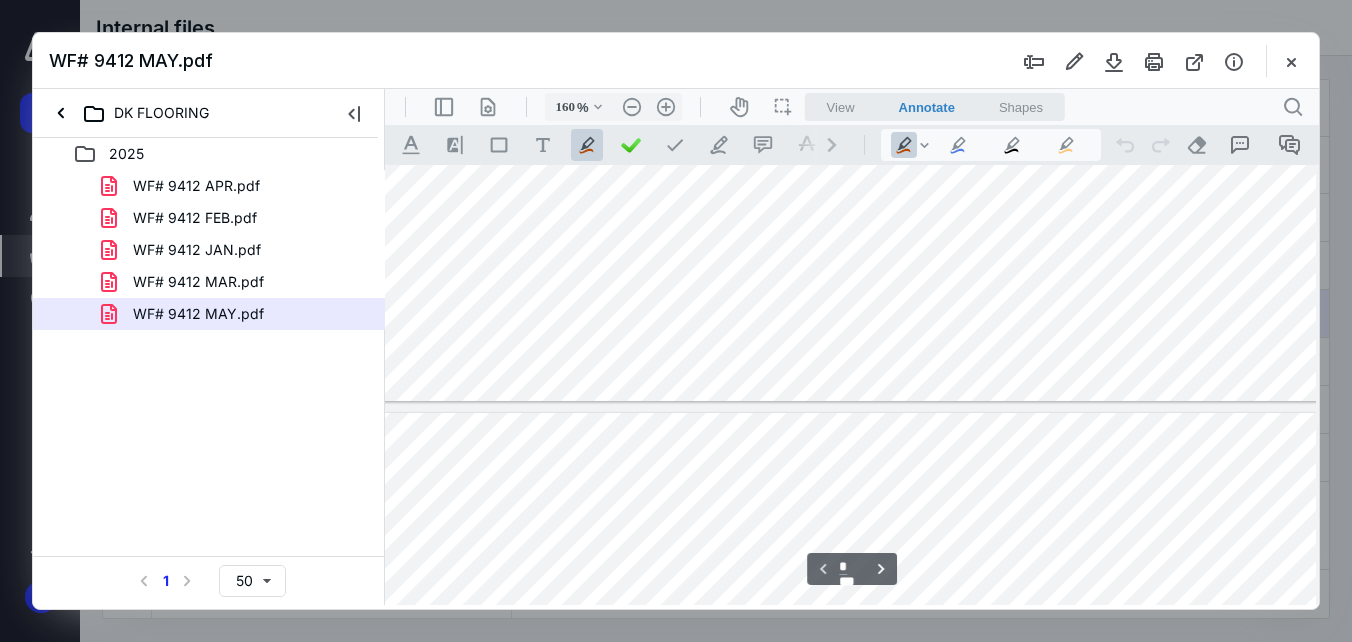 type on "*" 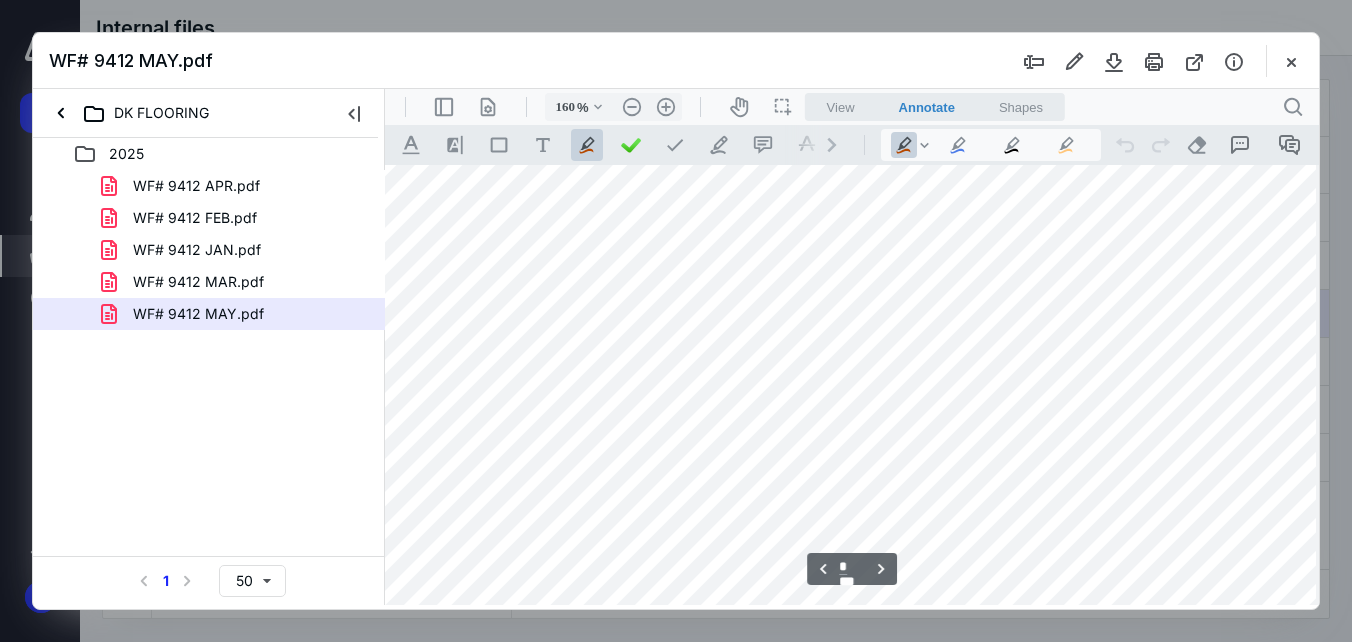 scroll, scrollTop: 2072, scrollLeft: 34, axis: both 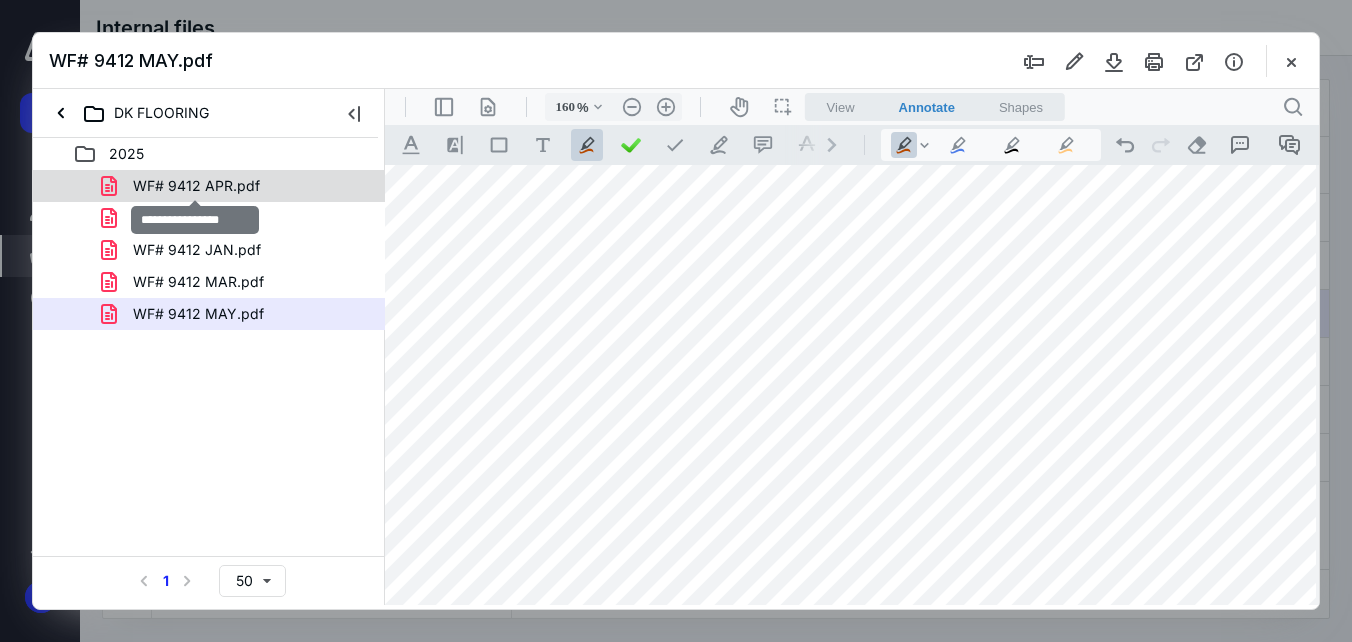 click on "WF# 9412 APR.pdf" at bounding box center [196, 186] 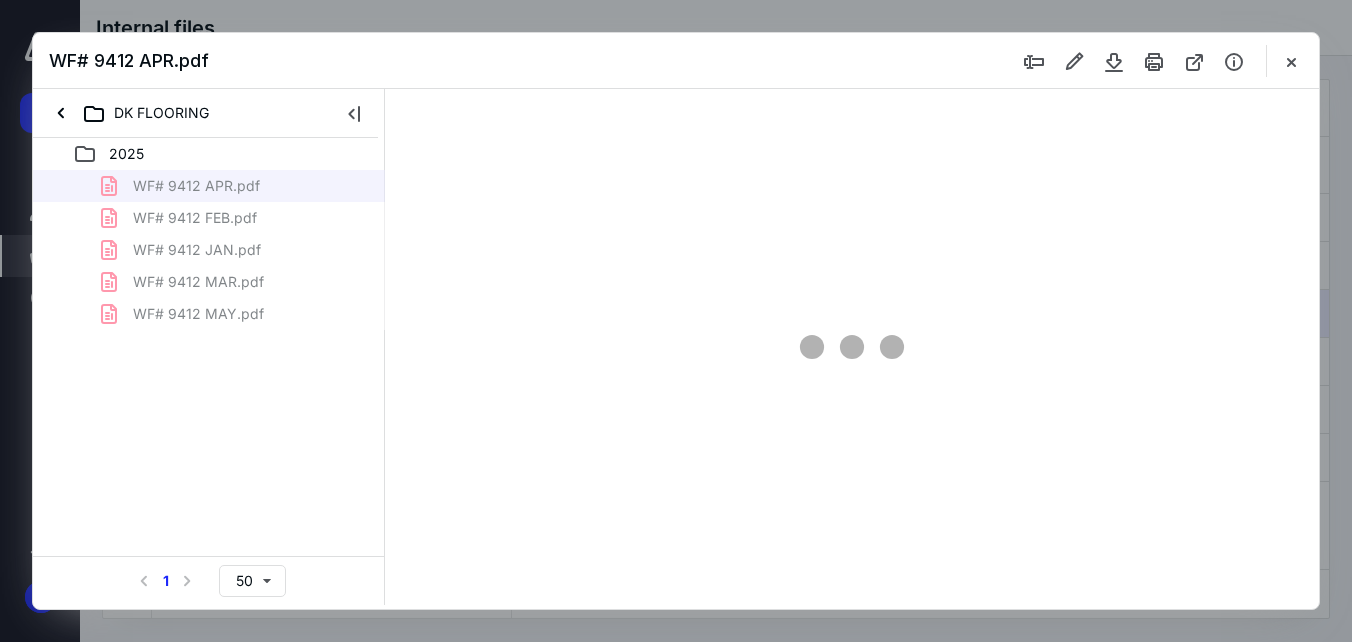 type on "56" 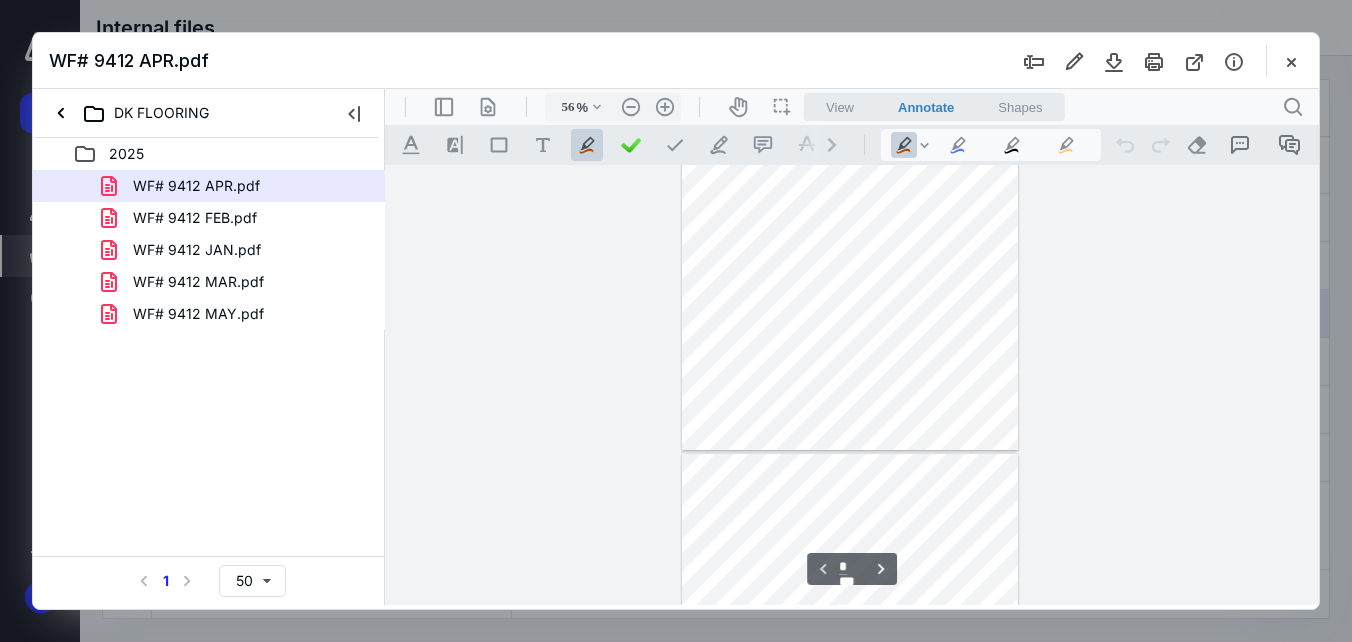 scroll, scrollTop: 178, scrollLeft: 0, axis: vertical 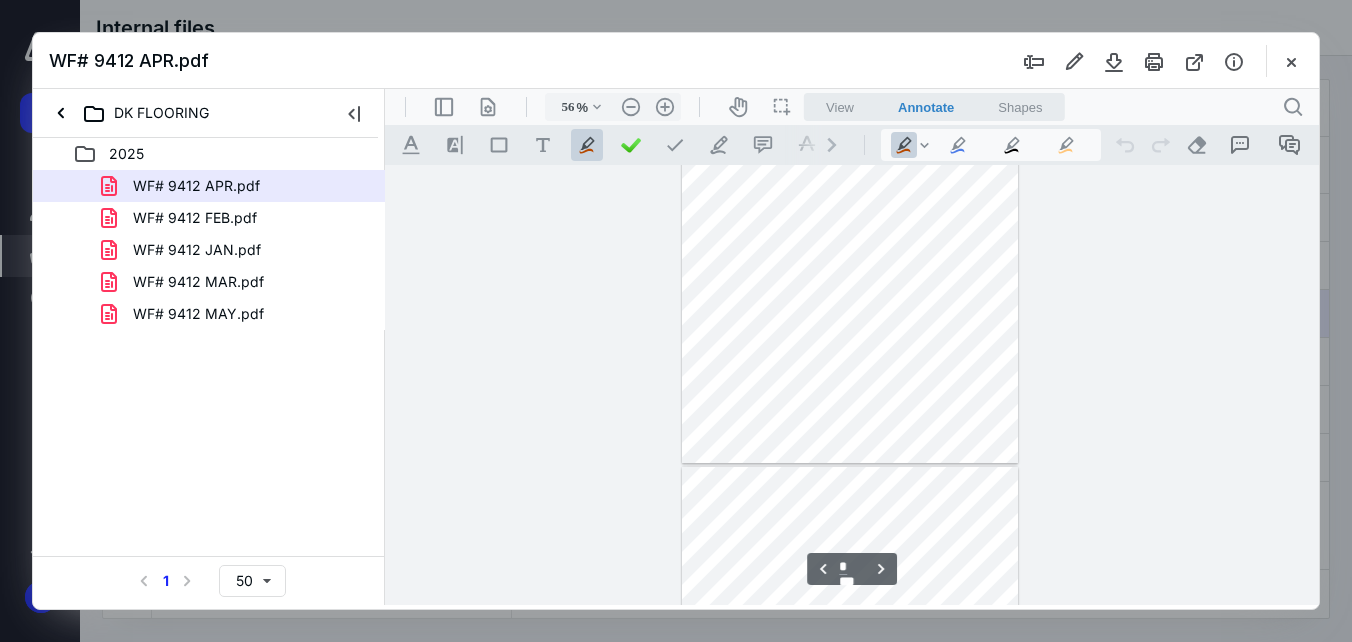 type on "*" 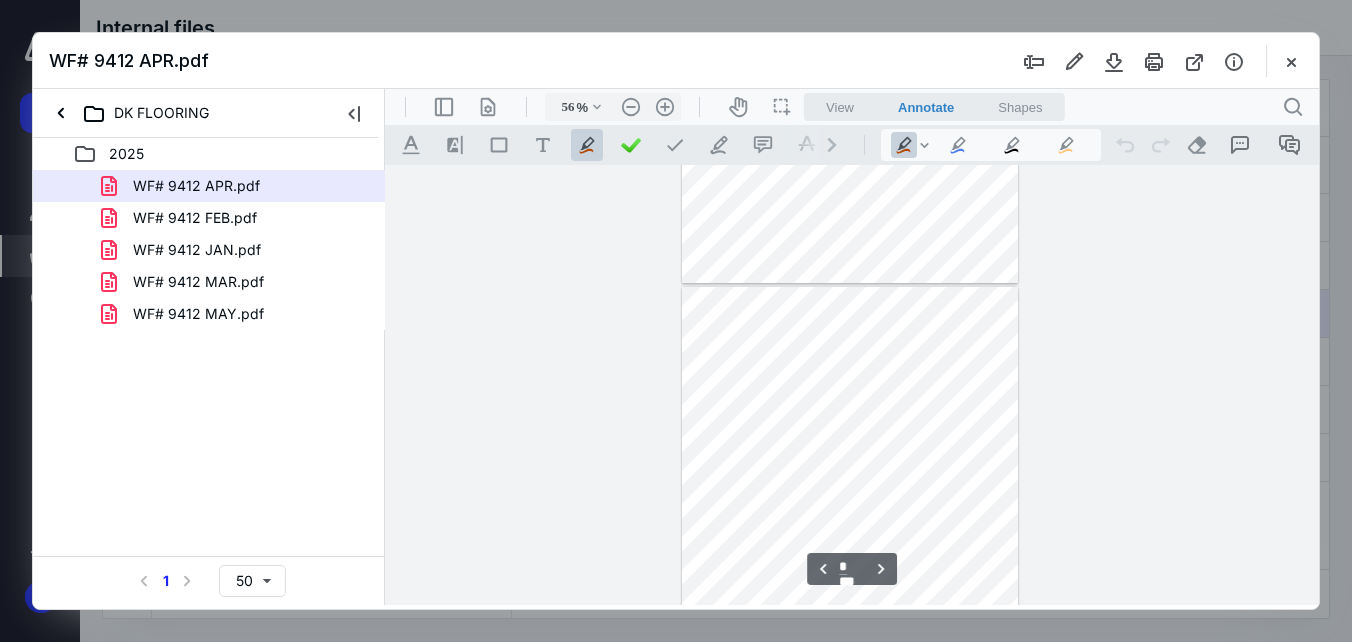 scroll, scrollTop: 978, scrollLeft: 0, axis: vertical 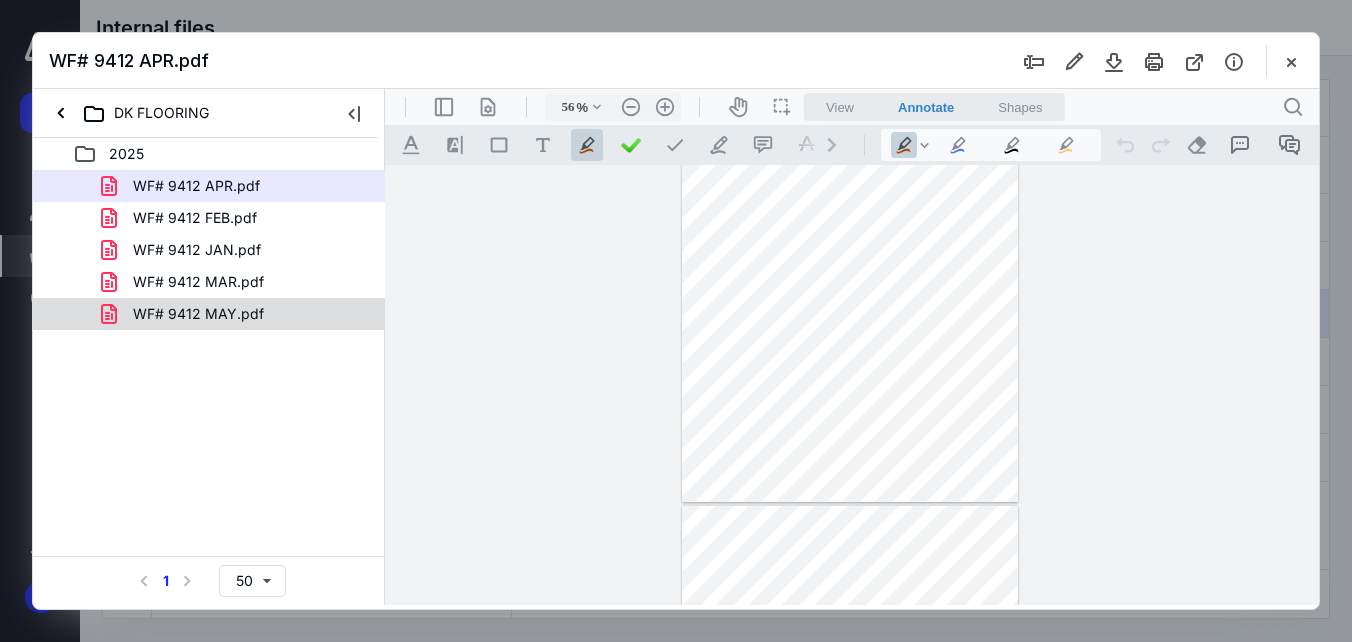 click on "WF# 9412 MAY.pdf" at bounding box center (198, 314) 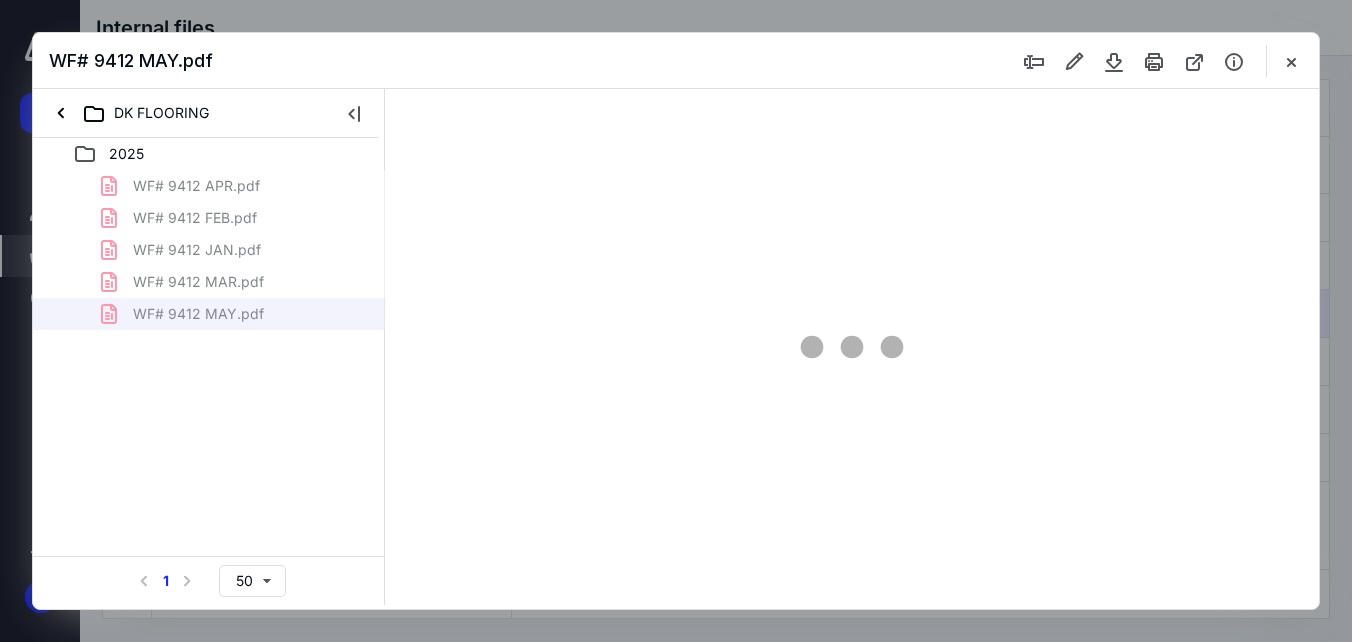 scroll, scrollTop: 78, scrollLeft: 0, axis: vertical 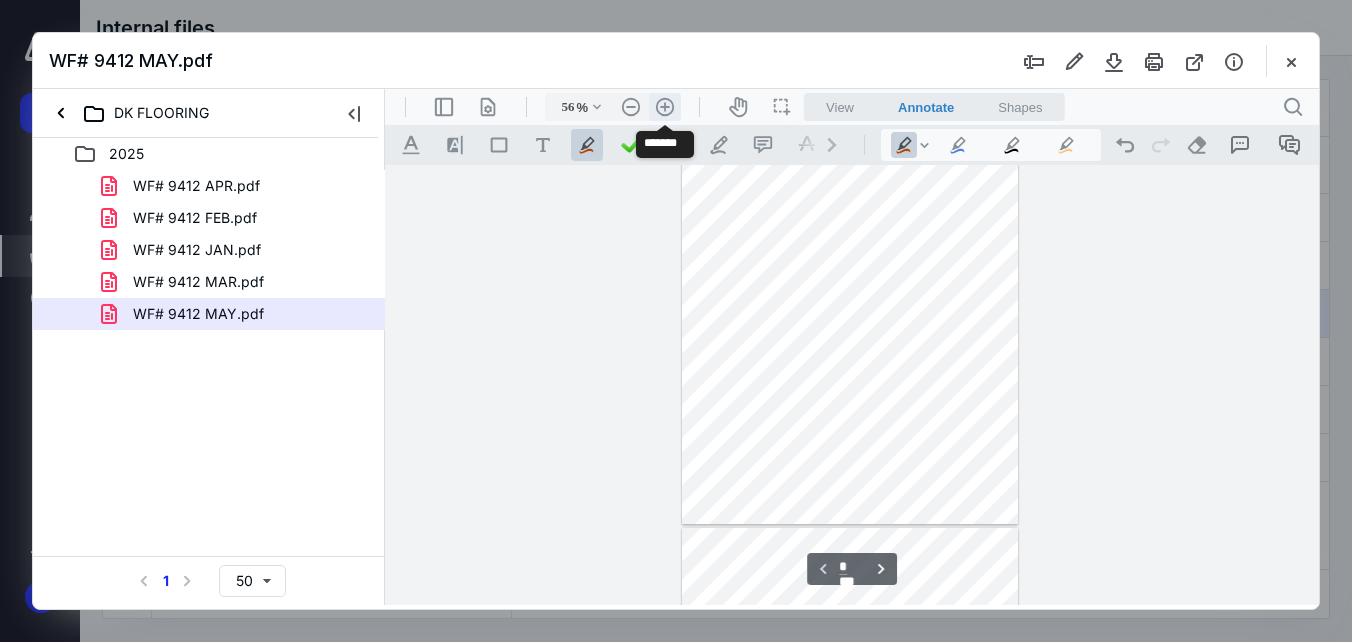 click on ".cls-1{fill:#abb0c4;} icon - header - zoom - in - line" at bounding box center [665, 107] 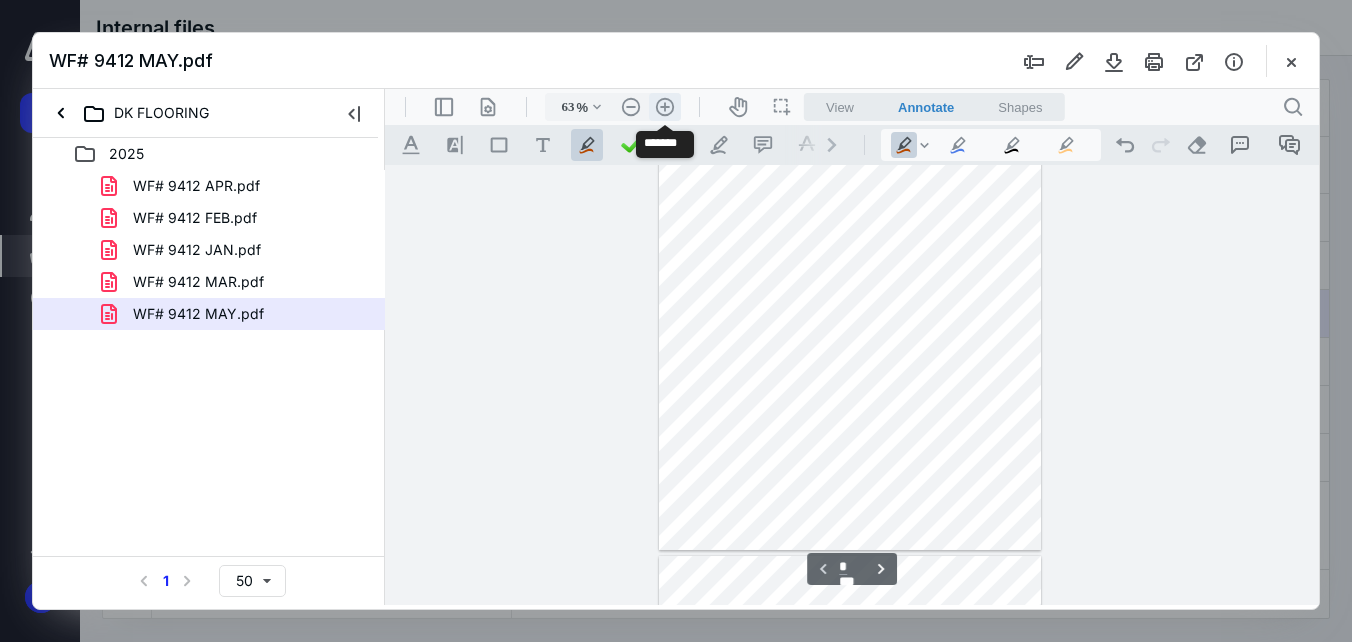 click on ".cls-1{fill:#abb0c4;} icon - header - zoom - in - line" at bounding box center [665, 107] 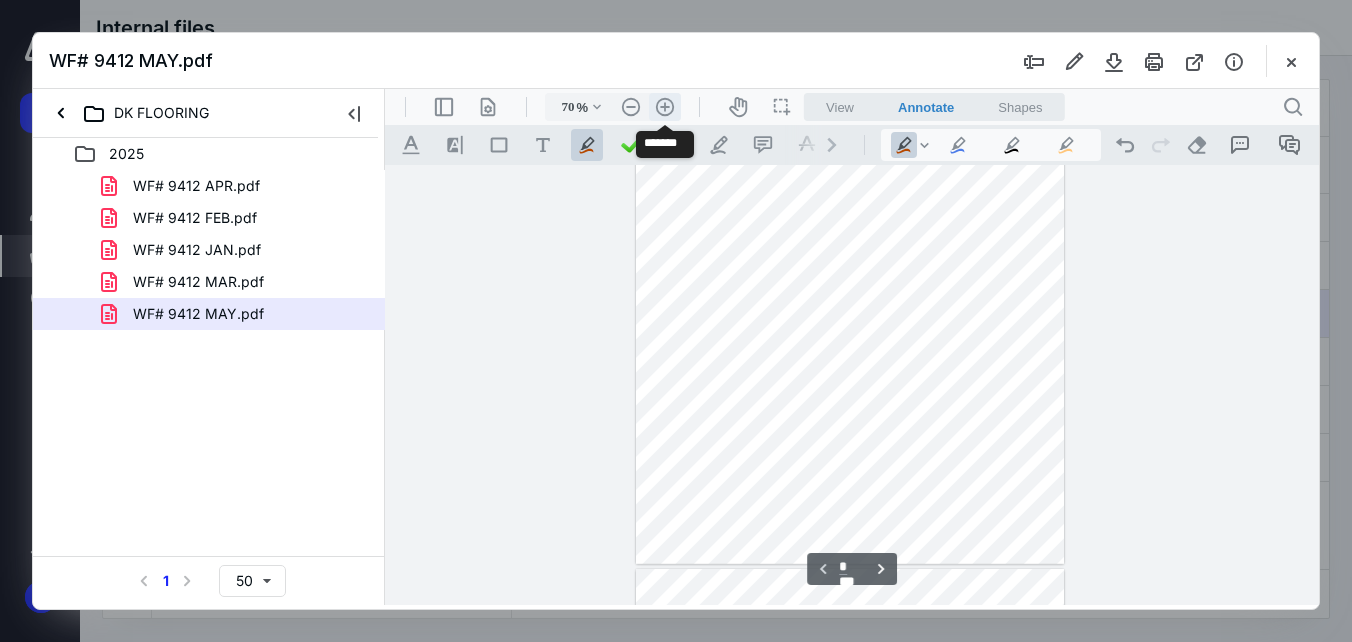 click on ".cls-1{fill:#abb0c4;} icon - header - zoom - in - line" at bounding box center (665, 107) 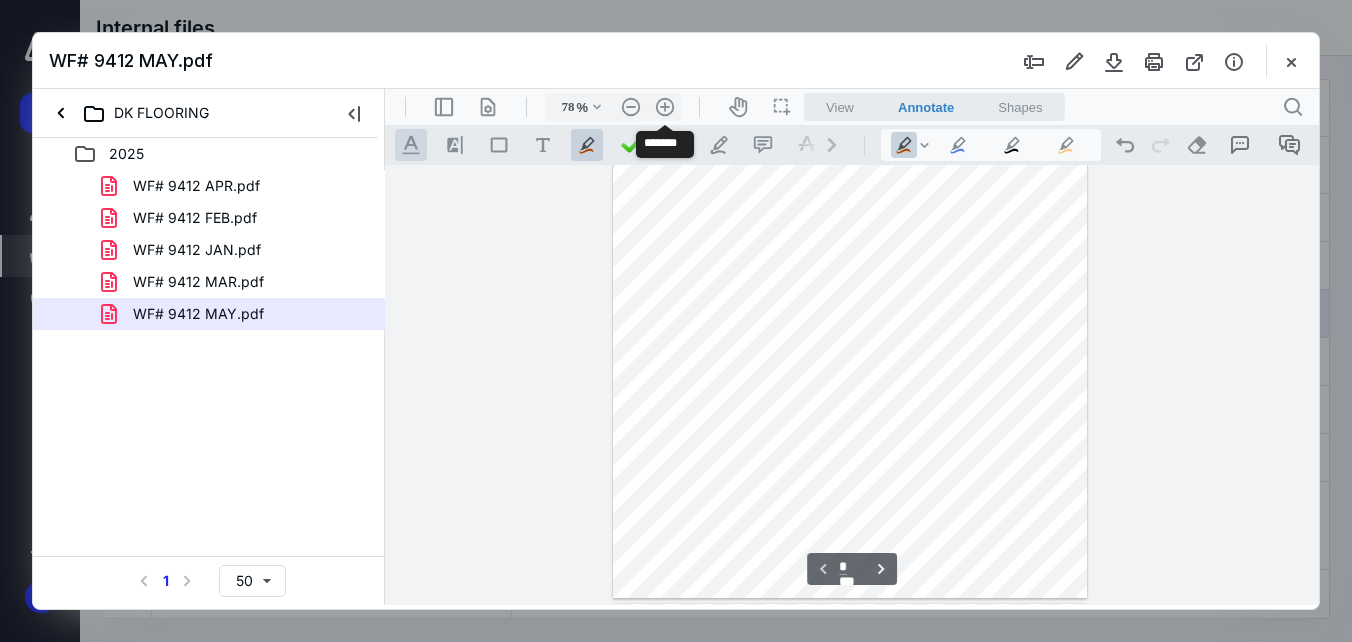 drag, startPoint x: 676, startPoint y: 104, endPoint x: 401, endPoint y: 135, distance: 276.74176 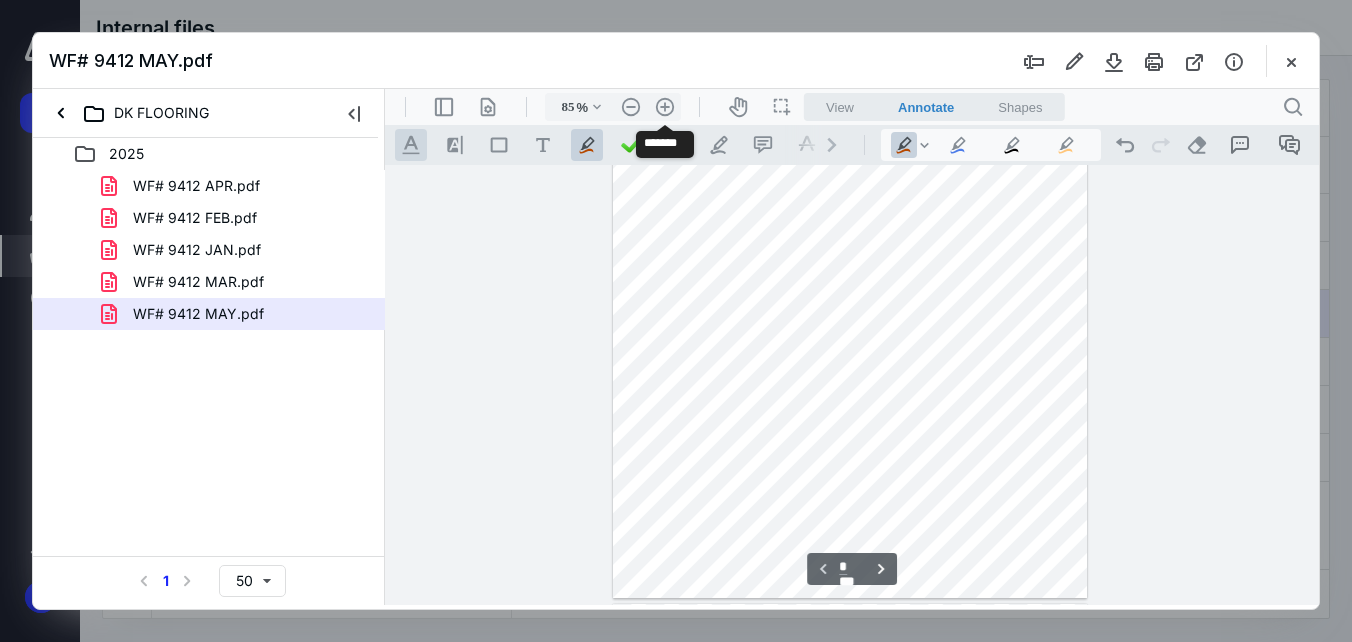 scroll, scrollTop: 218, scrollLeft: 0, axis: vertical 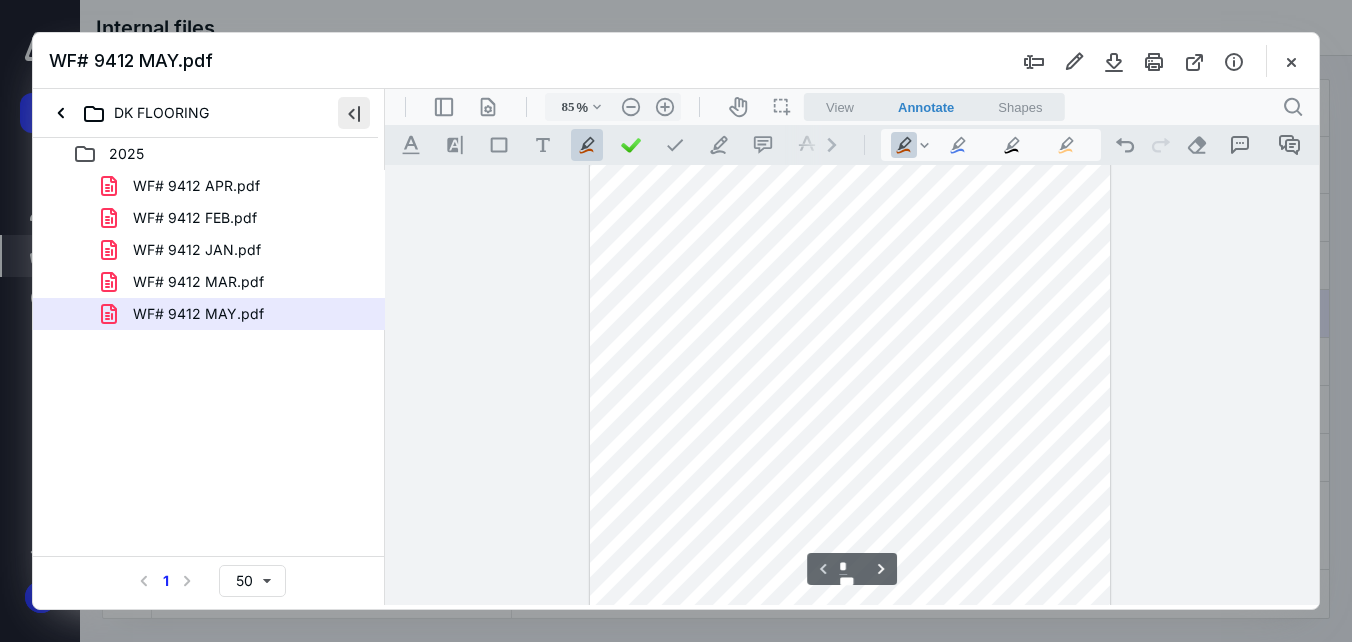 click at bounding box center (354, 113) 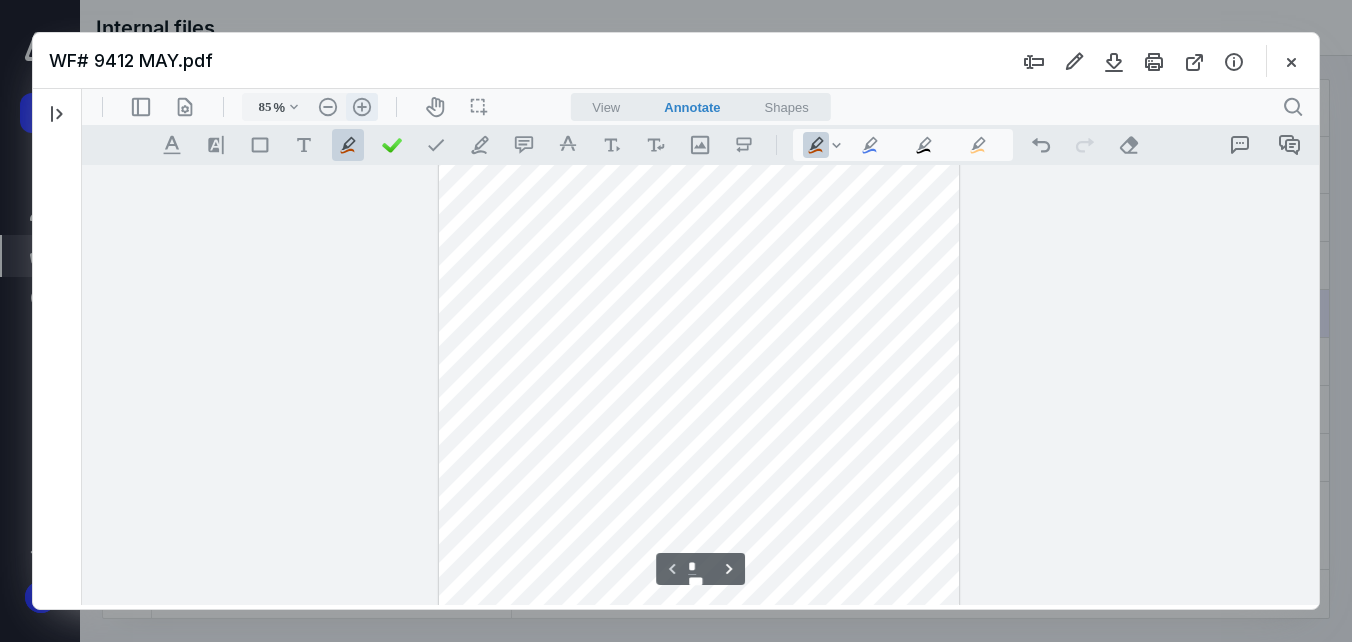click on ".cls-1{fill:#abb0c4;} icon - header - zoom - in - line" at bounding box center [362, 107] 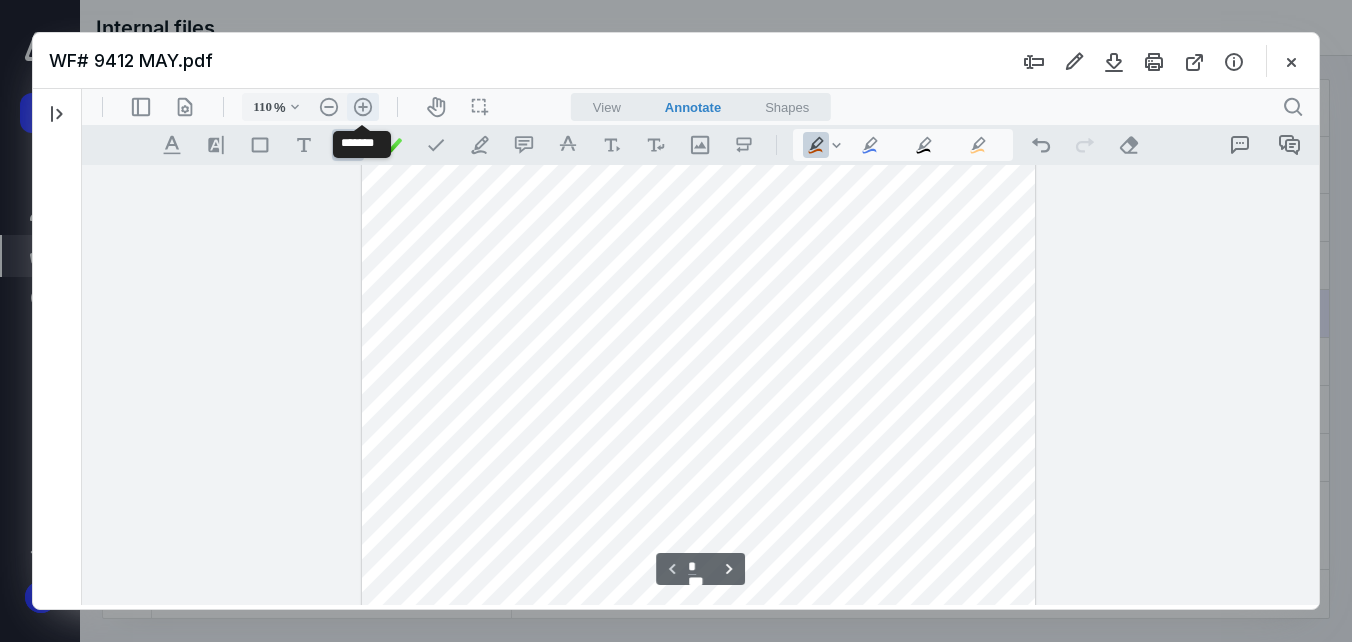 click on ".cls-1{fill:#abb0c4;} icon - header - zoom - in - line" at bounding box center [363, 107] 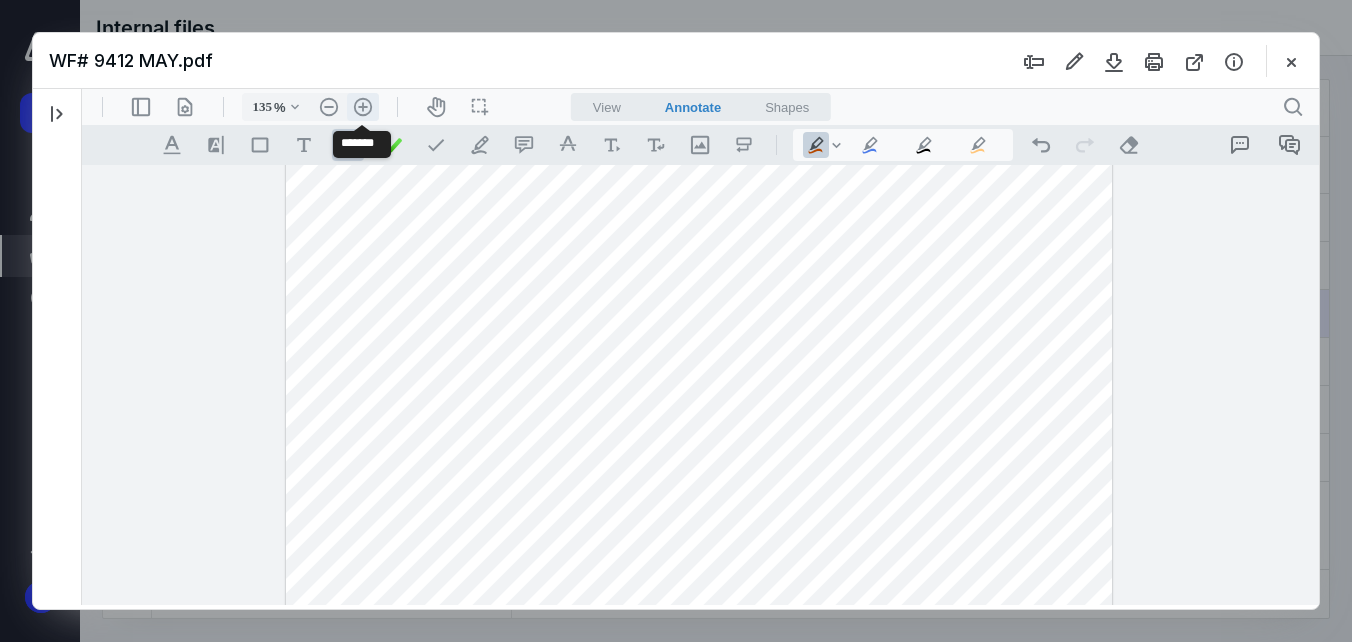 click on ".cls-1{fill:#abb0c4;} icon - header - zoom - in - line" at bounding box center [363, 107] 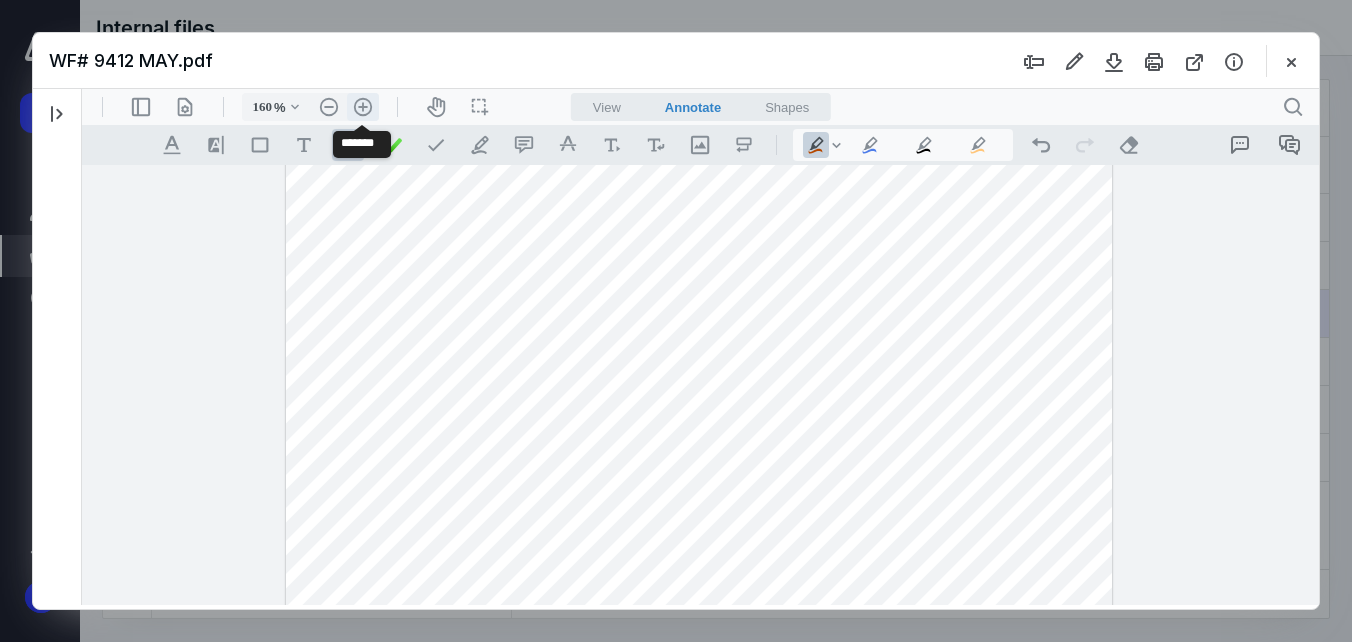 click on ".cls-1{fill:#abb0c4;} icon - header - zoom - in - line" at bounding box center (363, 107) 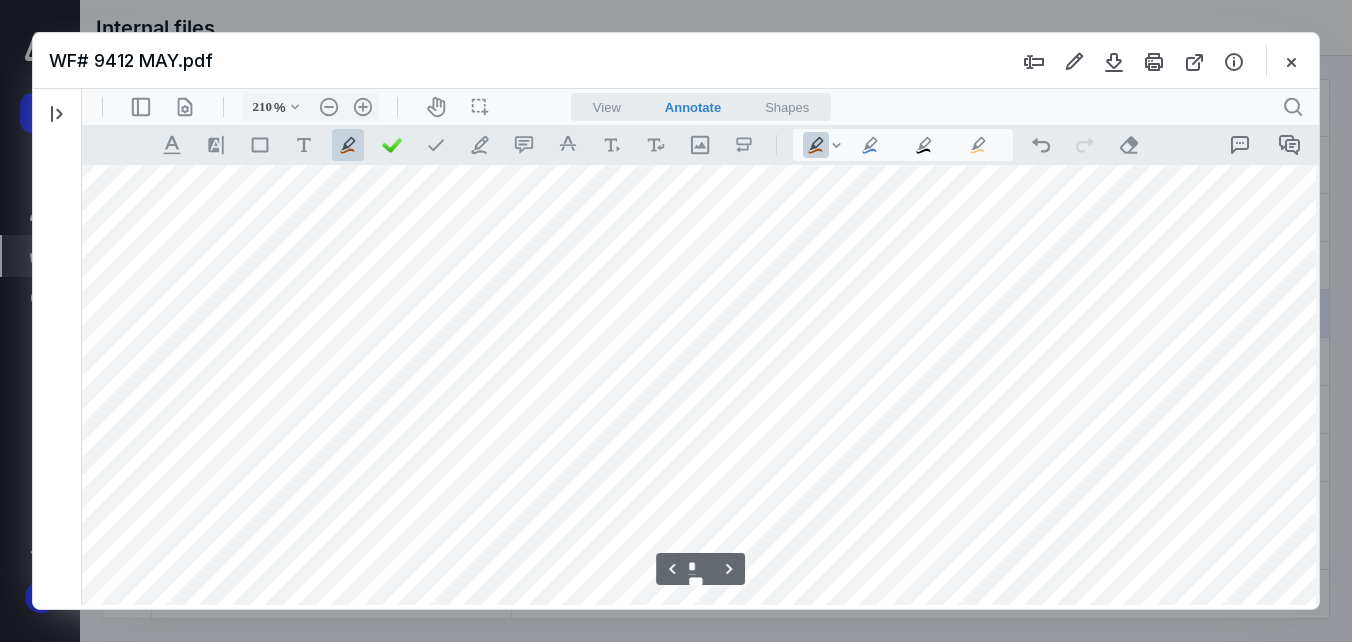 scroll, scrollTop: 3808, scrollLeft: 38, axis: both 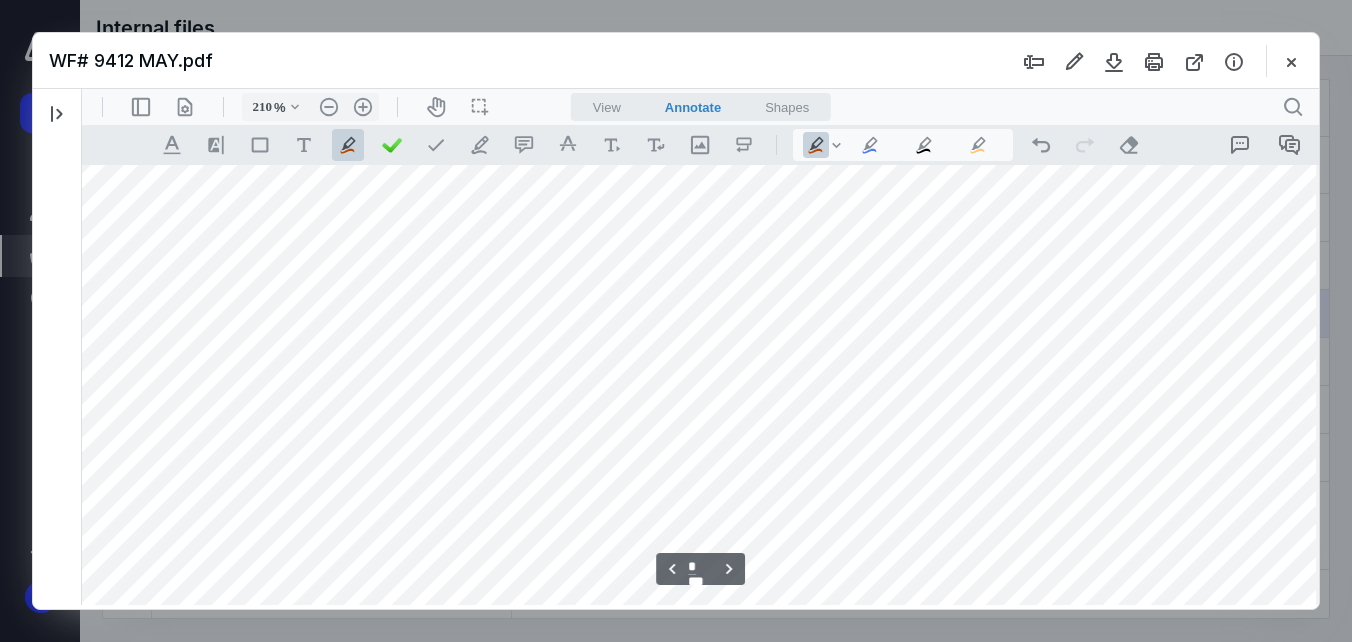 drag, startPoint x: 181, startPoint y: 307, endPoint x: 968, endPoint y: 305, distance: 787.00256 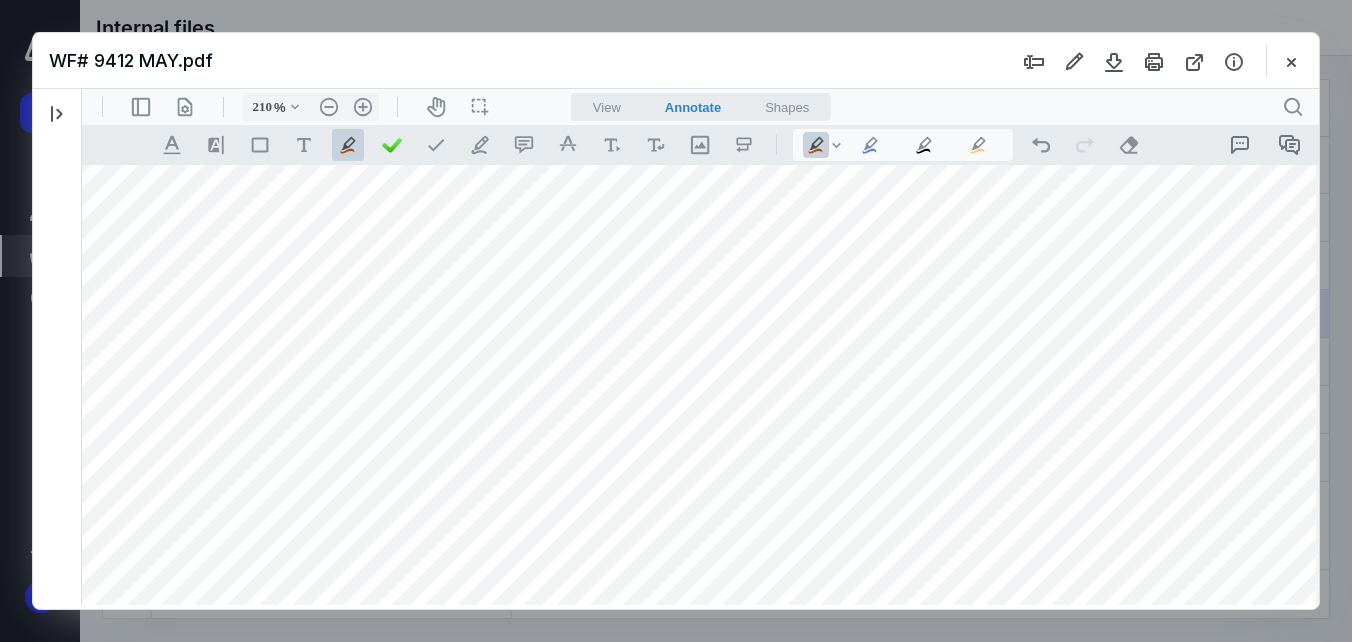 drag, startPoint x: 184, startPoint y: 417, endPoint x: 984, endPoint y: 420, distance: 800.0056 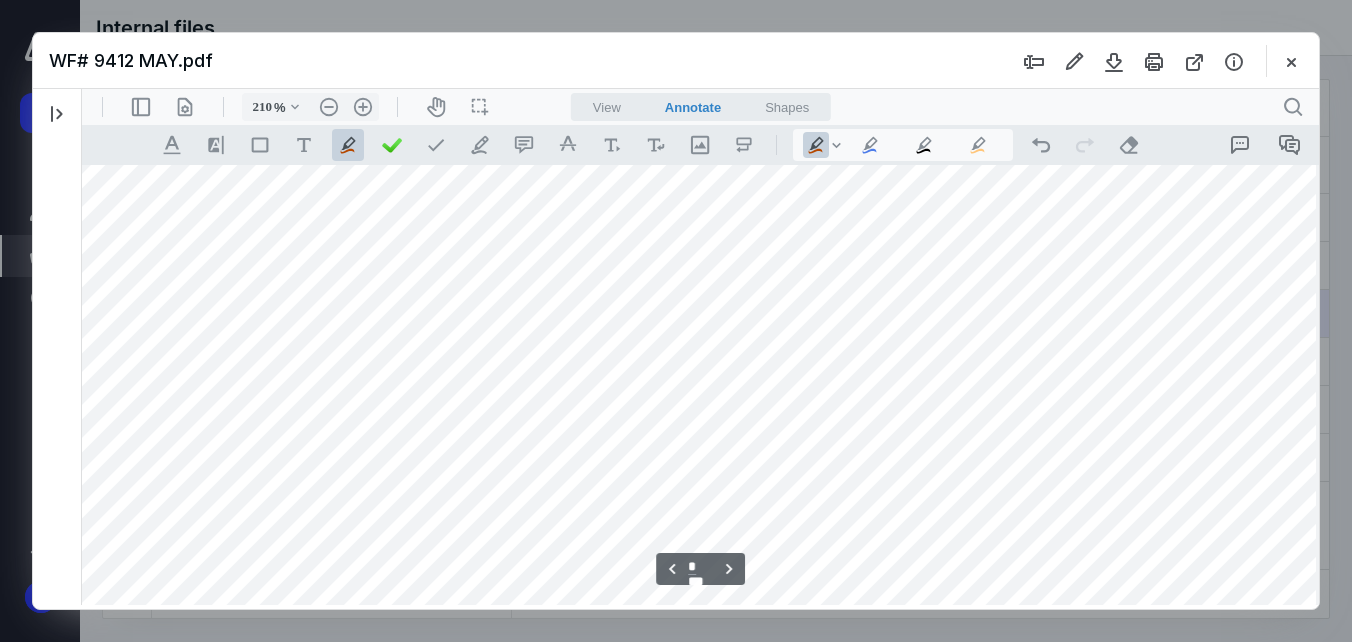 scroll, scrollTop: 4108, scrollLeft: 38, axis: both 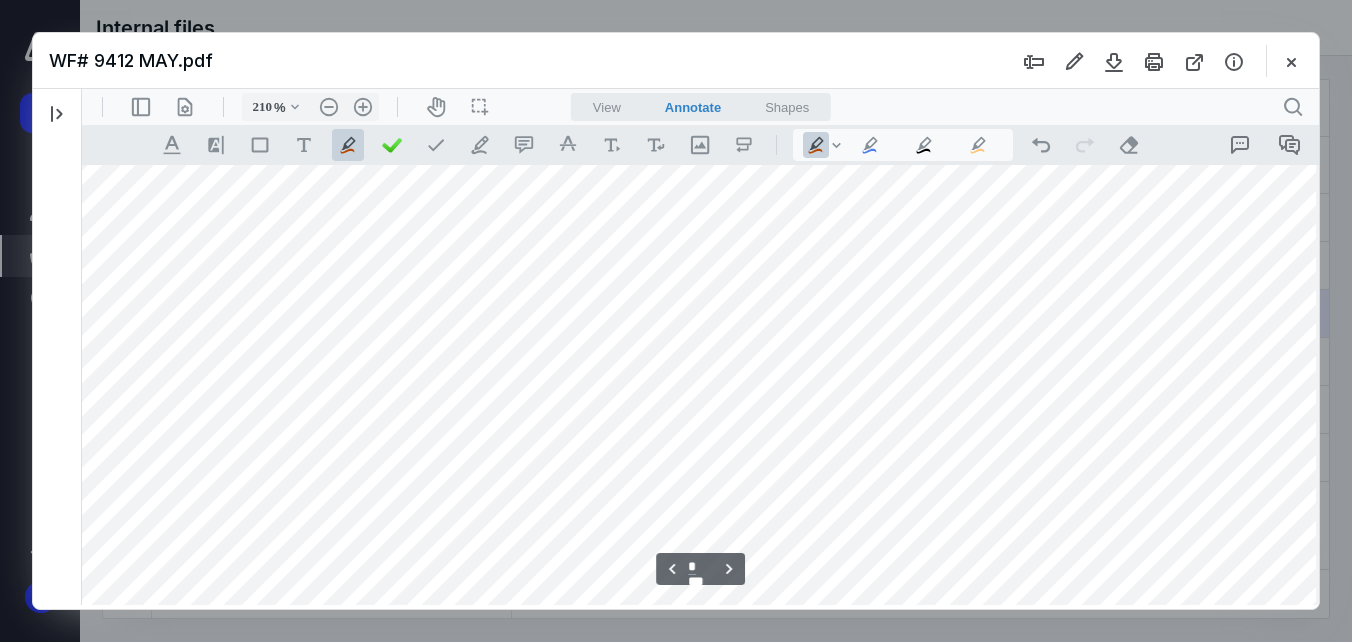 drag, startPoint x: 883, startPoint y: 377, endPoint x: 963, endPoint y: 377, distance: 80 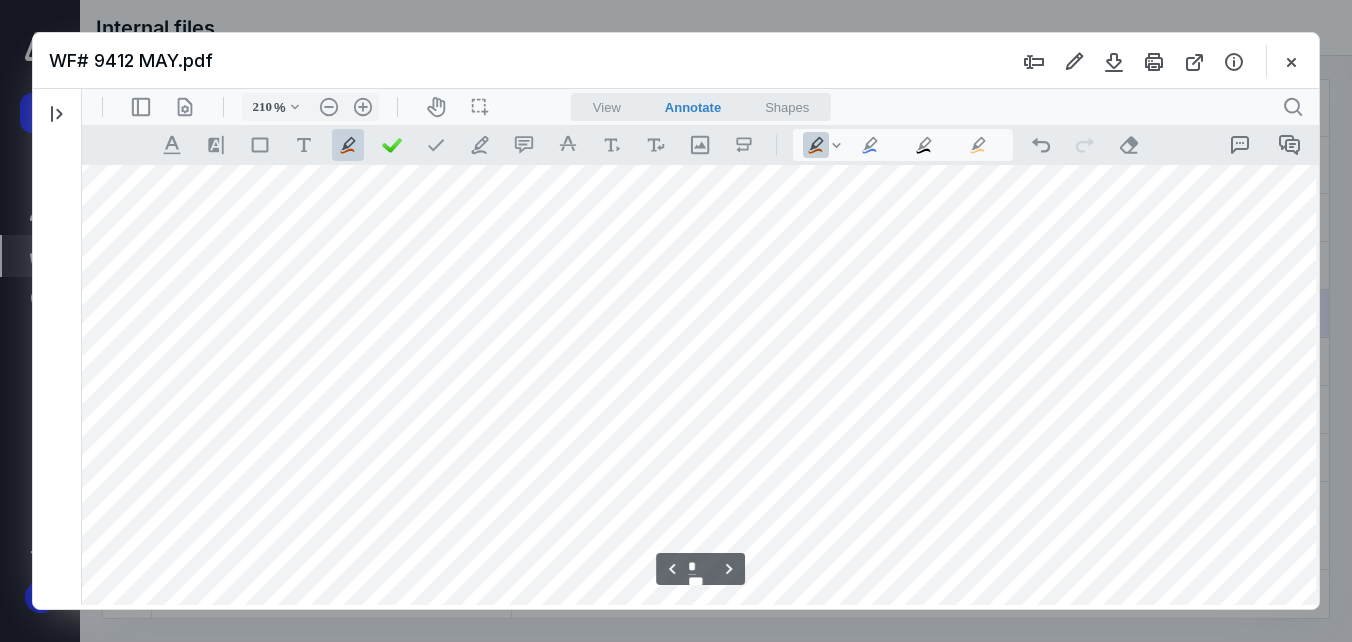 scroll, scrollTop: 2308, scrollLeft: 38, axis: both 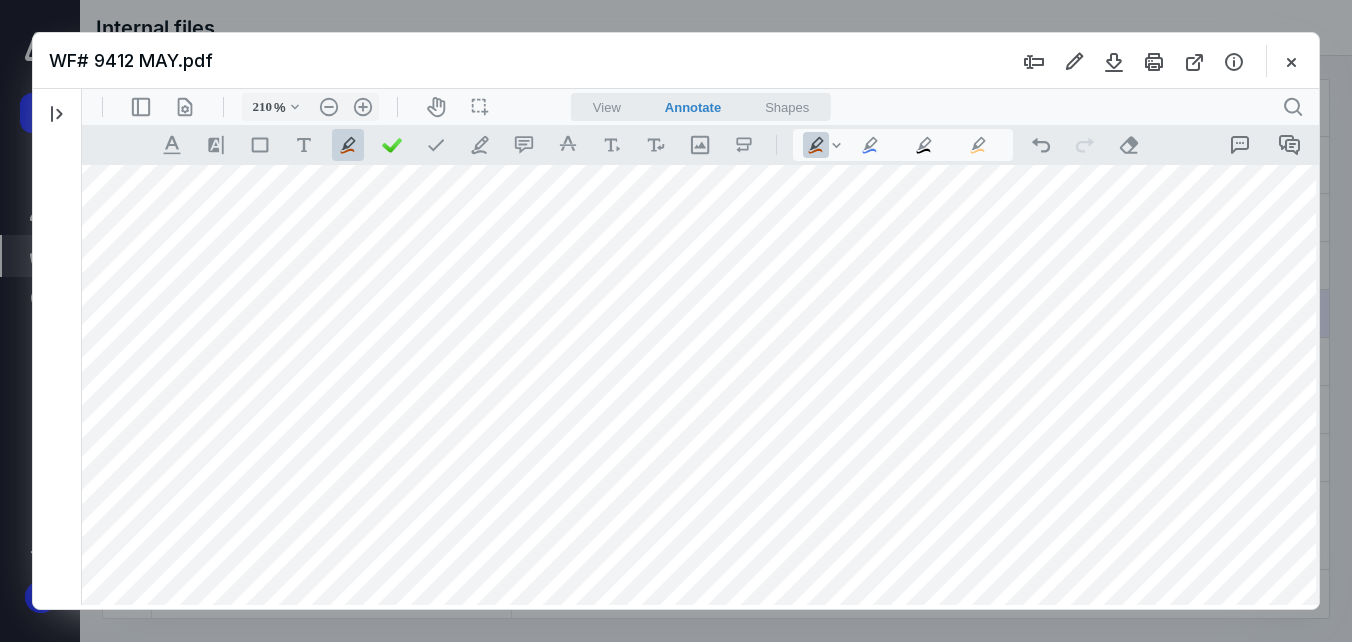 click on ".cls-1{fill:#abb0c4;} icon - chevron - down" at bounding box center (836, 145) 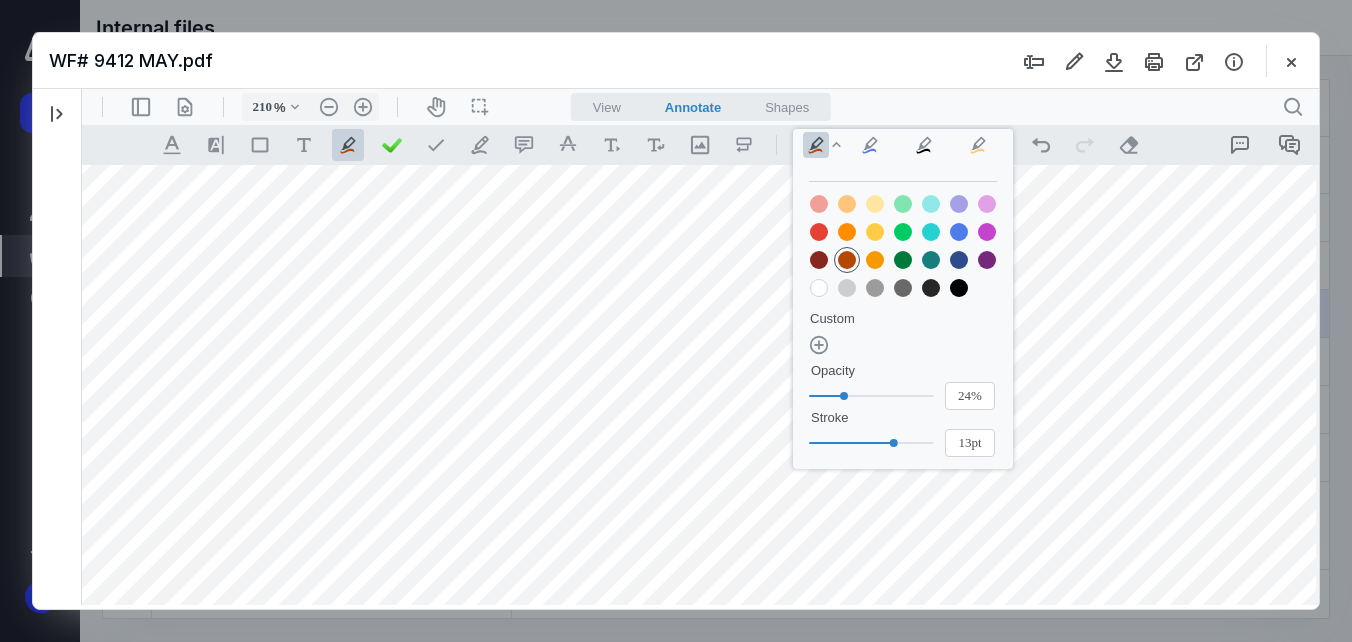 click at bounding box center (903, 232) 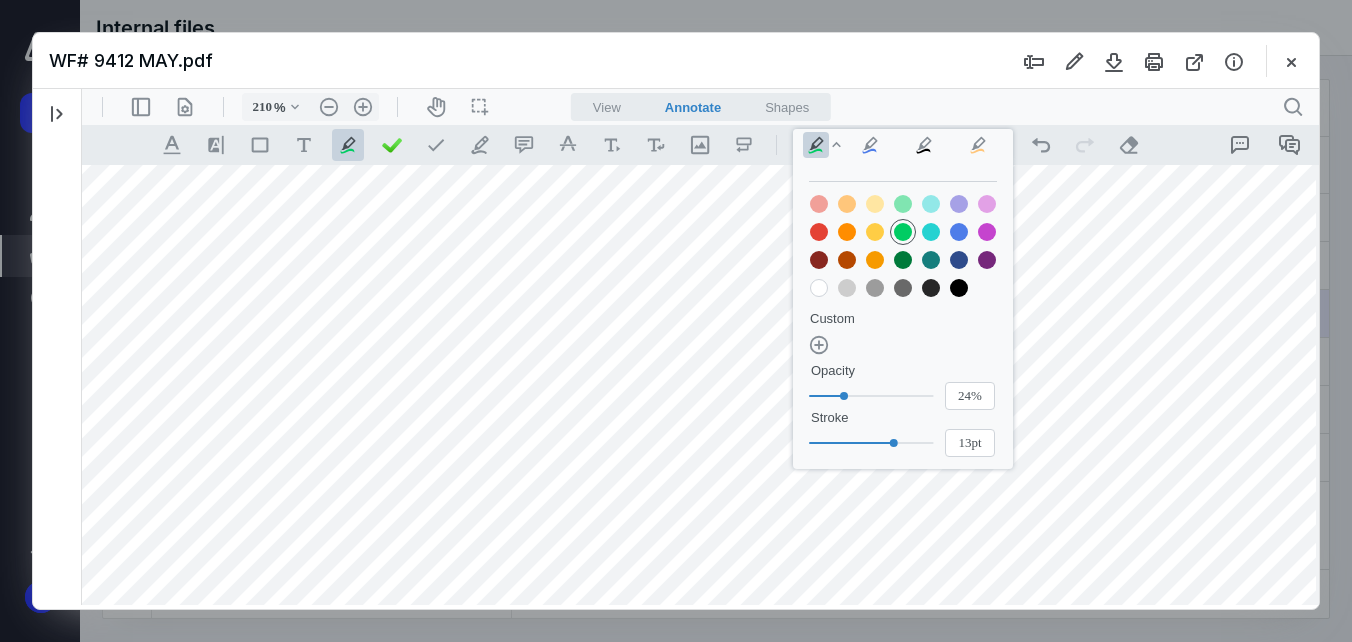 click on ".cls-1{fill:#abb0c4;} icon - tool - pen - highlight" at bounding box center [816, 145] 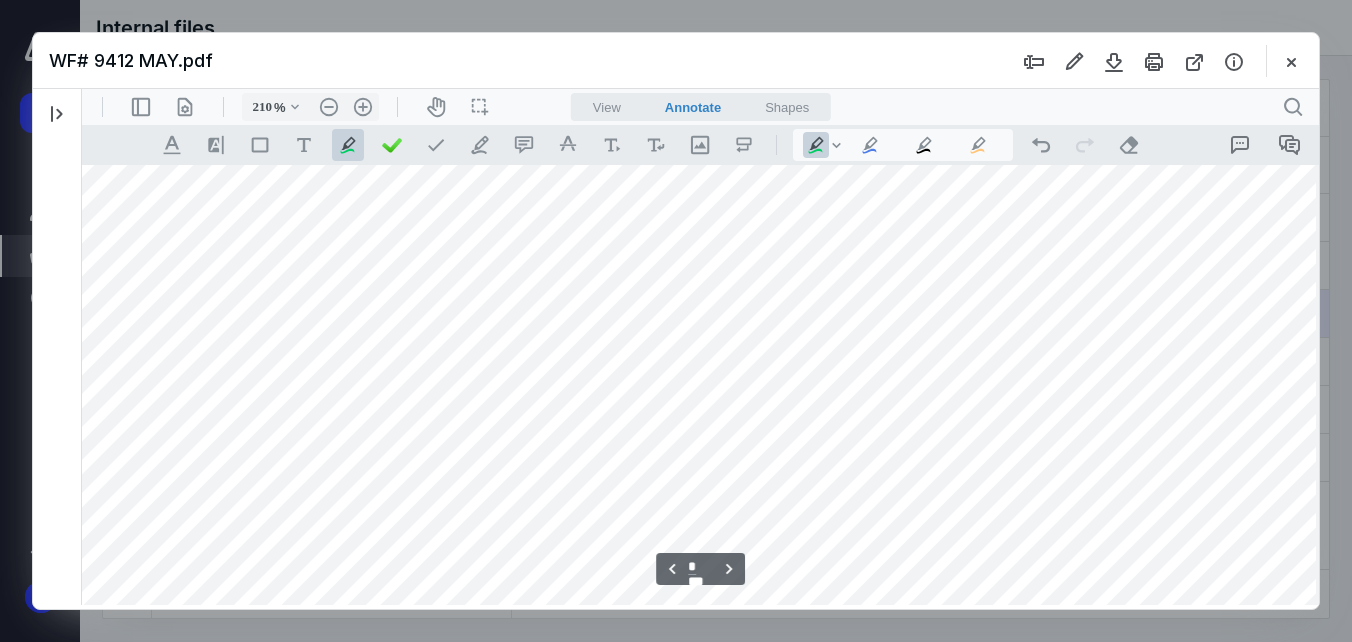 scroll, scrollTop: 2508, scrollLeft: 38, axis: both 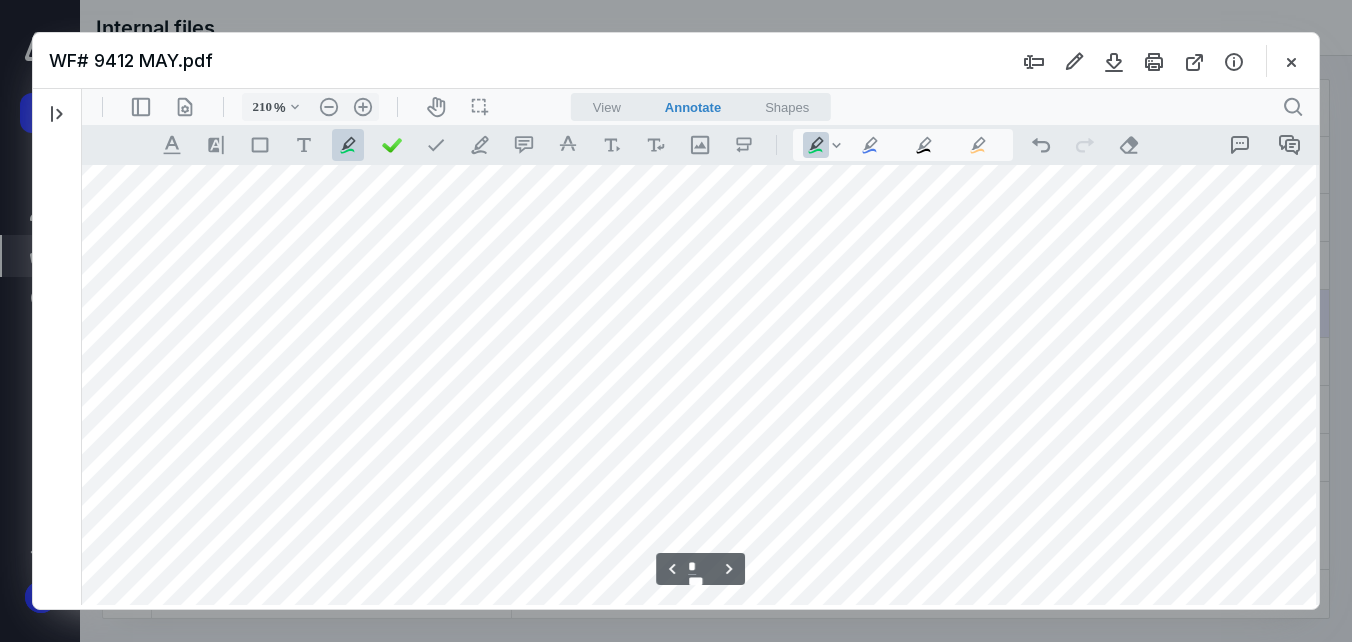 drag, startPoint x: 181, startPoint y: 222, endPoint x: 1183, endPoint y: 214, distance: 1002.0319 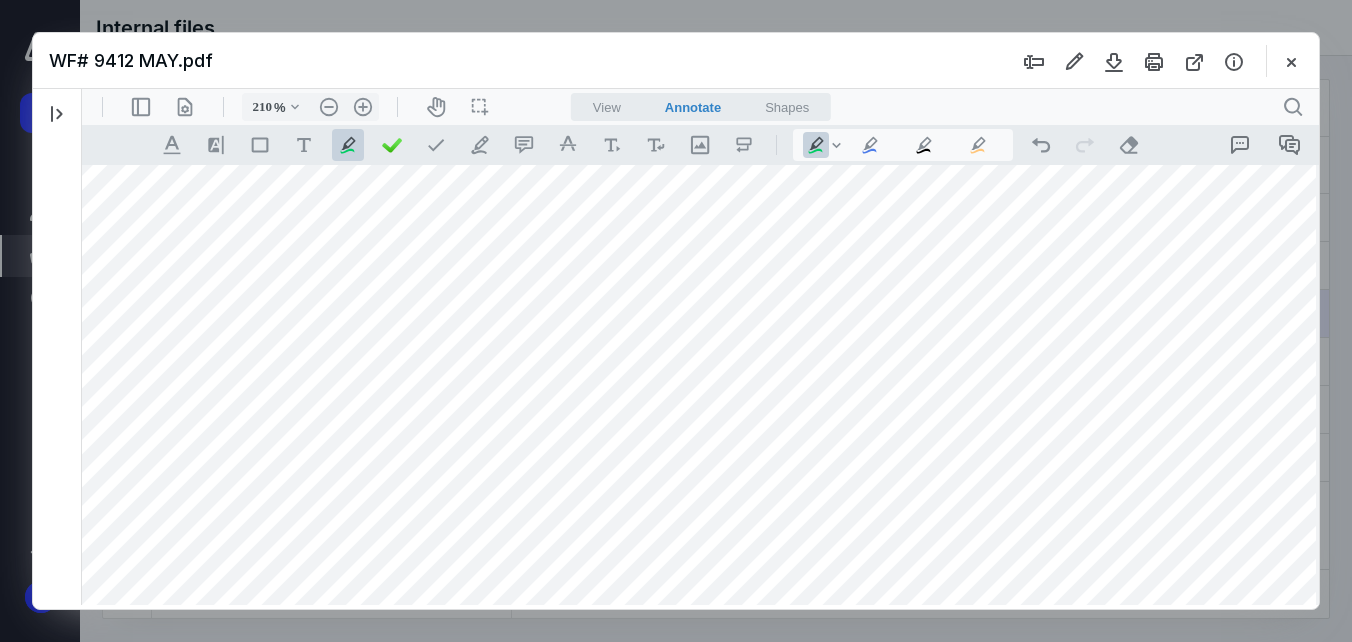 drag, startPoint x: 179, startPoint y: 259, endPoint x: 1148, endPoint y: 254, distance: 969.0129 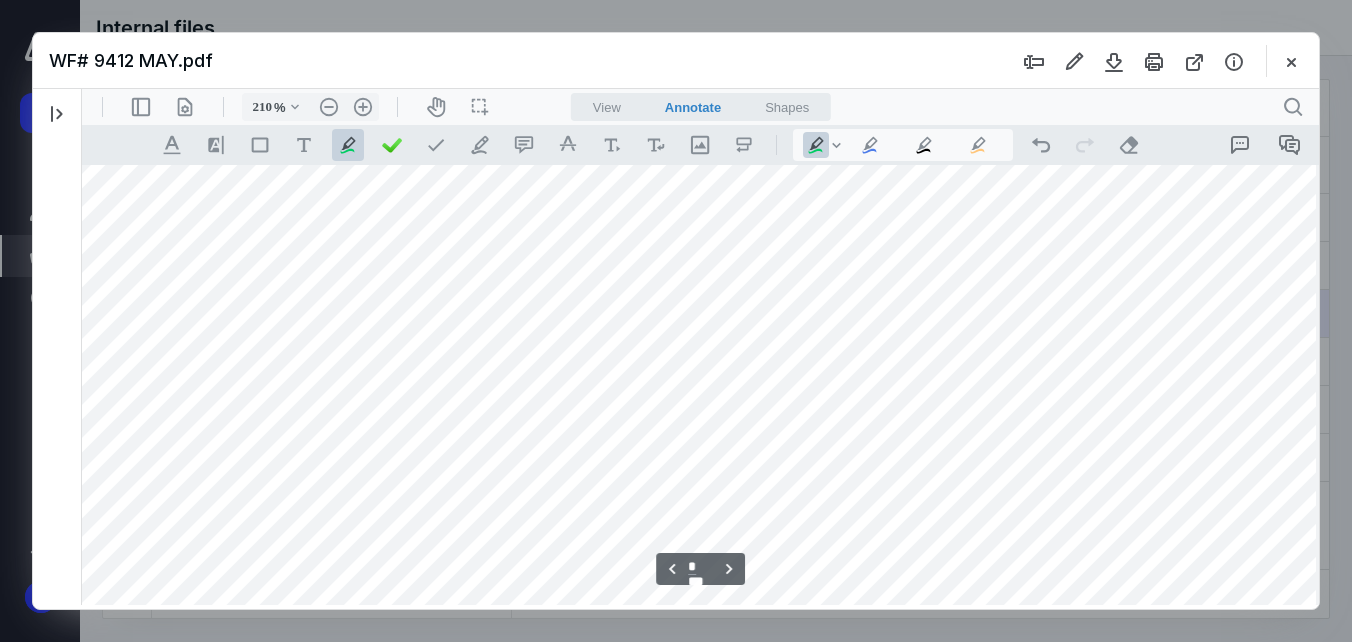 scroll, scrollTop: 3708, scrollLeft: 38, axis: both 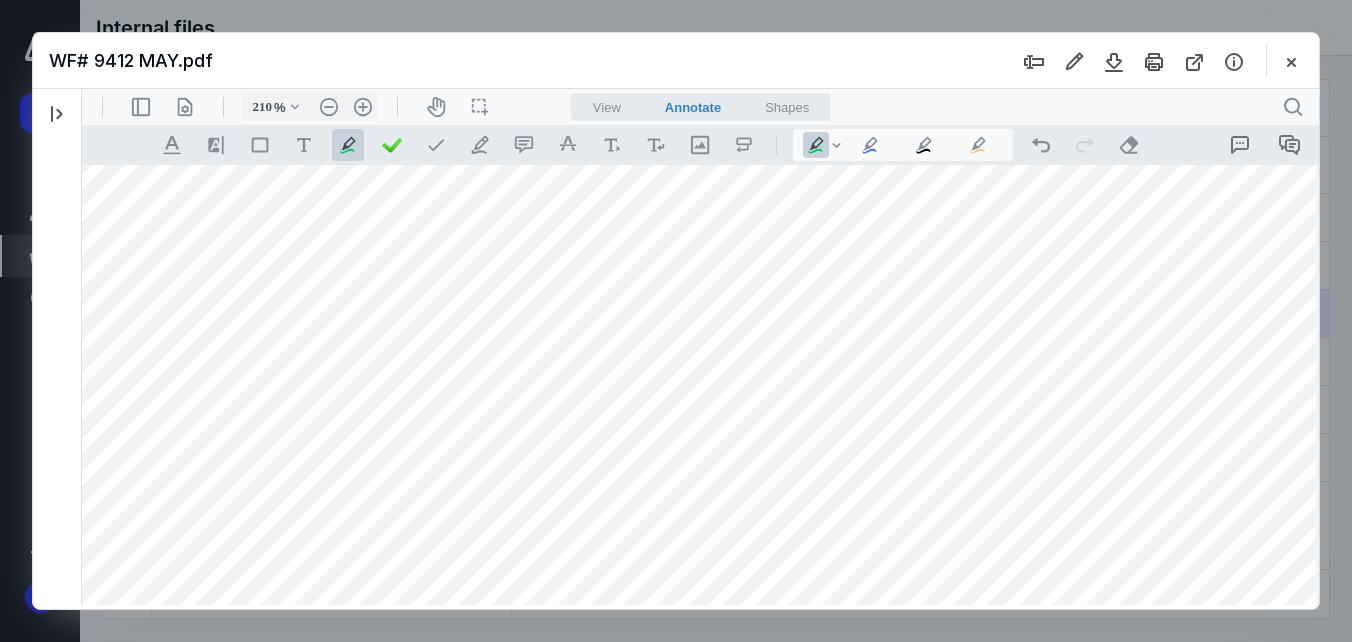 drag, startPoint x: 187, startPoint y: 262, endPoint x: 1271, endPoint y: 245, distance: 1084.1333 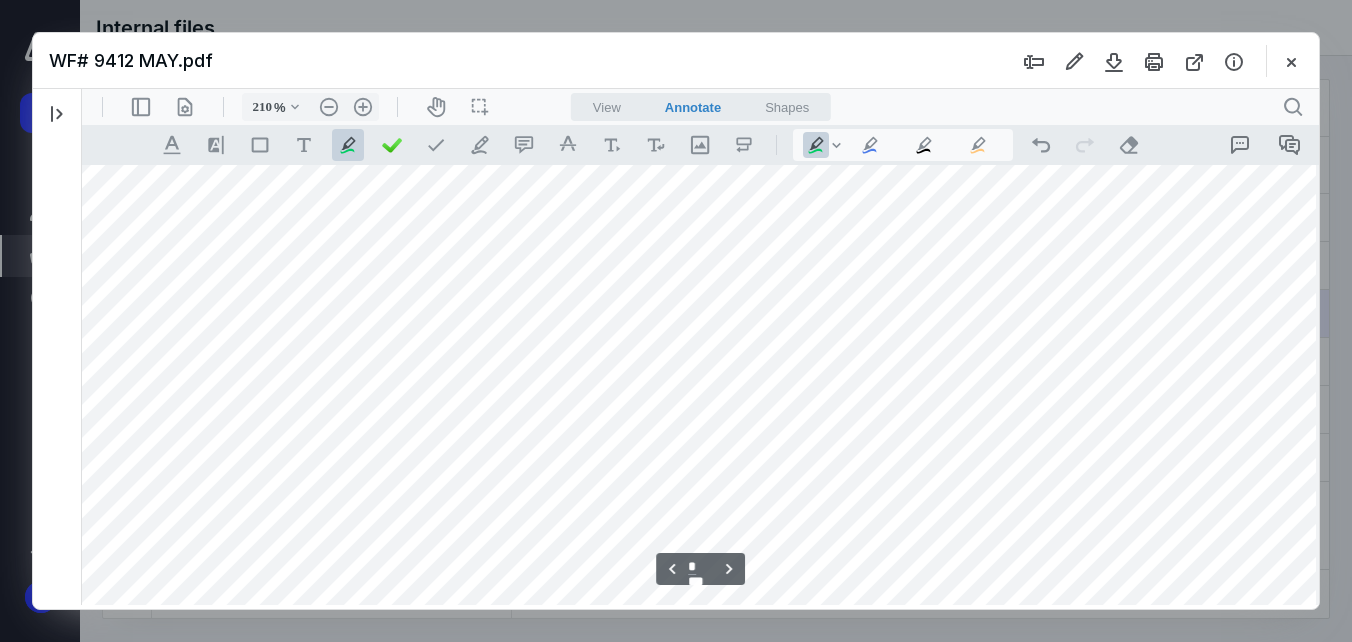 scroll, scrollTop: 3908, scrollLeft: 38, axis: both 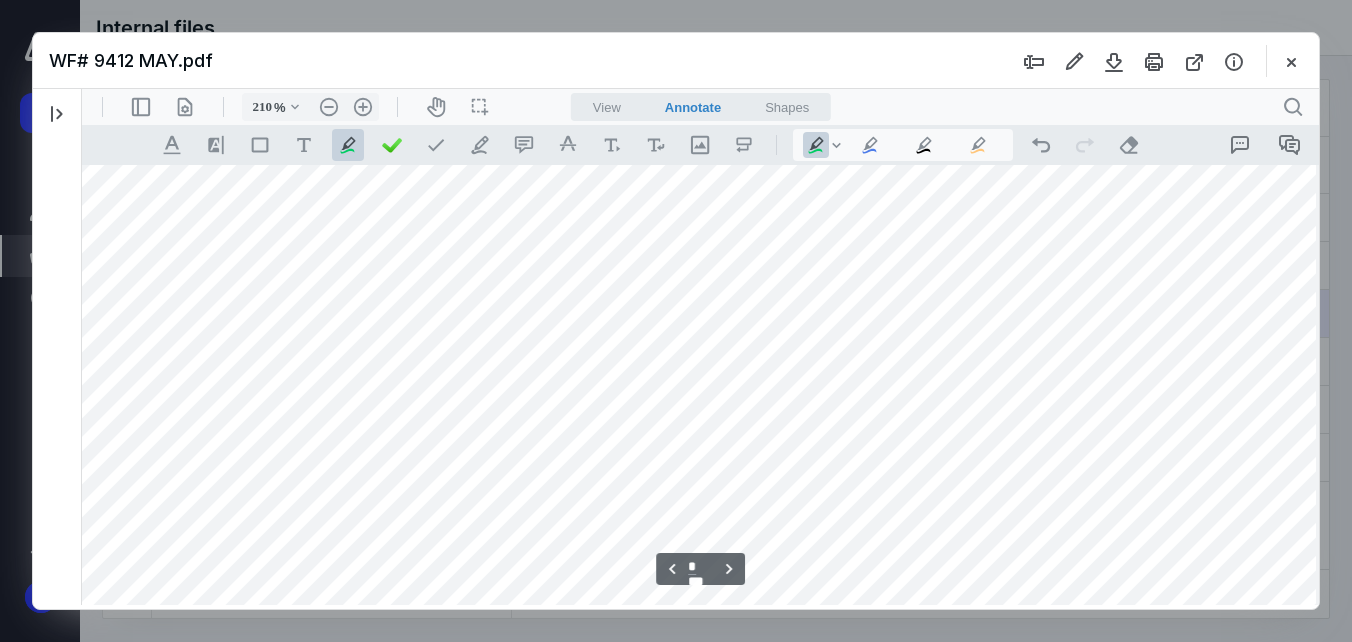 drag, startPoint x: 185, startPoint y: 246, endPoint x: 1143, endPoint y: 243, distance: 958.0047 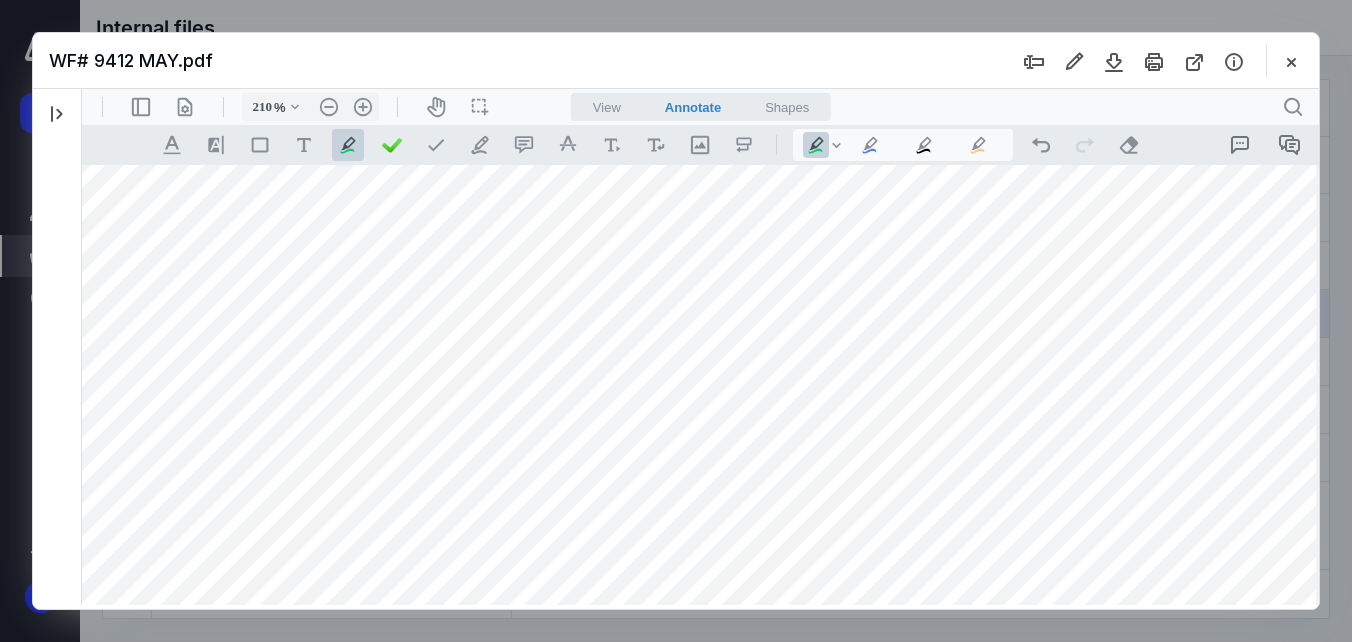 scroll, scrollTop: 3908, scrollLeft: 38, axis: both 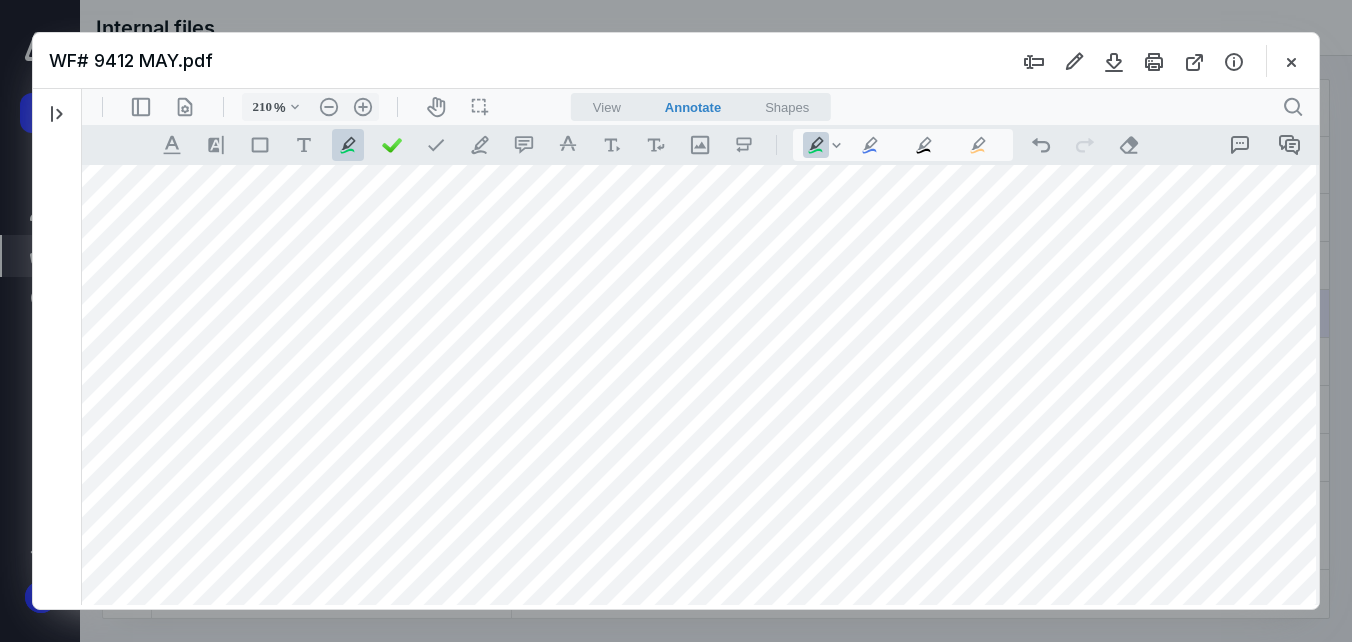 drag, startPoint x: 176, startPoint y: 276, endPoint x: 1131, endPoint y: 280, distance: 955.00836 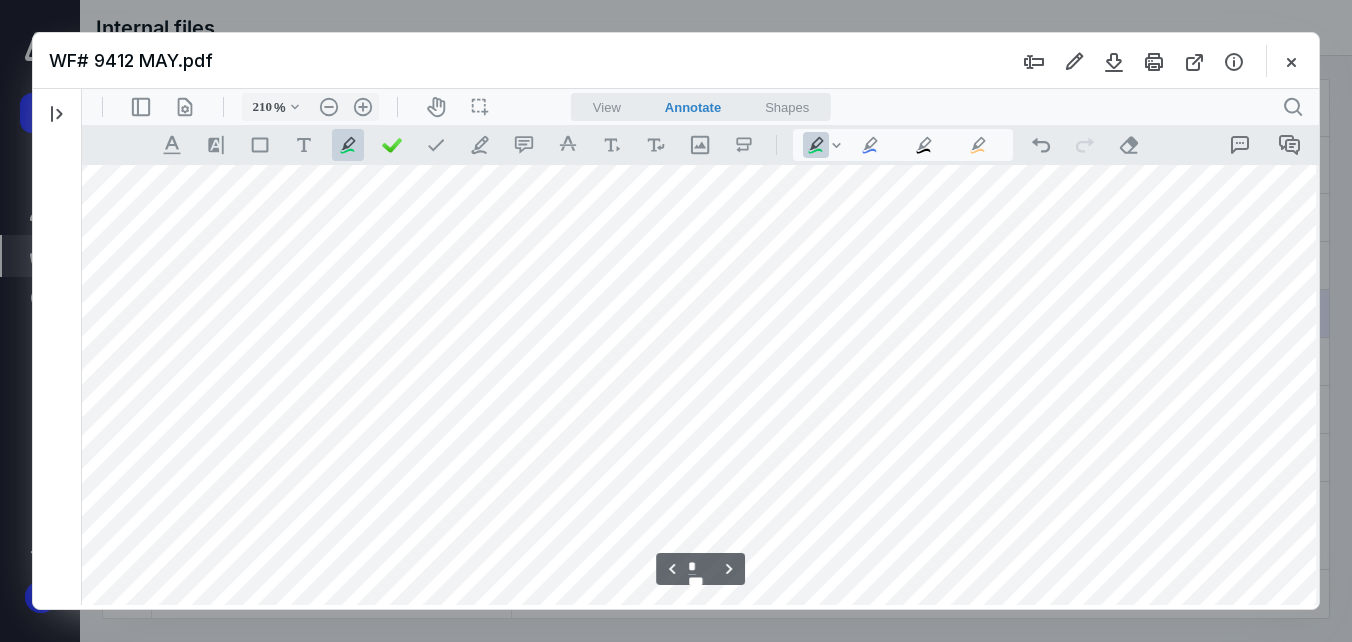 scroll, scrollTop: 4008, scrollLeft: 38, axis: both 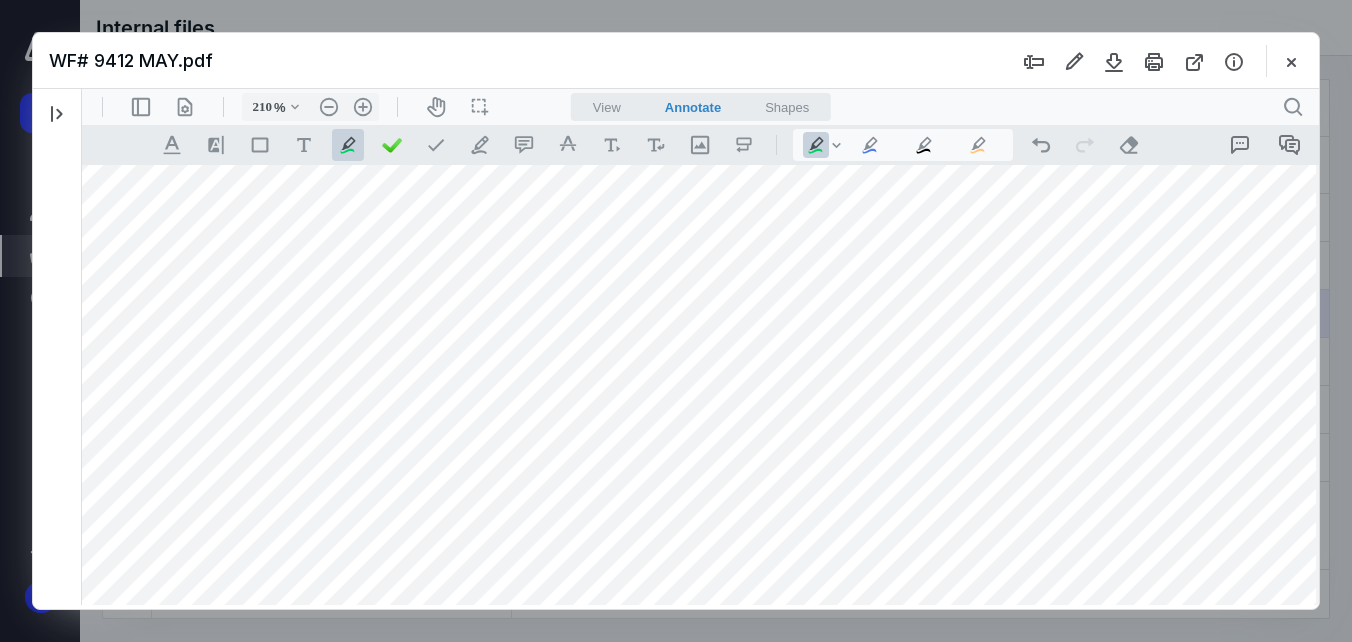 drag, startPoint x: 199, startPoint y: 272, endPoint x: 1123, endPoint y: 266, distance: 924.0195 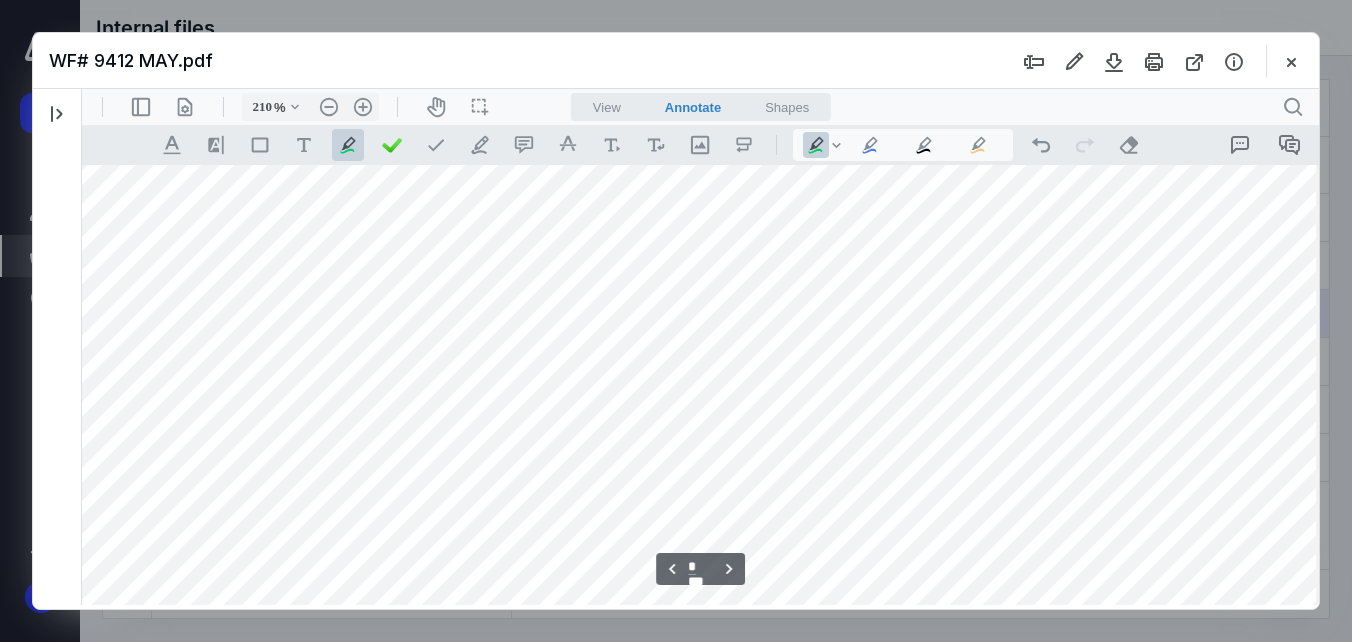 scroll, scrollTop: 4108, scrollLeft: 38, axis: both 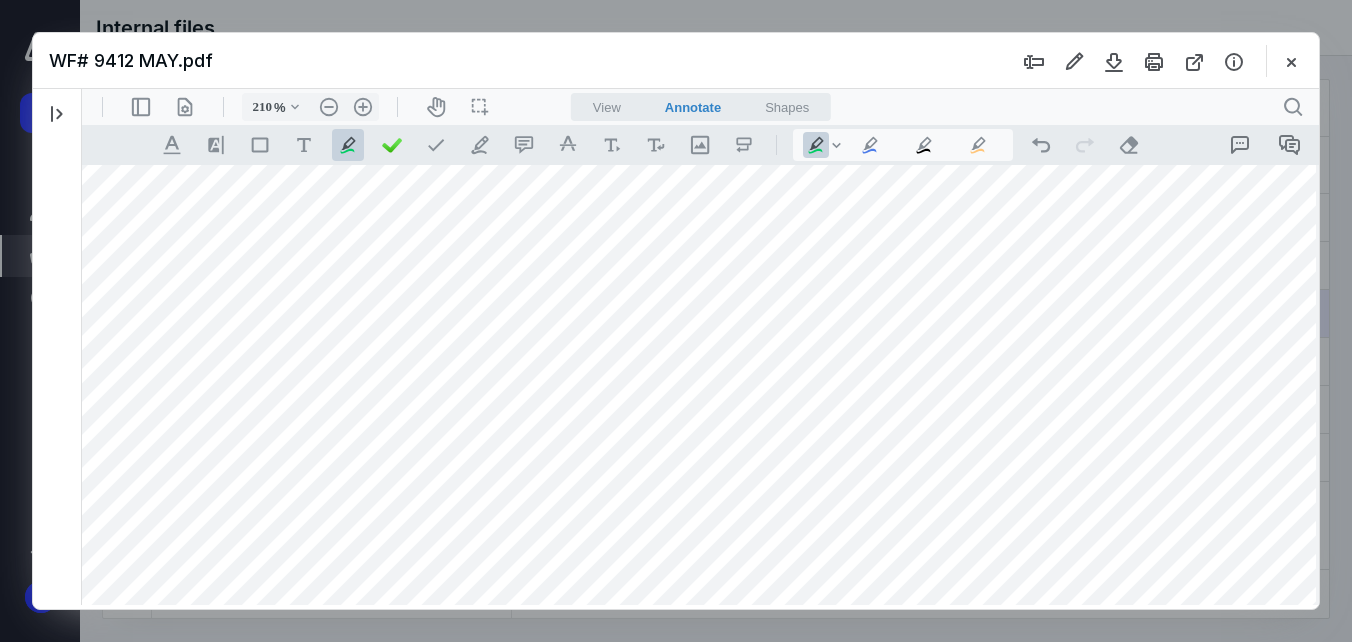 drag, startPoint x: 182, startPoint y: 281, endPoint x: 1120, endPoint y: 291, distance: 938.0533 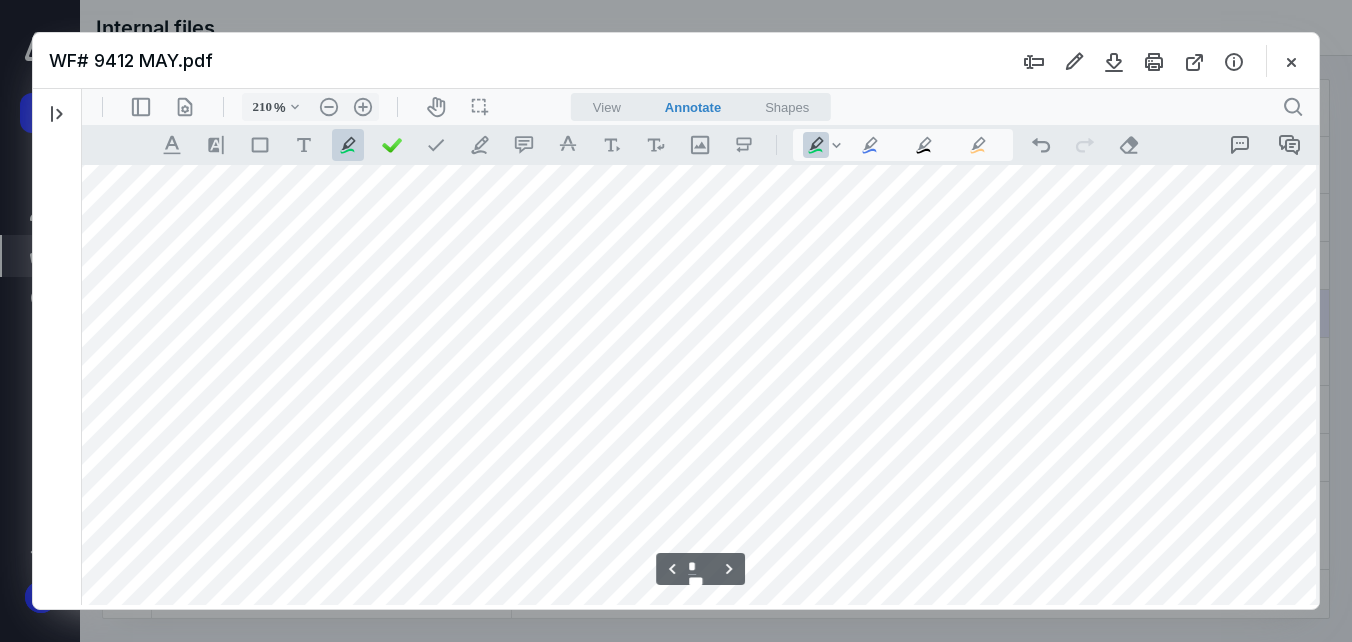 scroll, scrollTop: 4341, scrollLeft: 38, axis: both 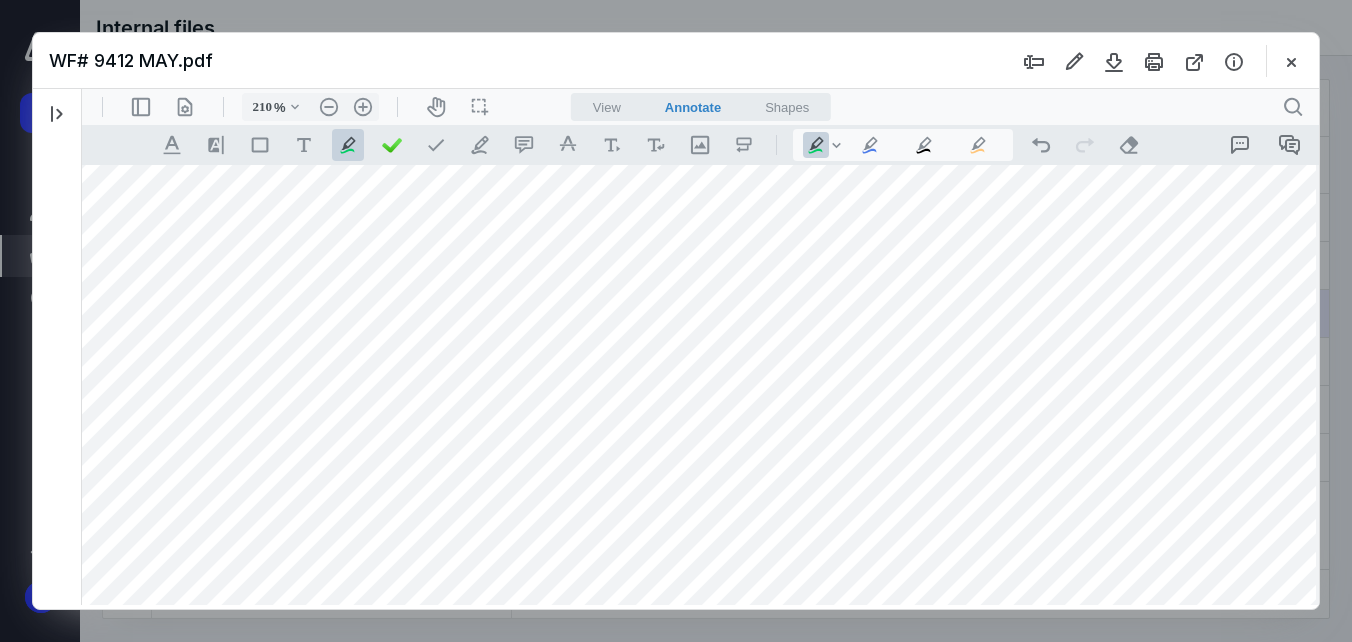 drag, startPoint x: 173, startPoint y: 445, endPoint x: 605, endPoint y: 423, distance: 432.5598 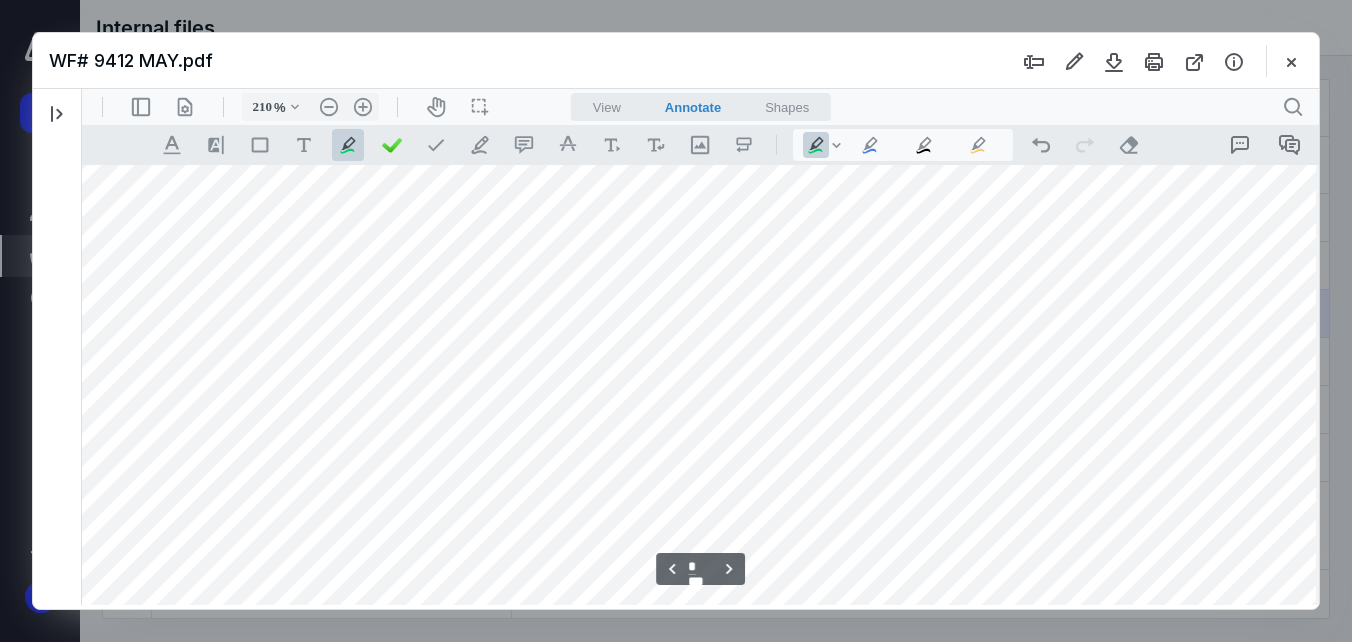 scroll, scrollTop: 6841, scrollLeft: 38, axis: both 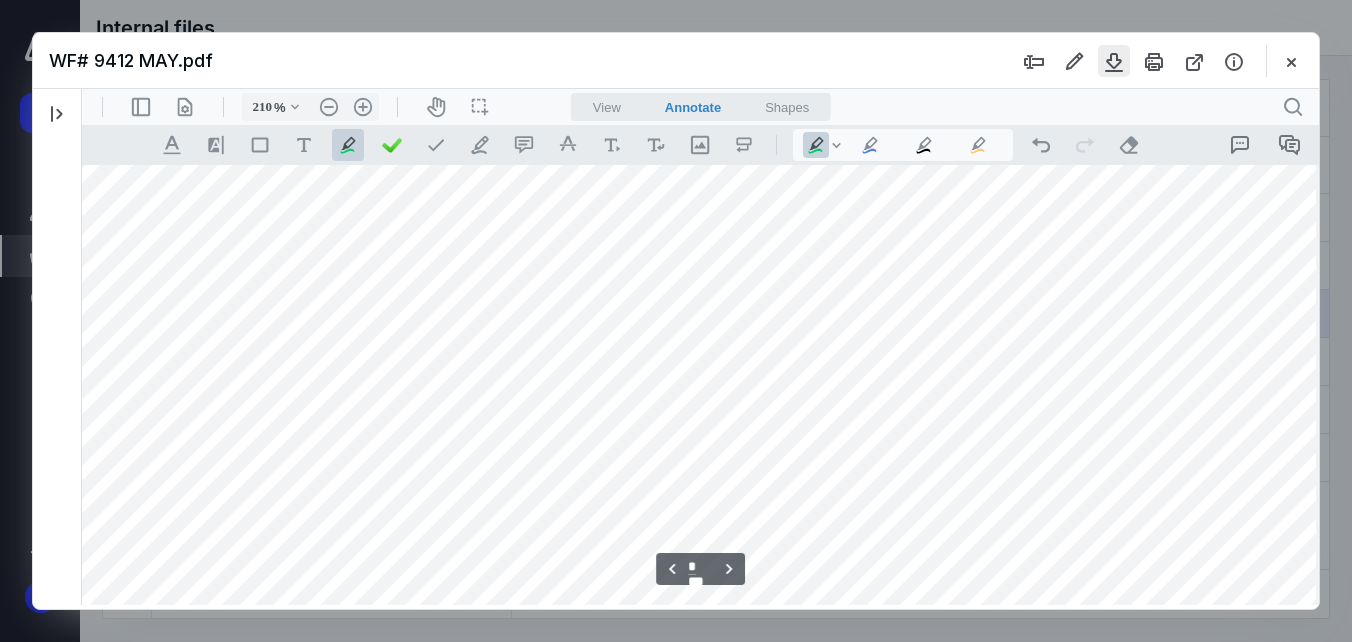 click at bounding box center [1114, 61] 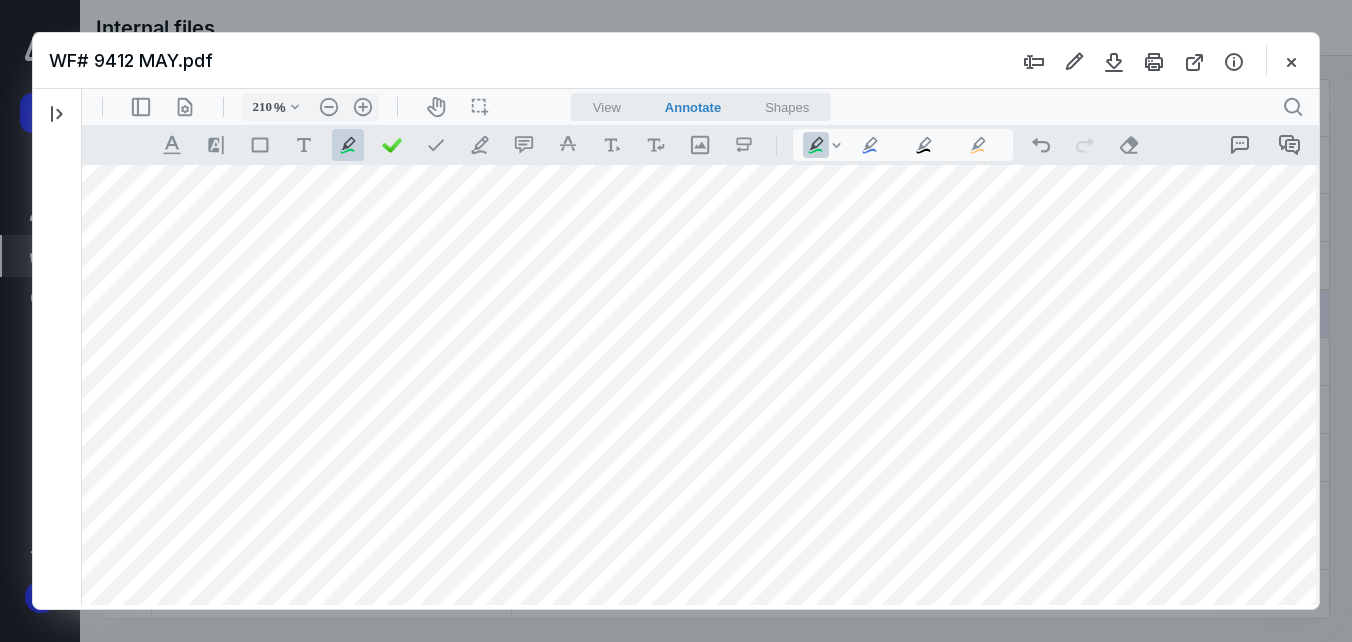 click at bounding box center (694, 879) 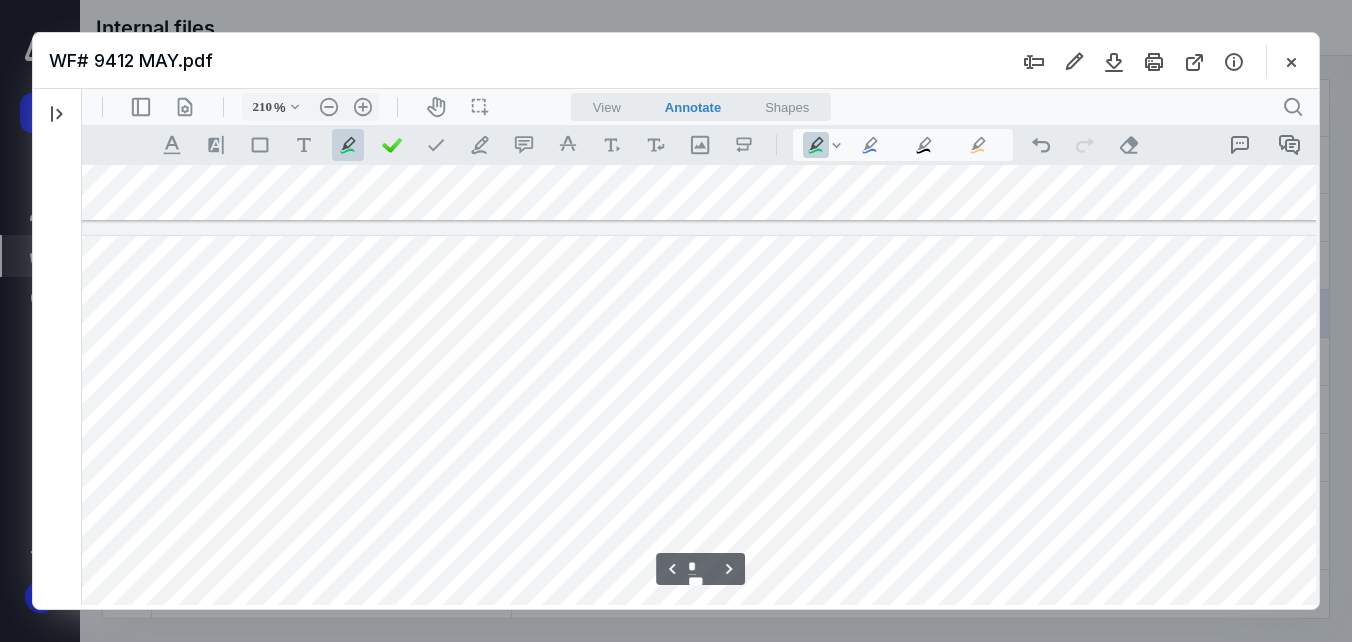 type on "*" 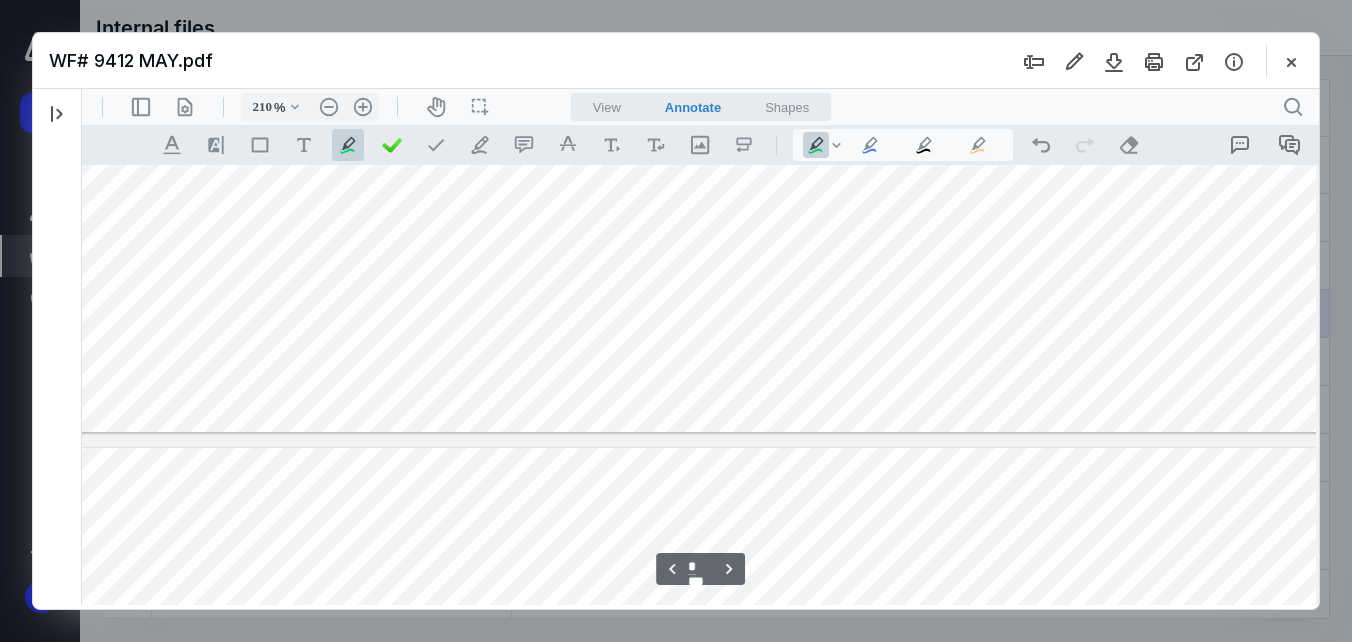 scroll, scrollTop: 6041, scrollLeft: 38, axis: both 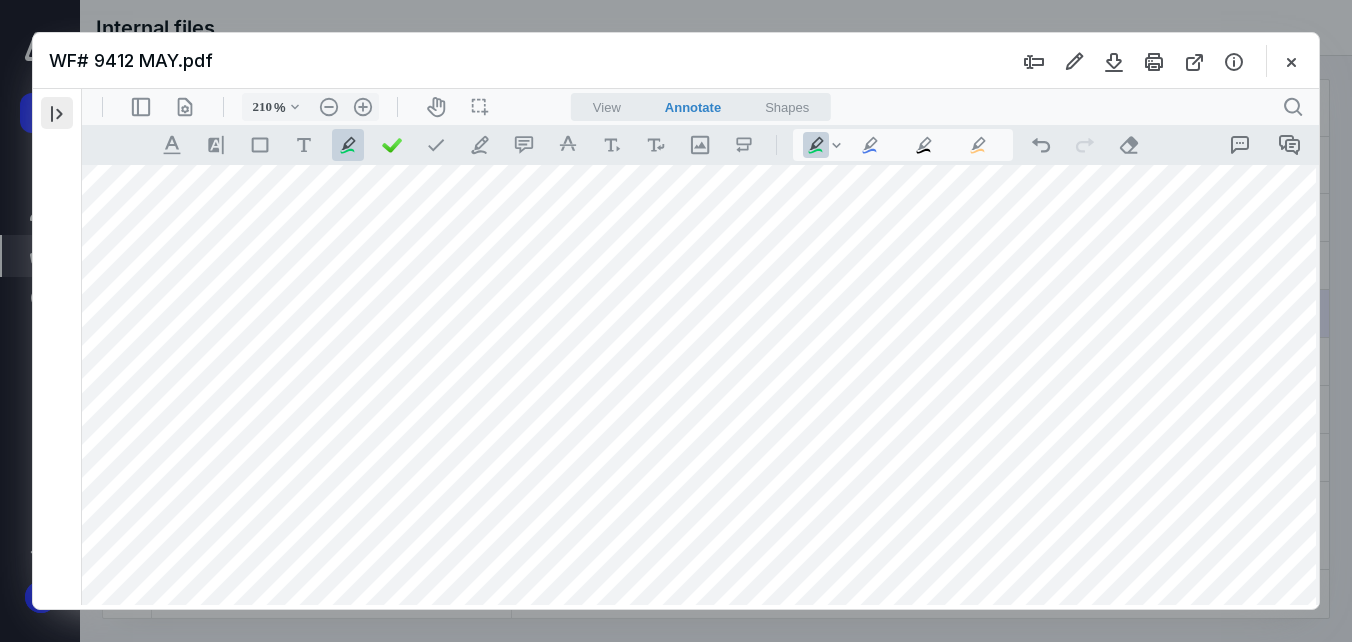 click at bounding box center (57, 113) 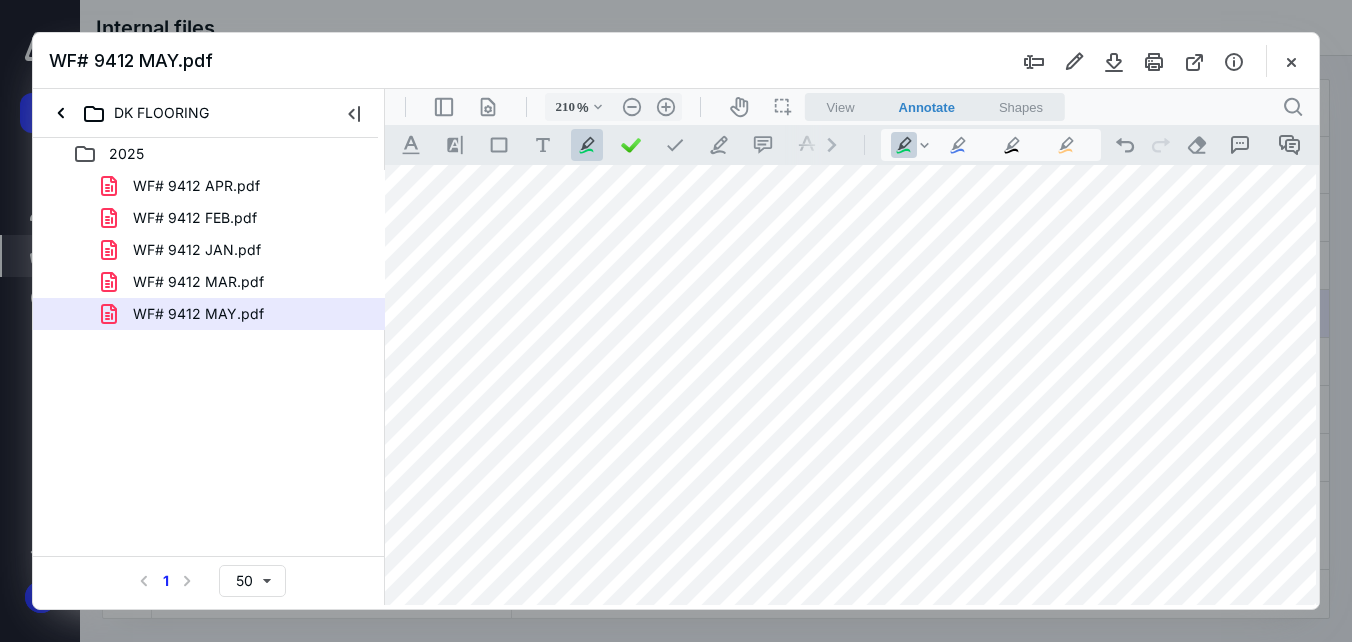 drag, startPoint x: 707, startPoint y: 321, endPoint x: 933, endPoint y: 539, distance: 314.00638 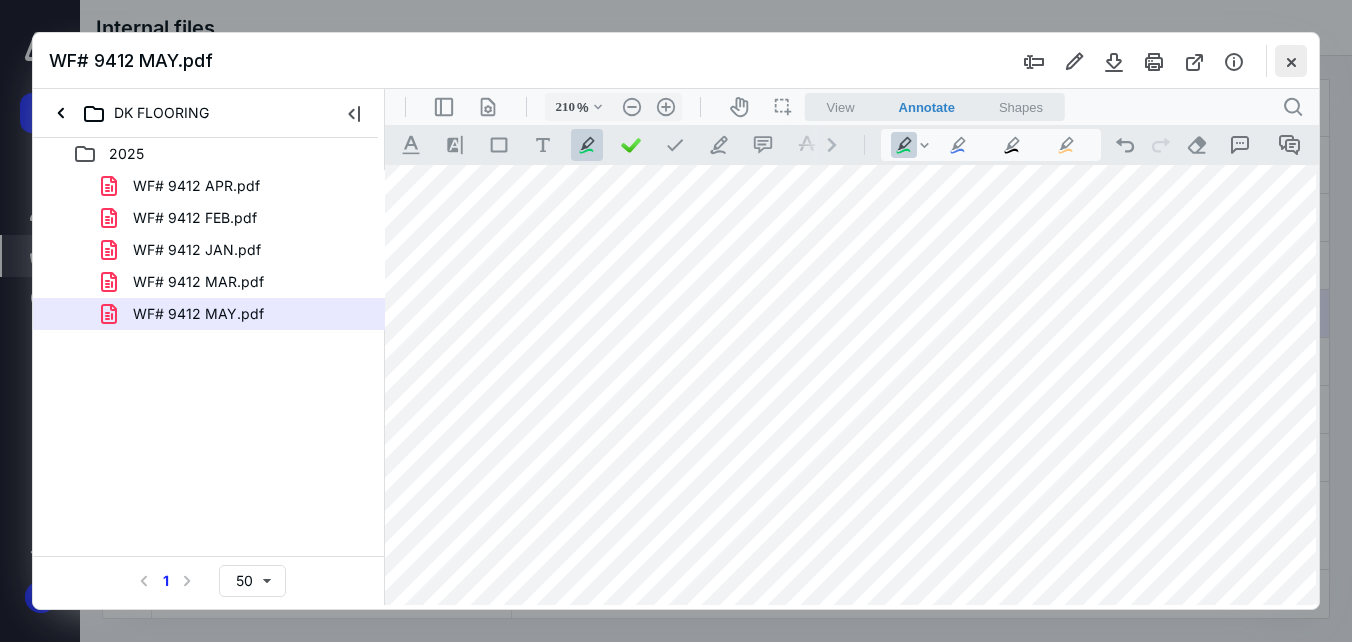 click at bounding box center (1291, 61) 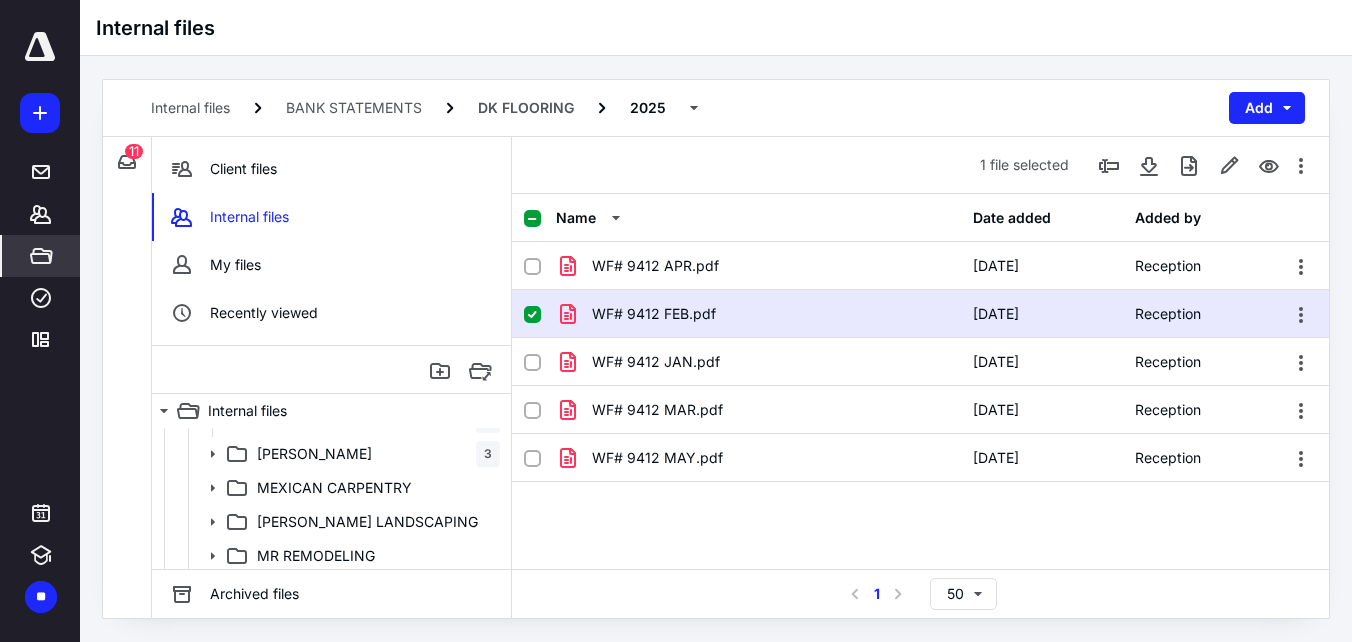scroll, scrollTop: 4600, scrollLeft: 0, axis: vertical 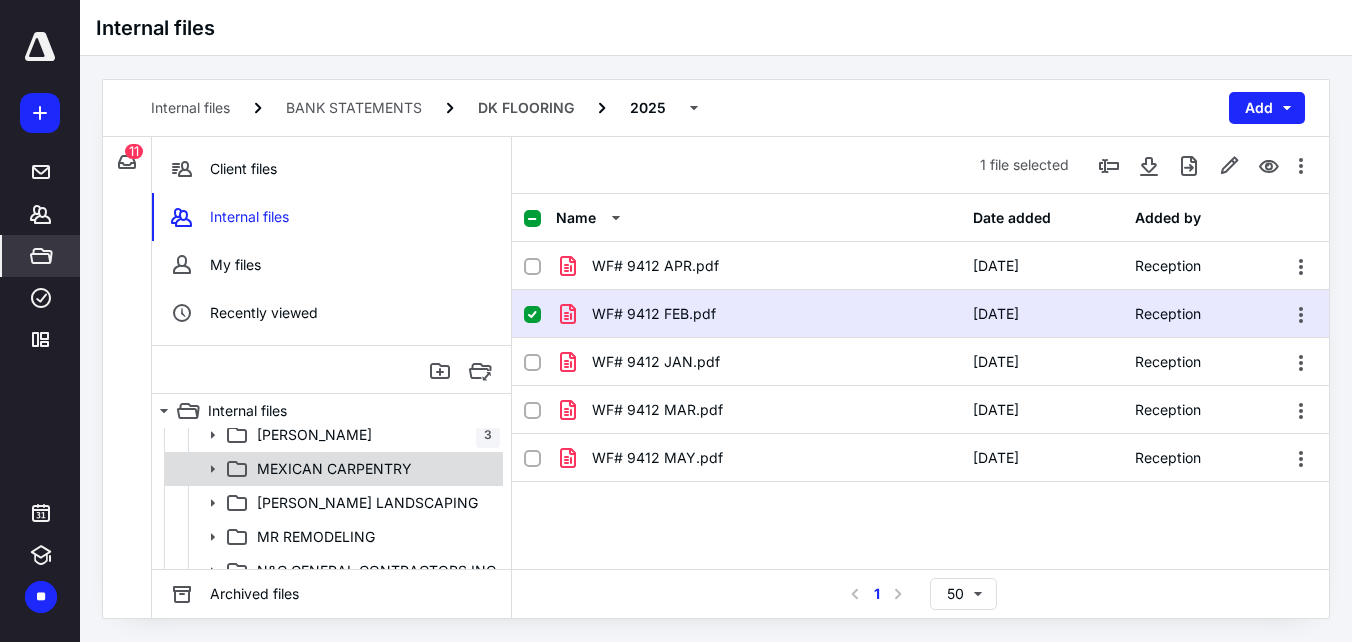 click on "[PERSON_NAME] LANDSCAPING" at bounding box center [367, 503] 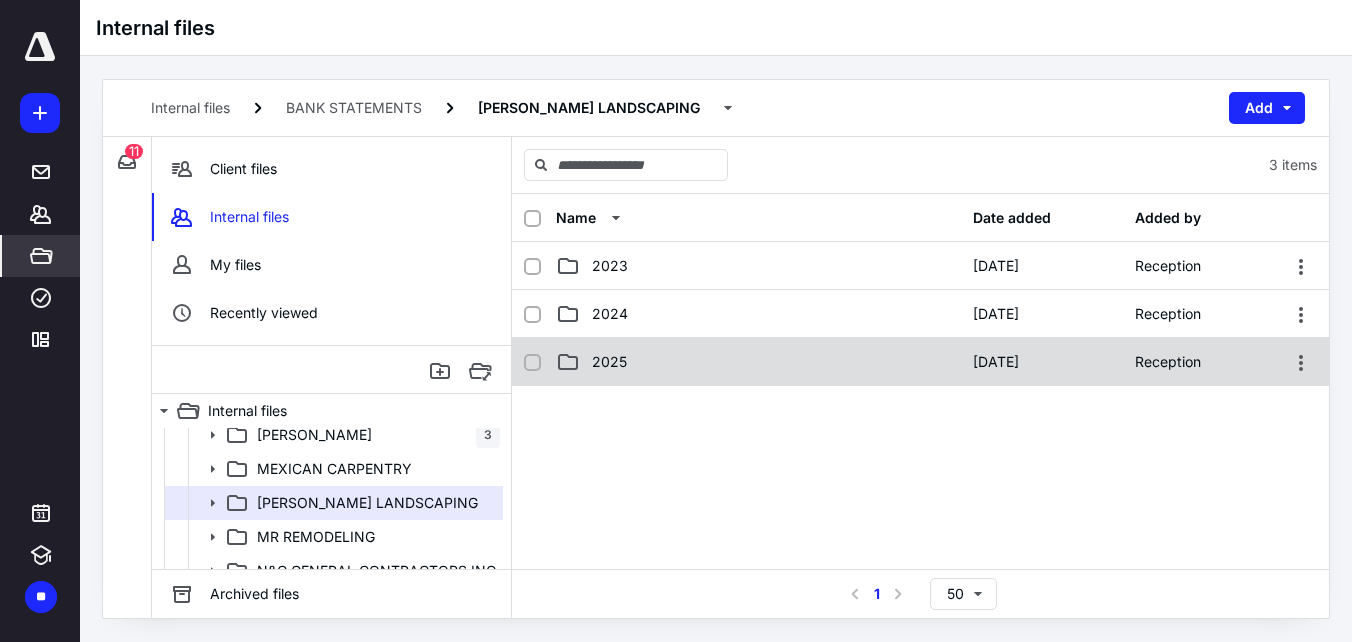 click on "2025" at bounding box center (609, 362) 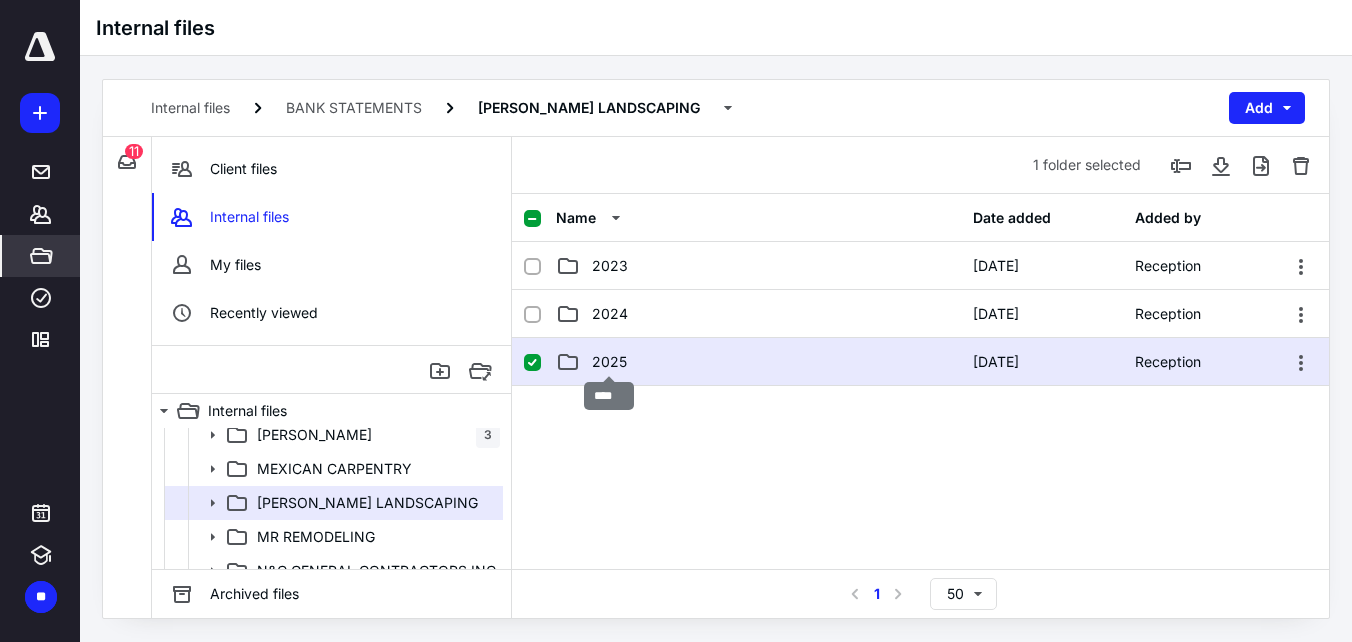 click on "2025" at bounding box center (609, 362) 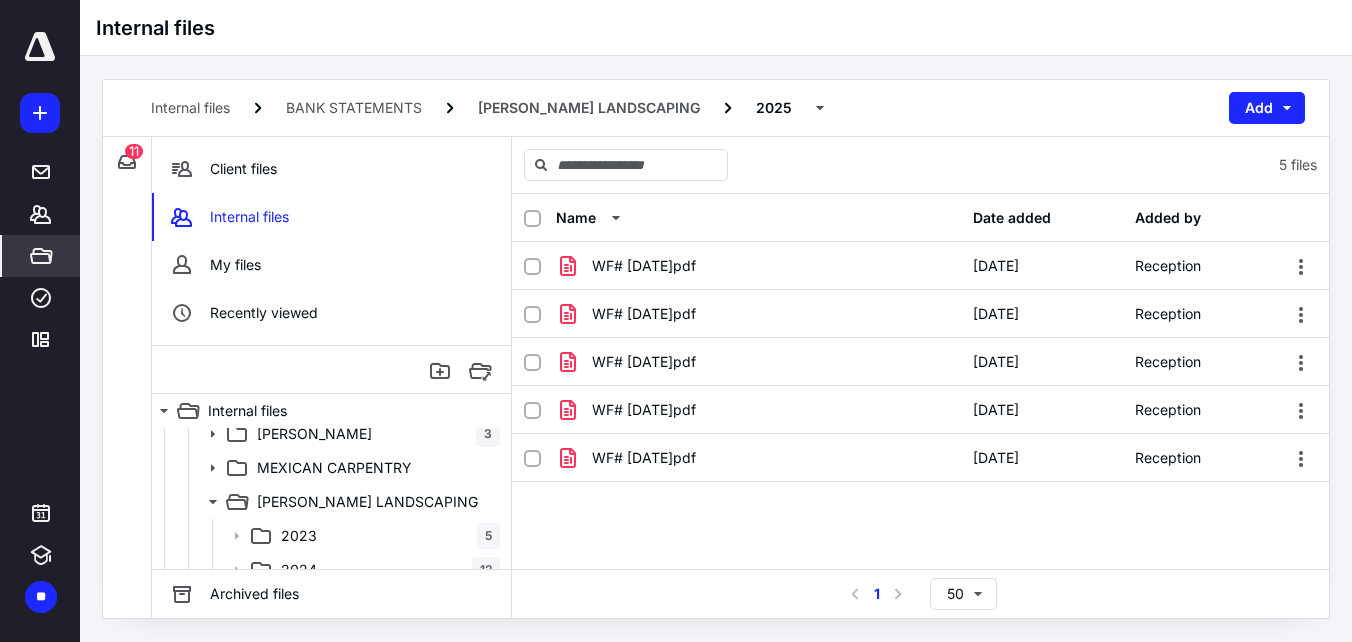 scroll, scrollTop: 4600, scrollLeft: 0, axis: vertical 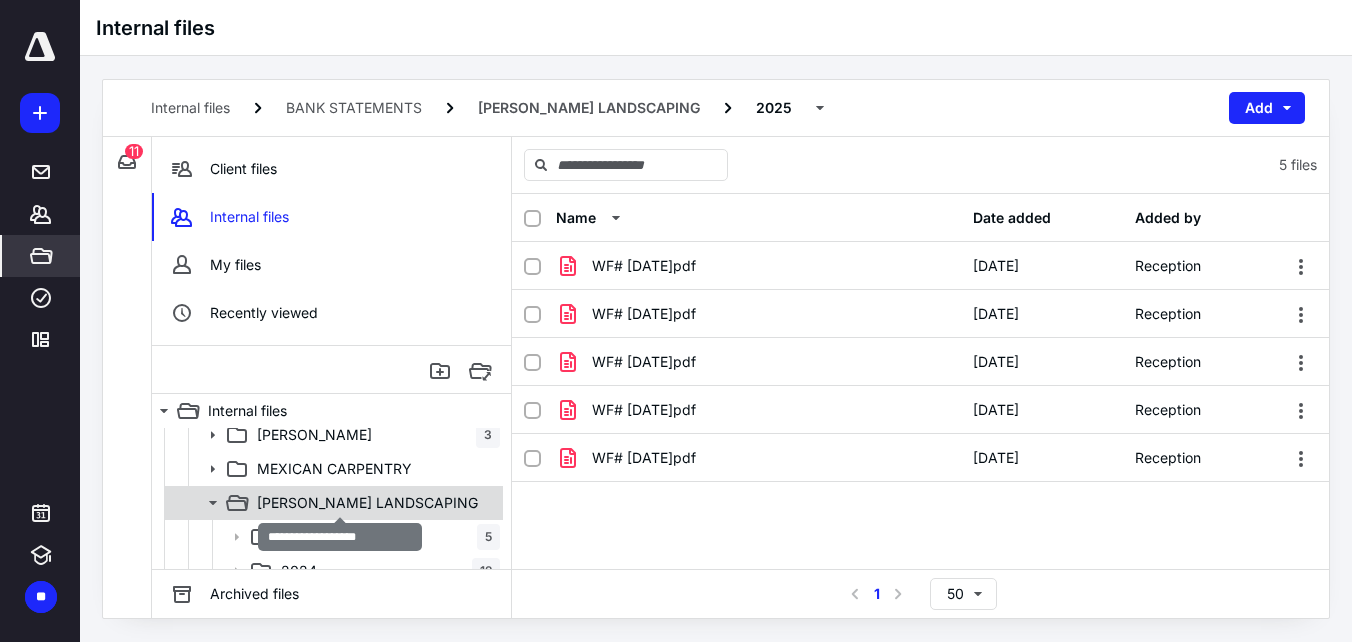 click on "[PERSON_NAME] LANDSCAPING" at bounding box center [367, 503] 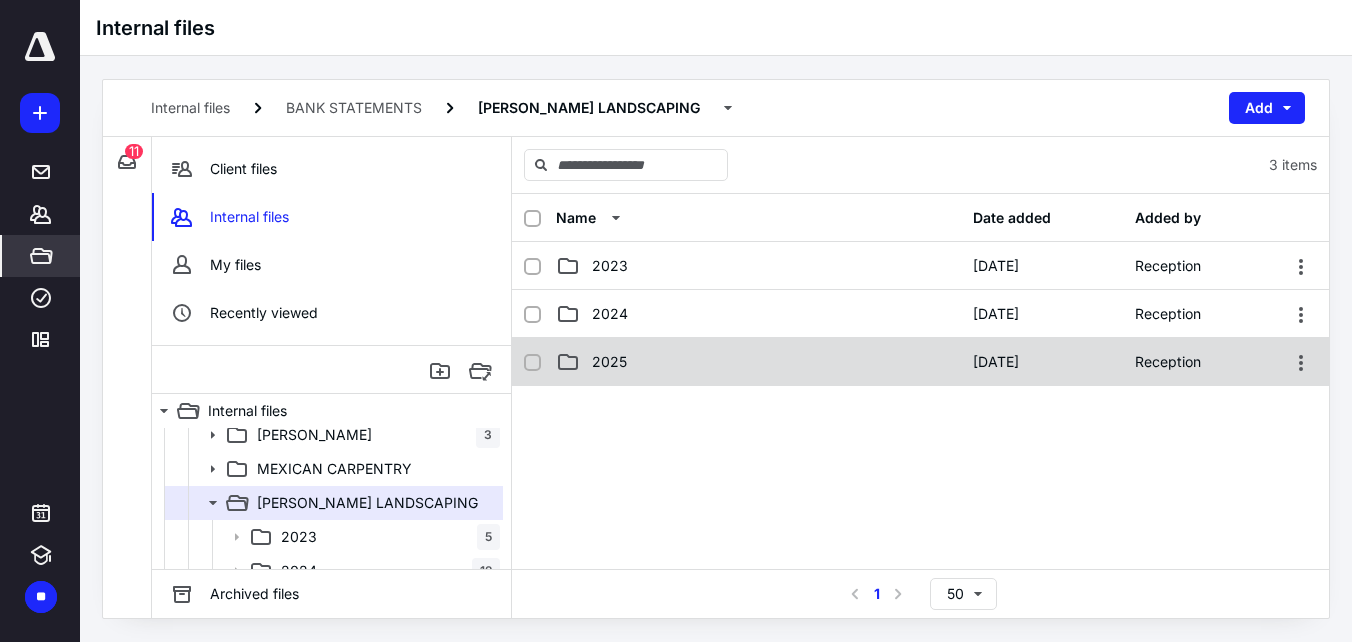 click on "2025 [DATE] Reception" at bounding box center (920, 362) 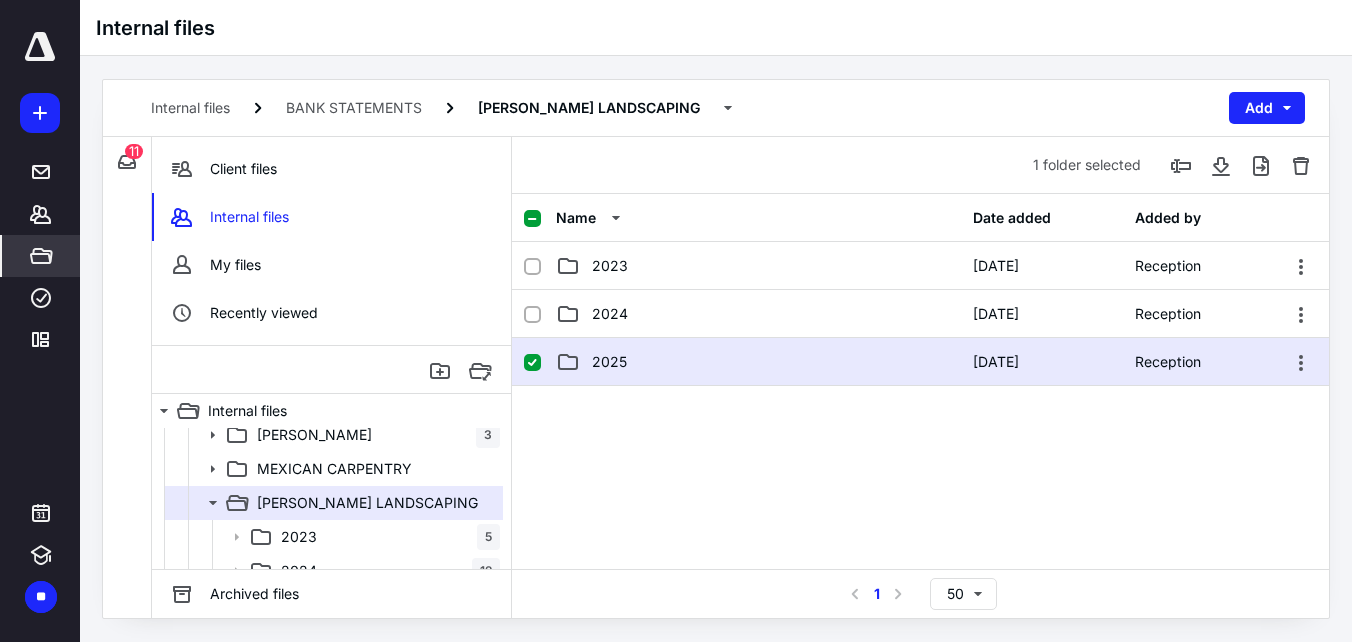 click on "2025 [DATE] Reception" at bounding box center [920, 362] 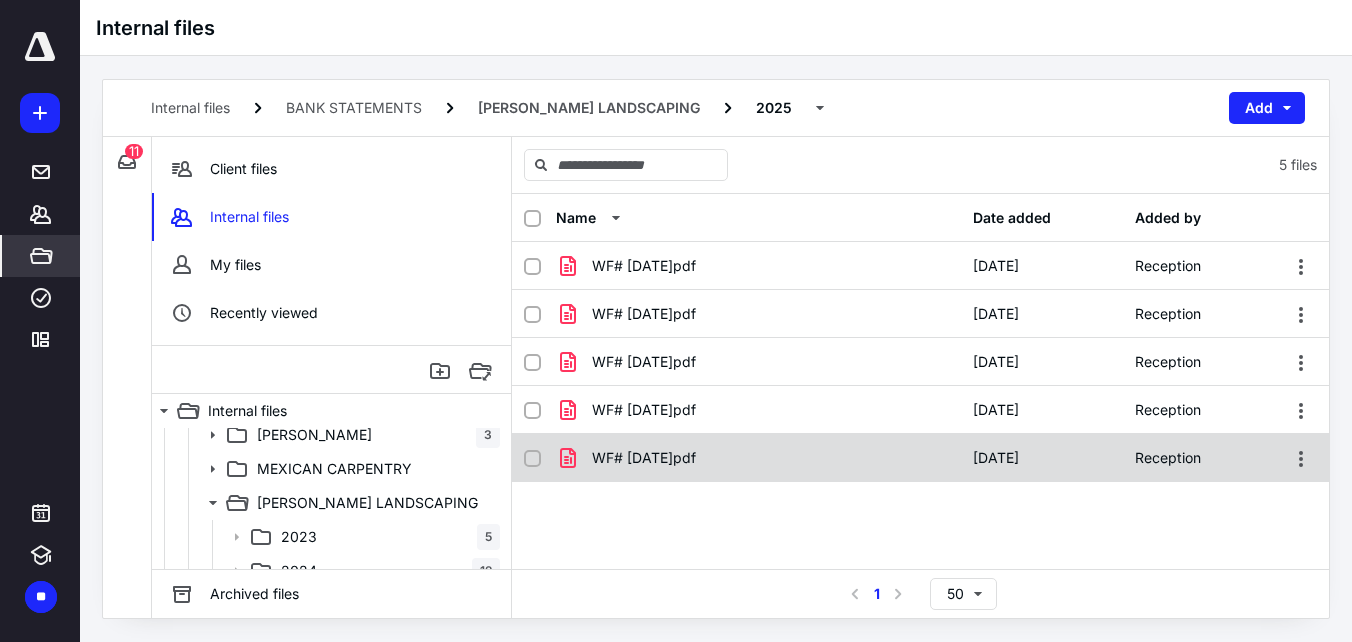 click on "WF# [DATE]pdf" at bounding box center (644, 458) 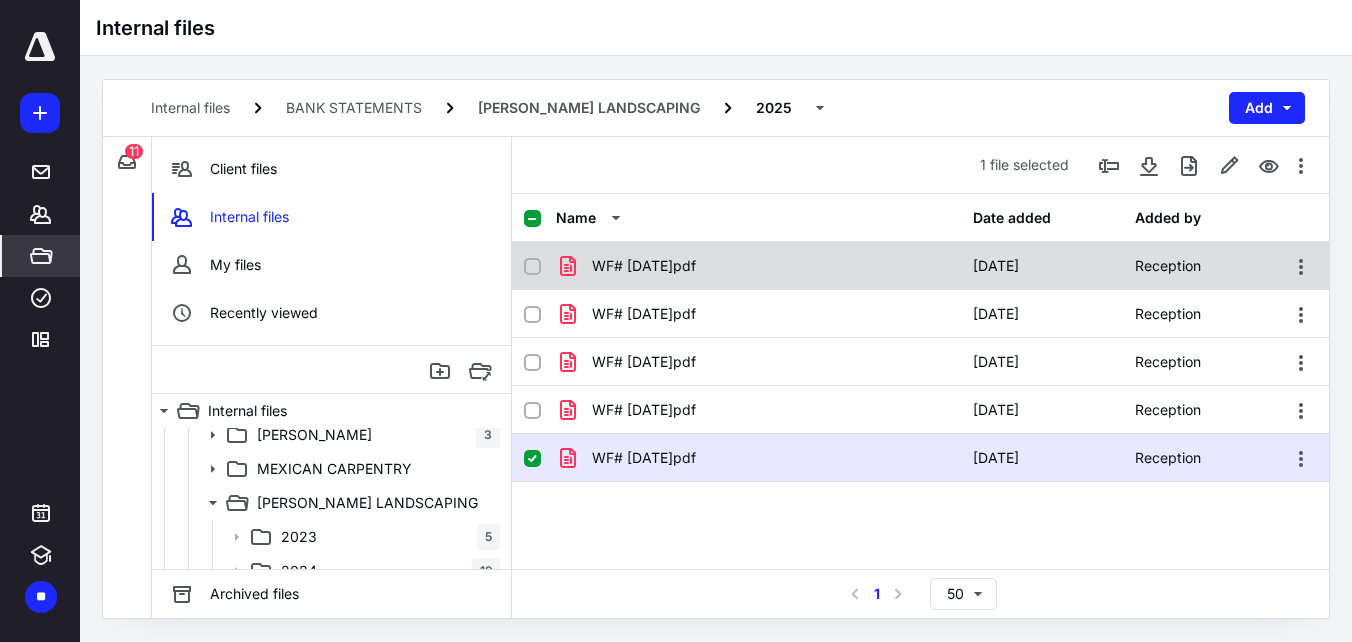 click on "WF# [DATE]pdf" at bounding box center (758, 266) 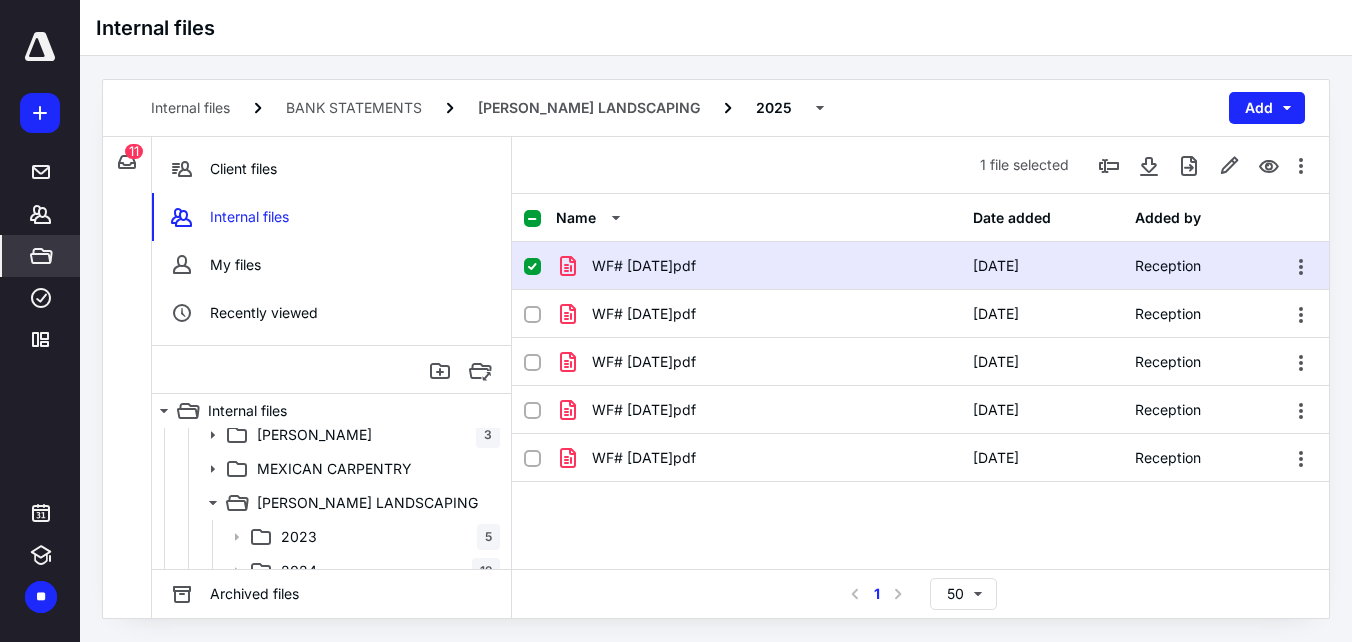 checkbox on "true" 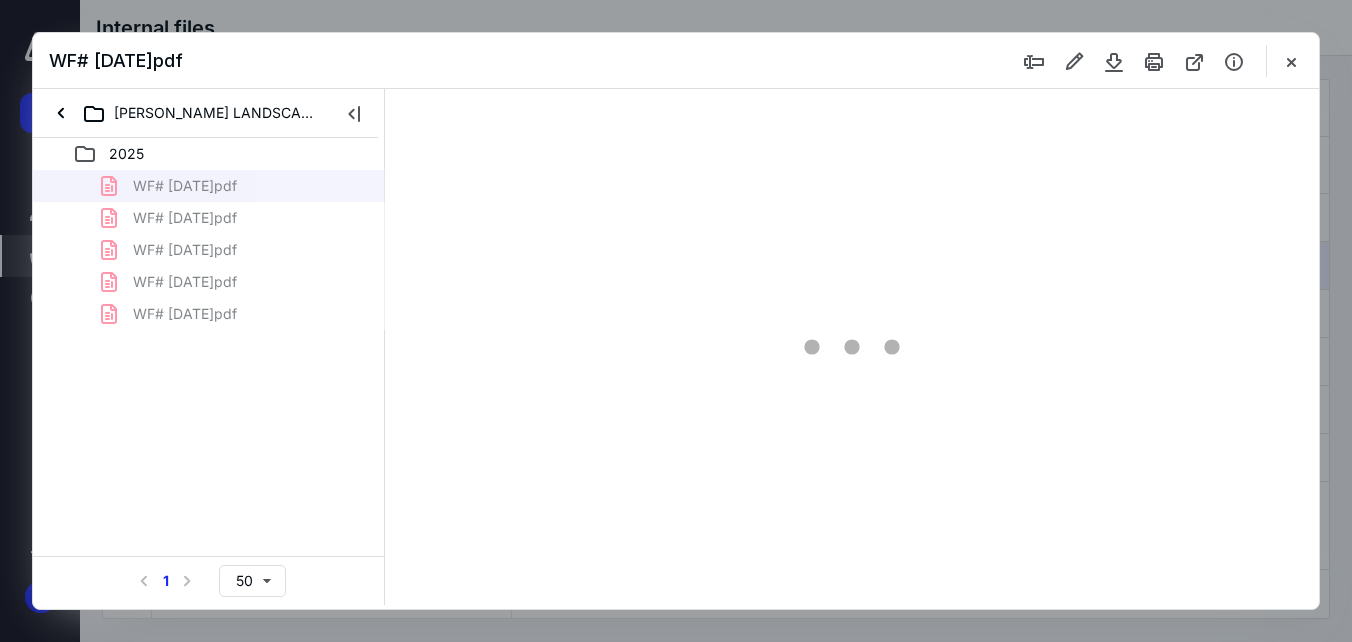 scroll, scrollTop: 0, scrollLeft: 0, axis: both 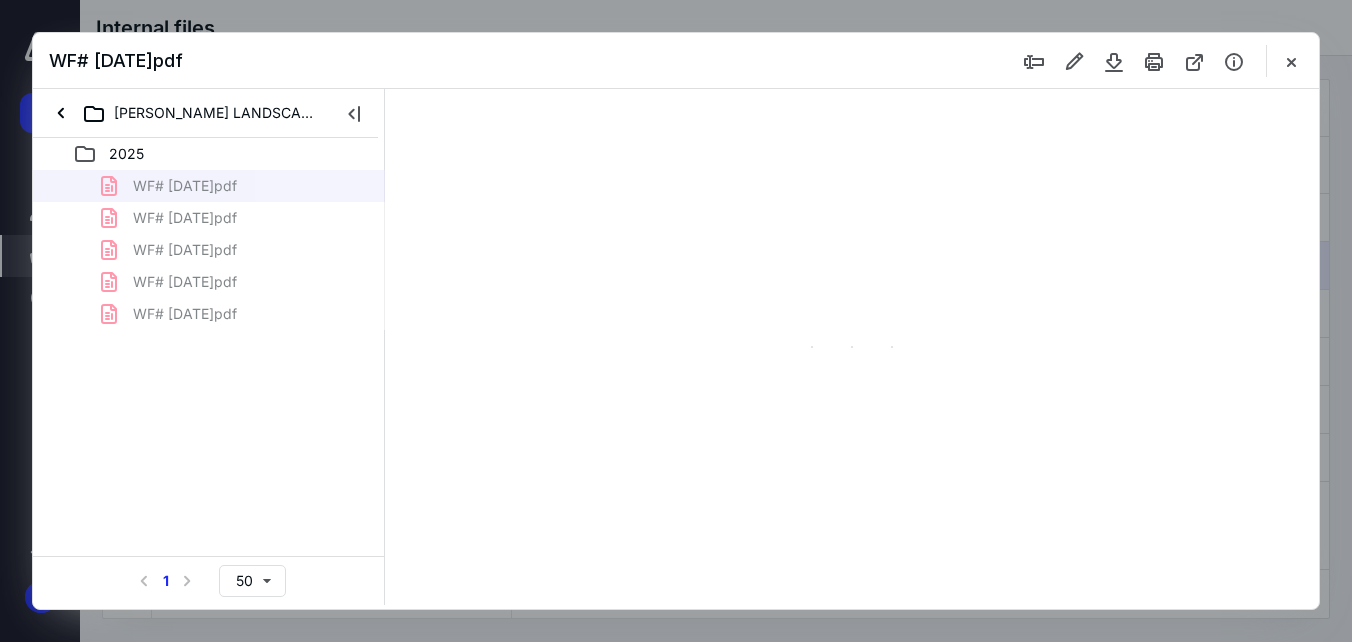 type on "56" 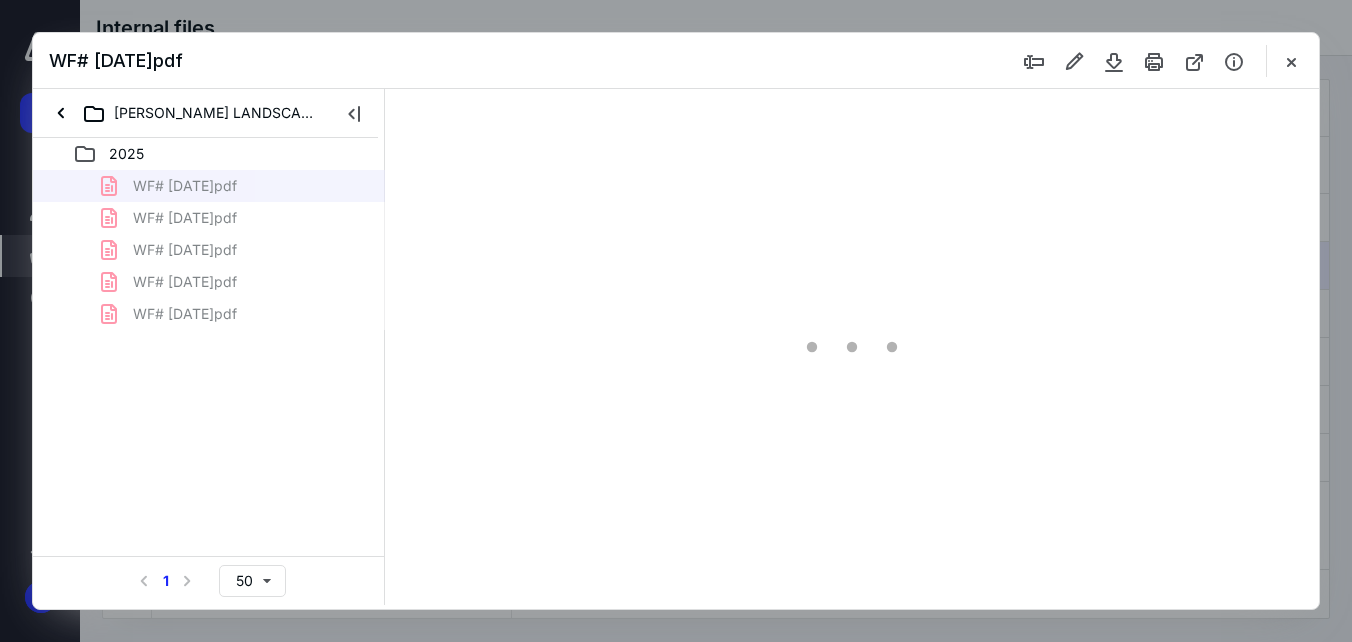 scroll, scrollTop: 78, scrollLeft: 0, axis: vertical 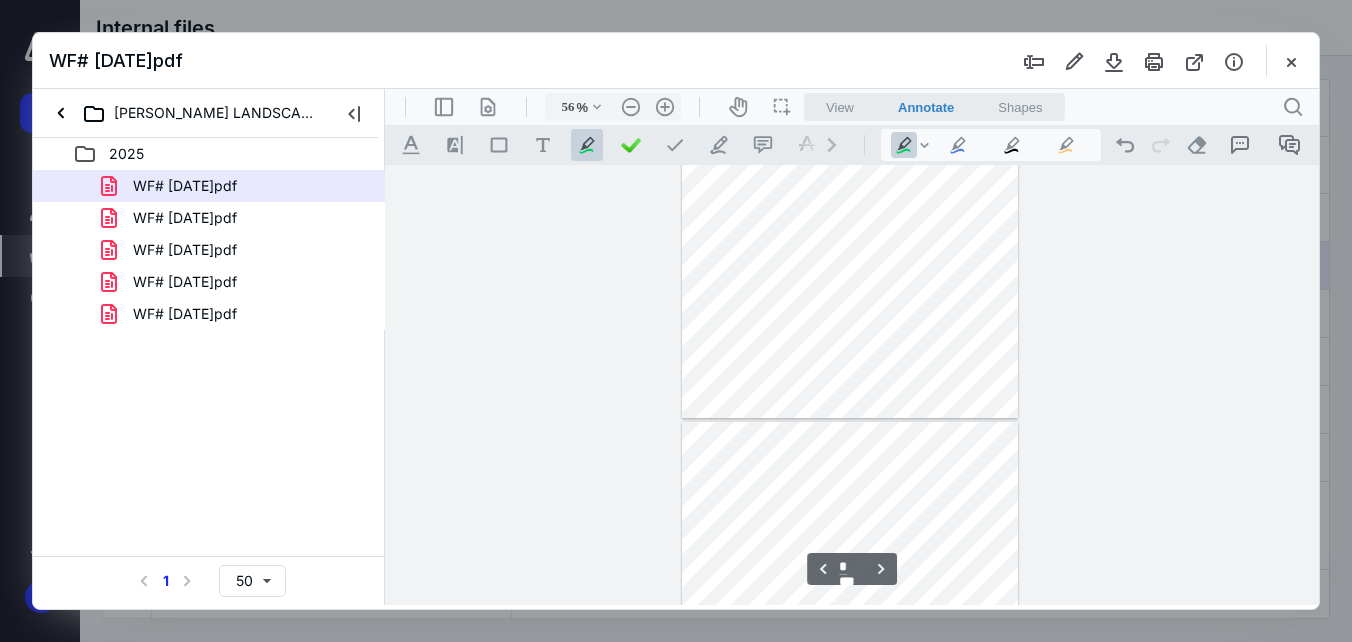 type on "*" 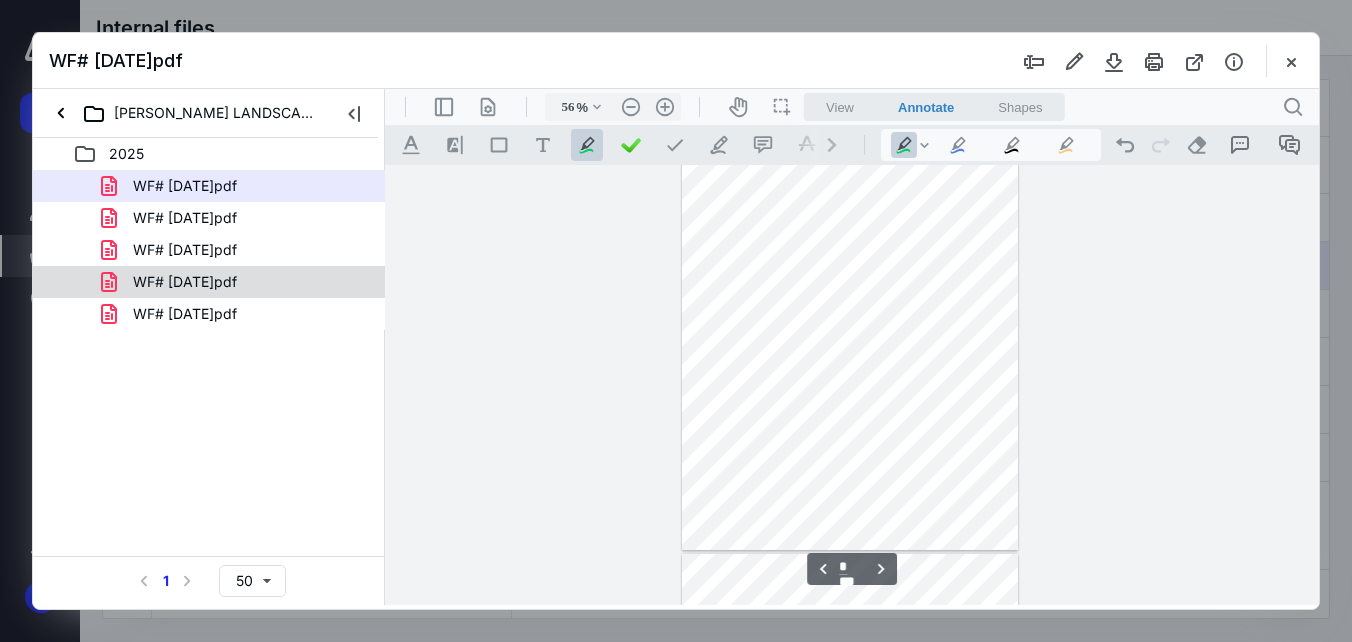 scroll, scrollTop: 1378, scrollLeft: 0, axis: vertical 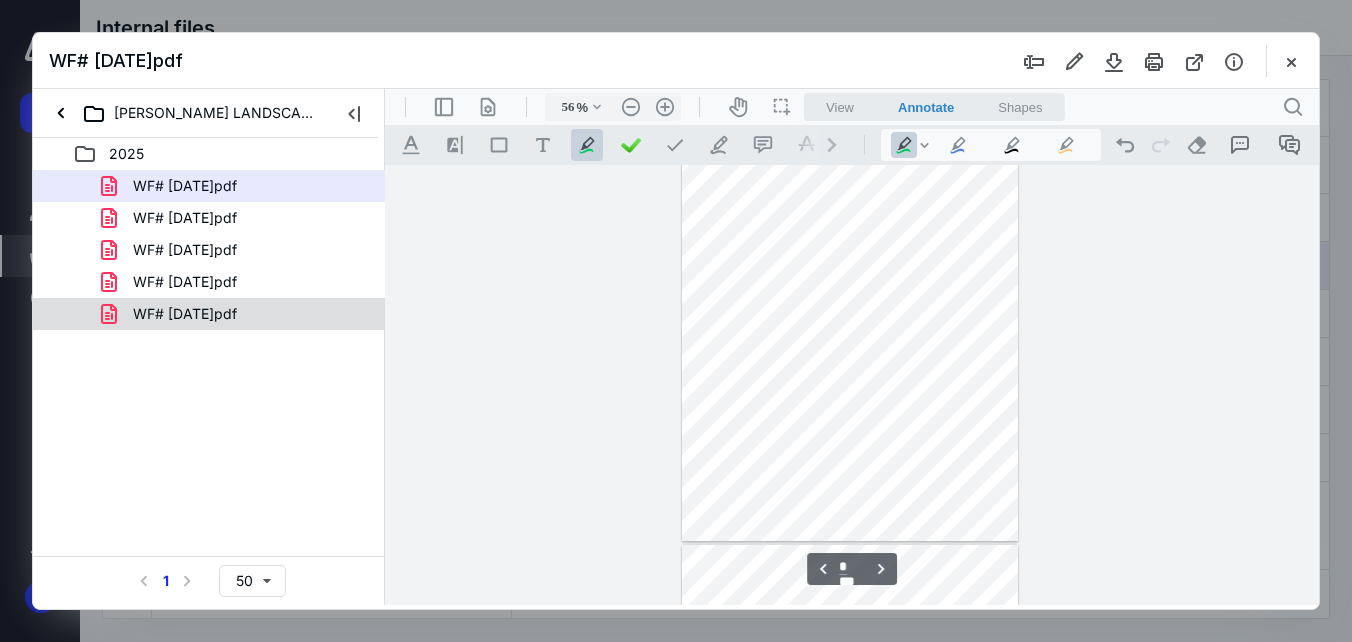 click on "WF# [DATE]pdf" at bounding box center [209, 314] 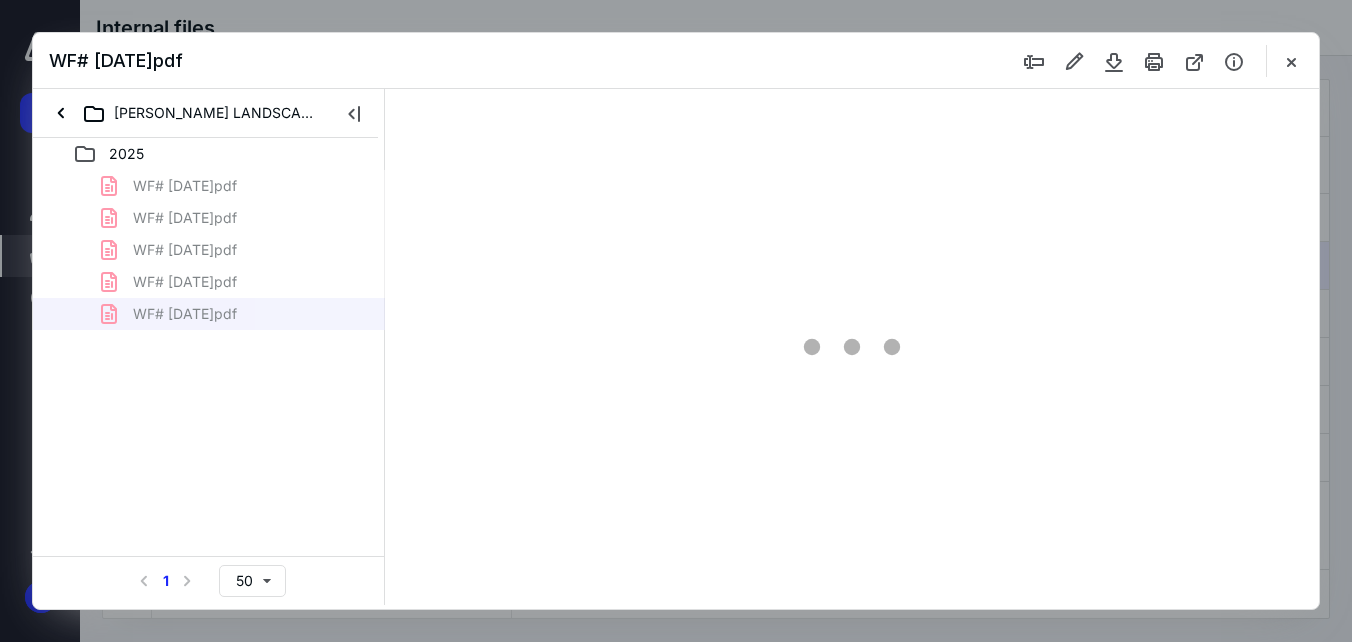 scroll, scrollTop: 78, scrollLeft: 0, axis: vertical 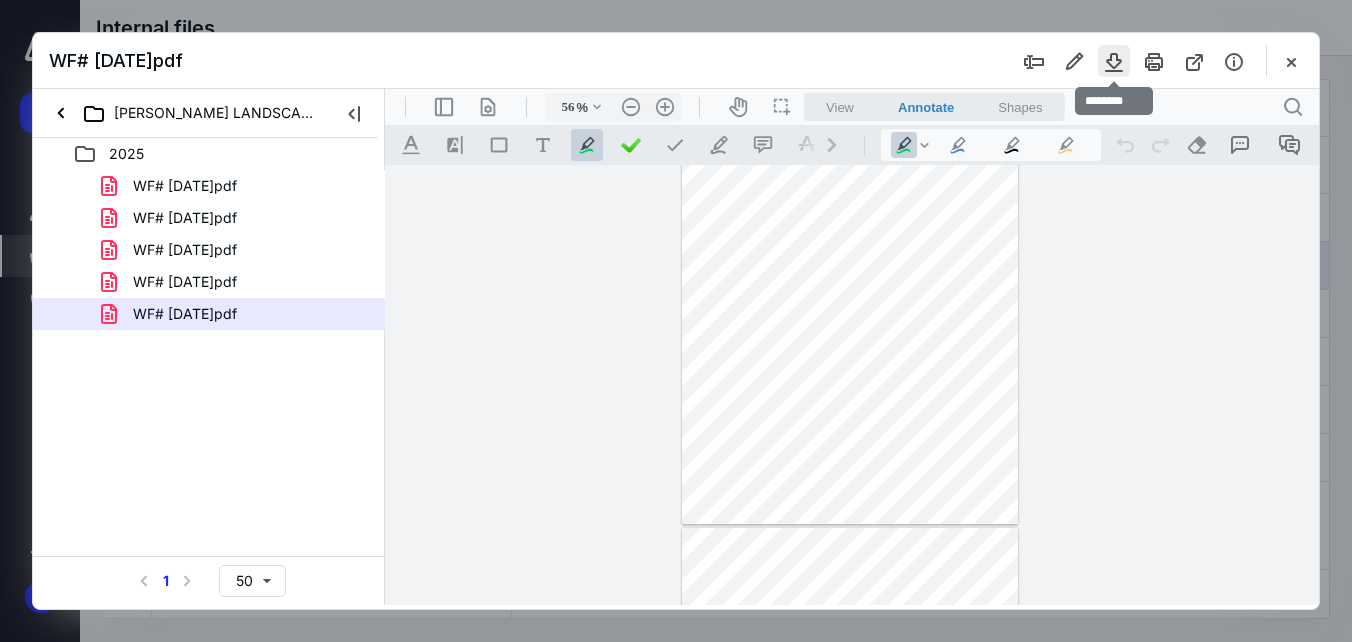 click at bounding box center (1114, 61) 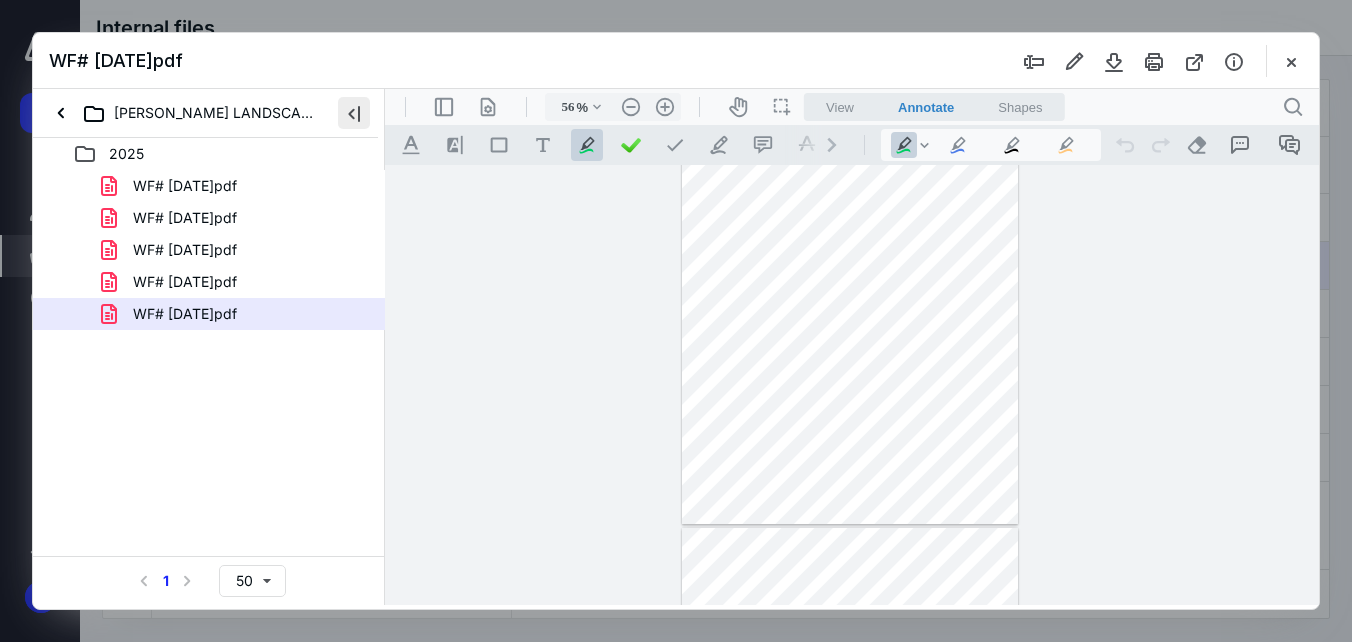 click at bounding box center [354, 113] 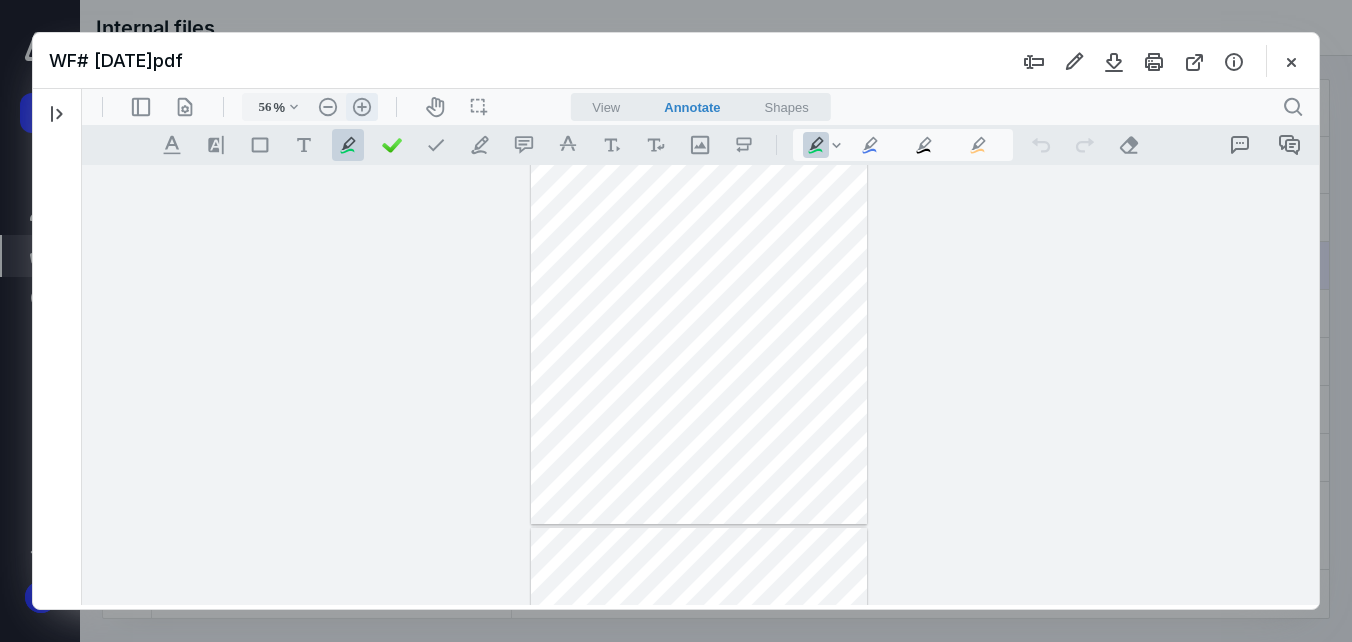 click on ".cls-1{fill:#abb0c4;} icon - header - zoom - in - line" at bounding box center [362, 107] 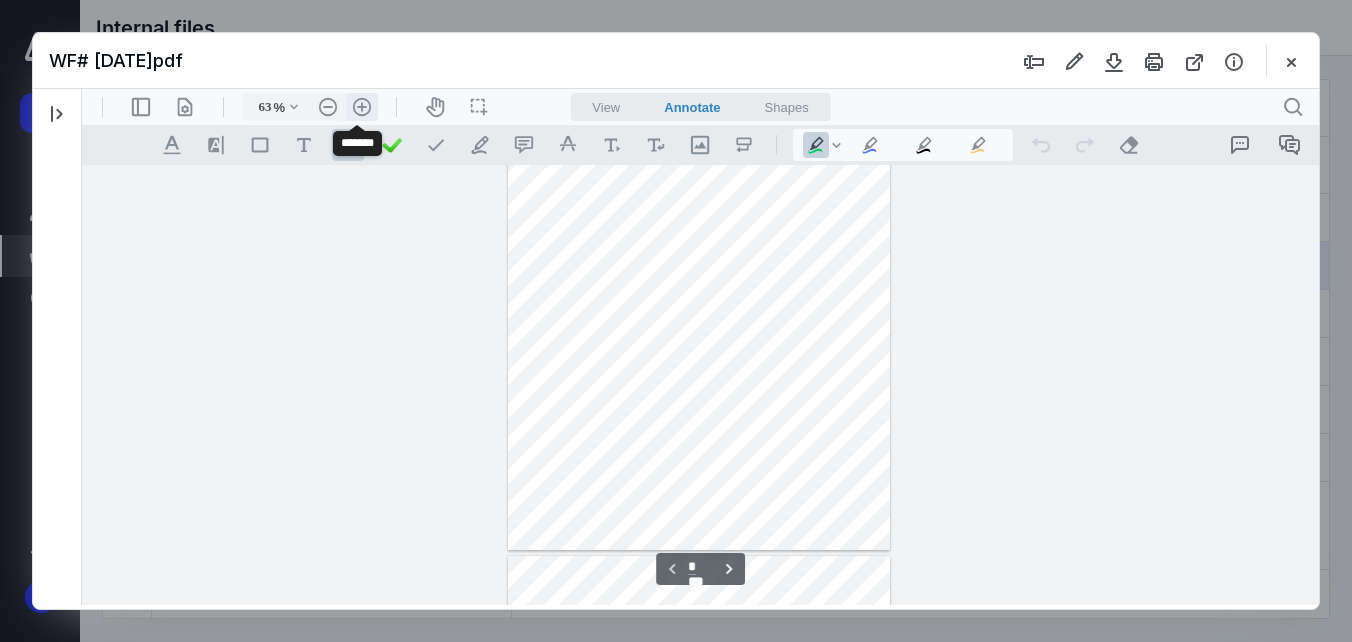 click on ".cls-1{fill:#abb0c4;} icon - header - zoom - in - line" at bounding box center (362, 107) 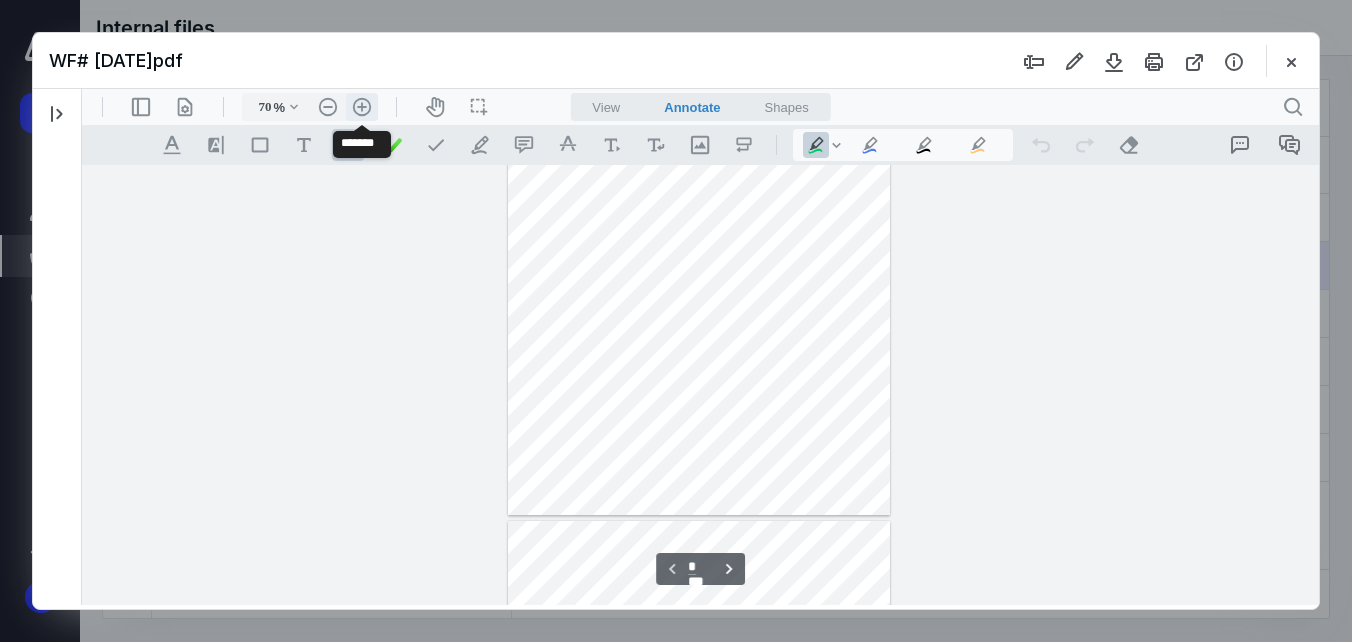 click on ".cls-1{fill:#abb0c4;} icon - header - zoom - in - line" at bounding box center (362, 107) 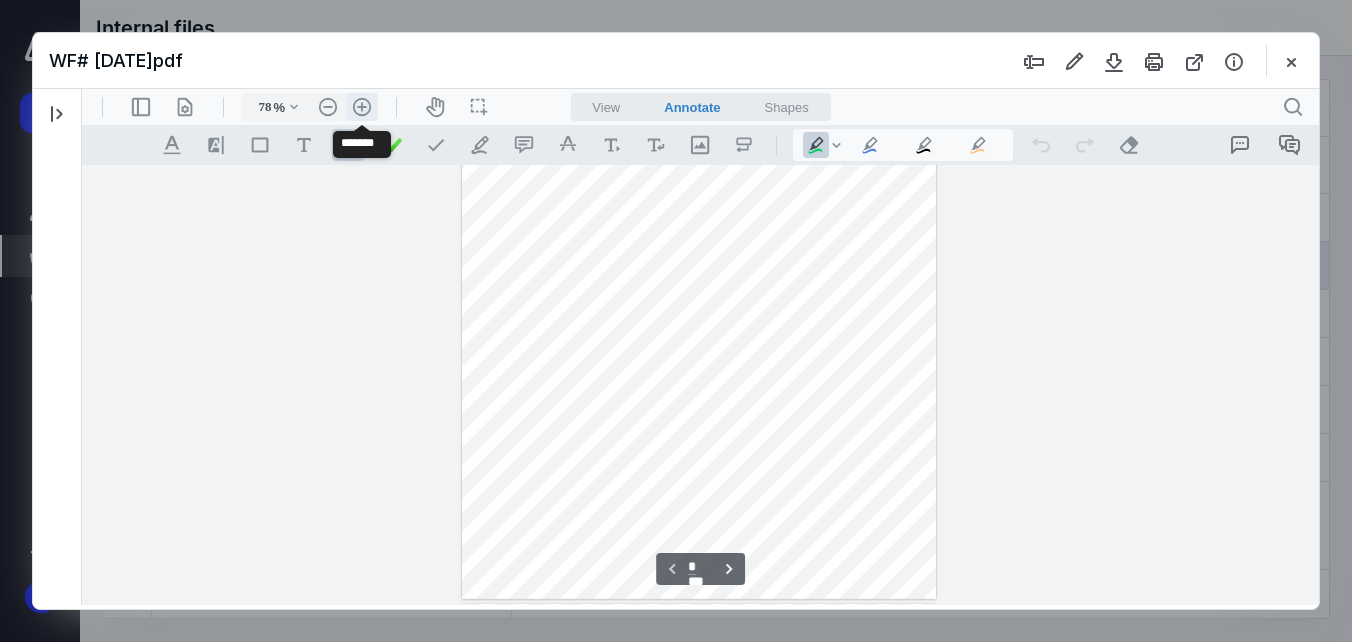 click on ".cls-1{fill:#abb0c4;} icon - header - zoom - in - line" at bounding box center (362, 107) 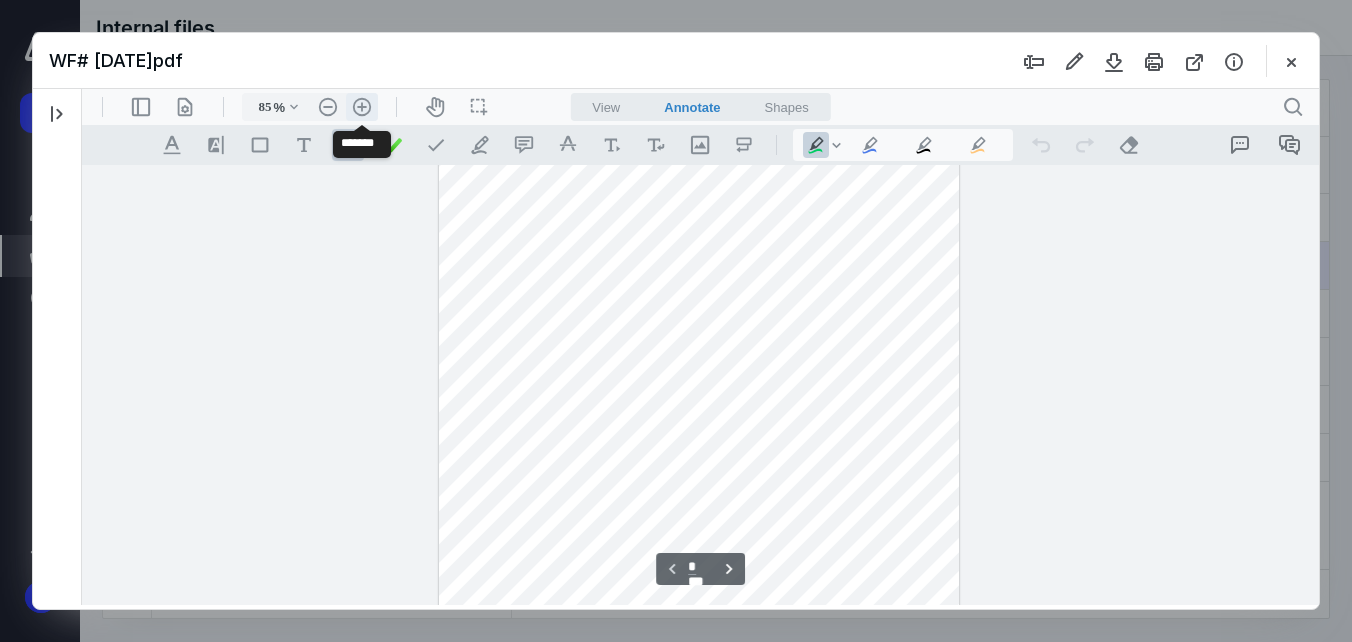 click on ".cls-1{fill:#abb0c4;} icon - header - zoom - in - line" at bounding box center [362, 107] 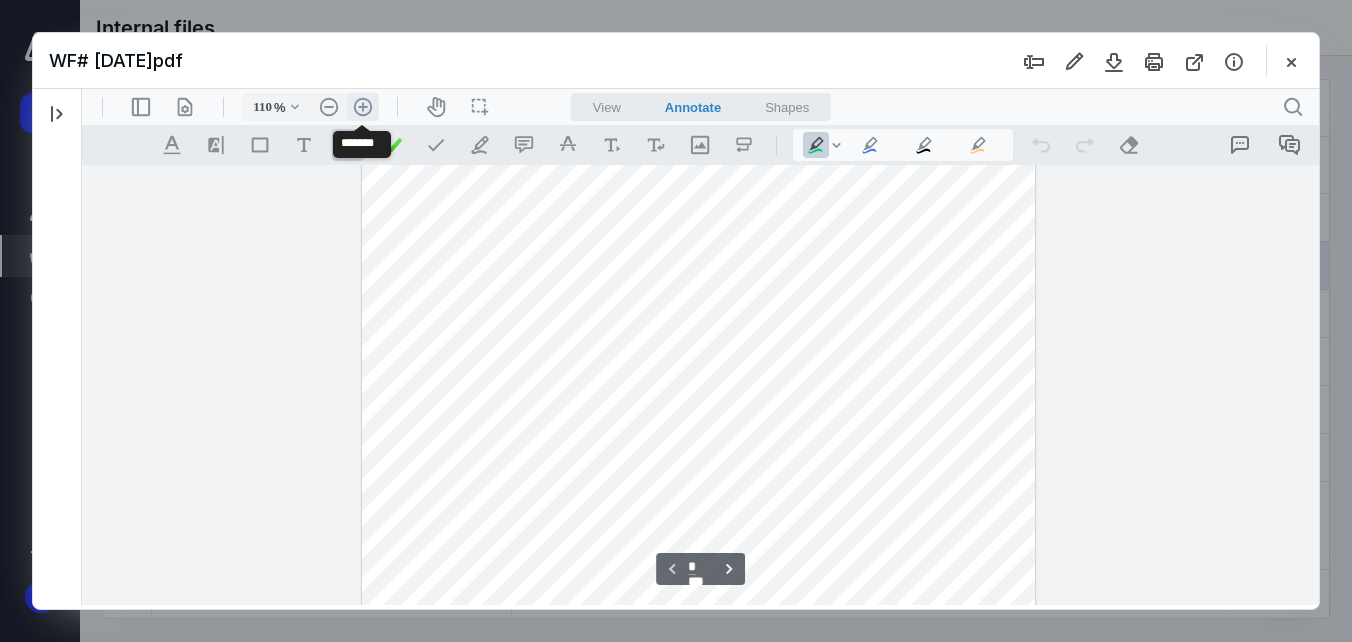 click on ".cls-1{fill:#abb0c4;} icon - header - zoom - in - line" at bounding box center (363, 107) 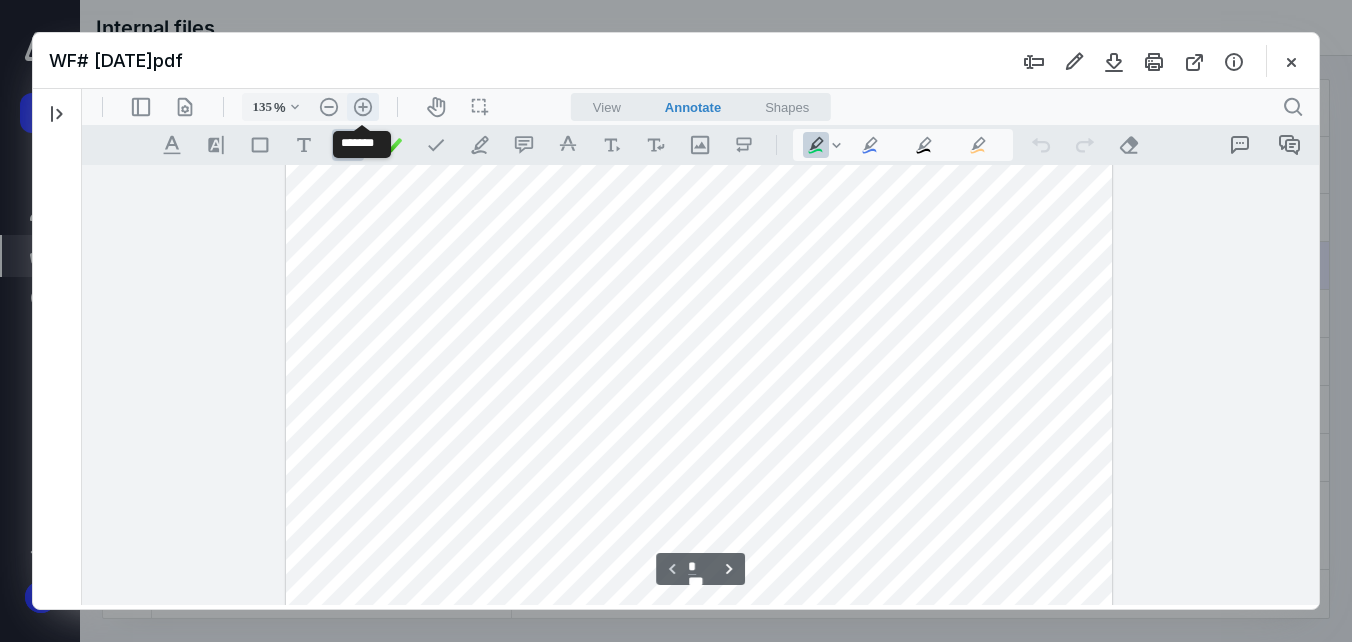 click on ".cls-1{fill:#abb0c4;} icon - header - zoom - in - line" at bounding box center [363, 107] 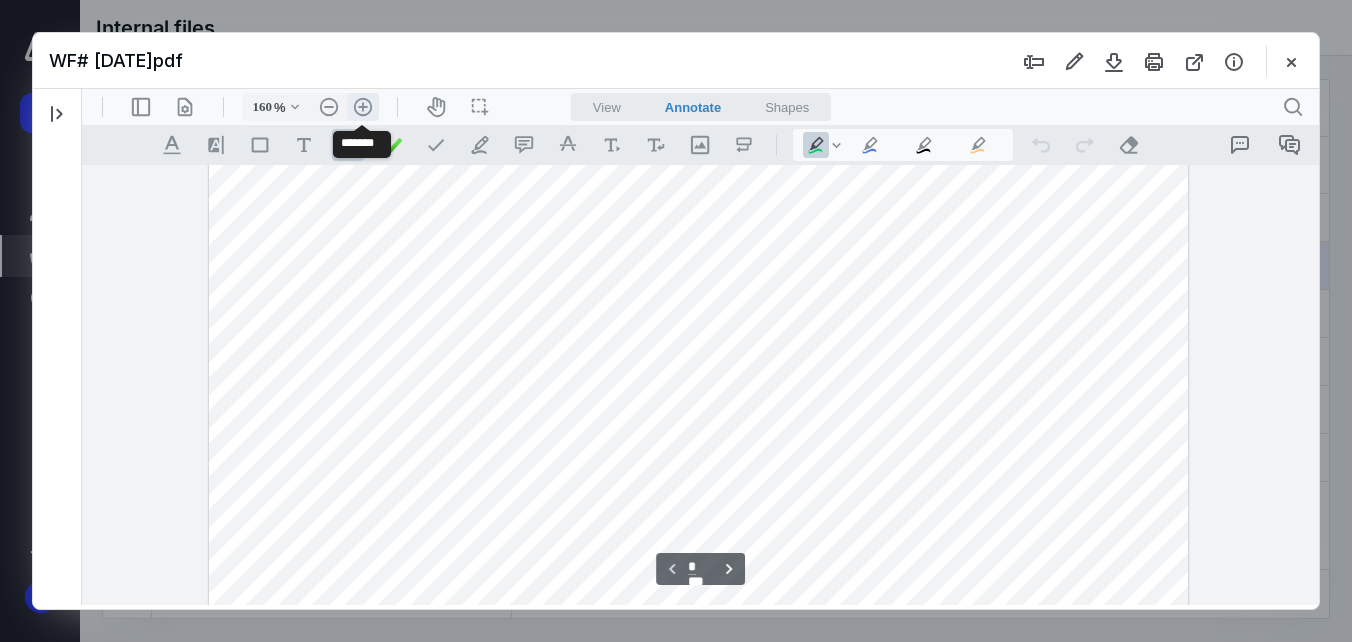 scroll, scrollTop: 572, scrollLeft: 0, axis: vertical 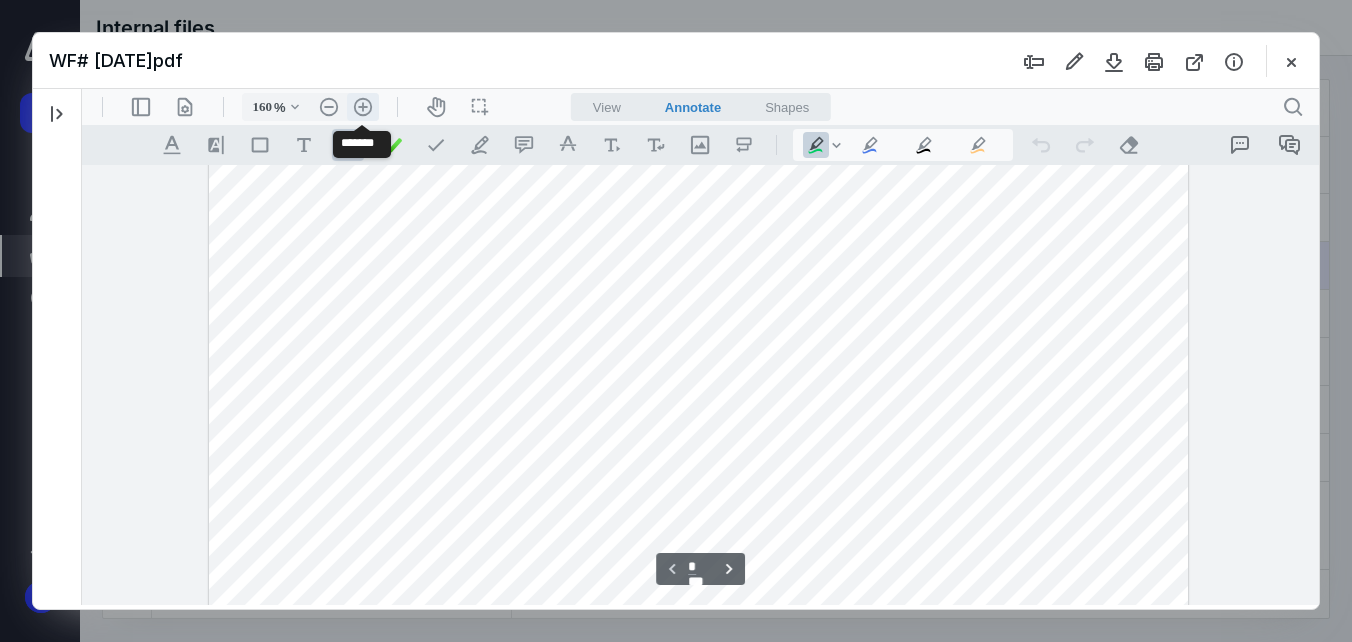 click on ".cls-1{fill:#abb0c4;} icon - header - zoom - in - line" at bounding box center [363, 107] 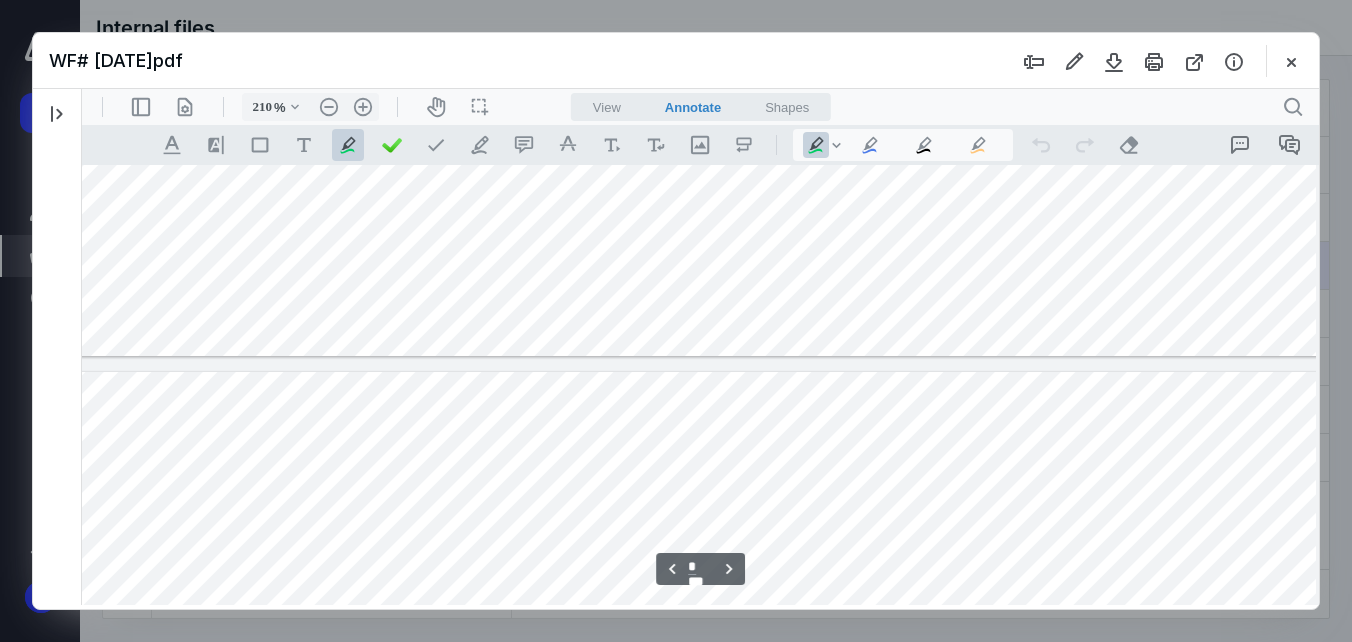 type on "*" 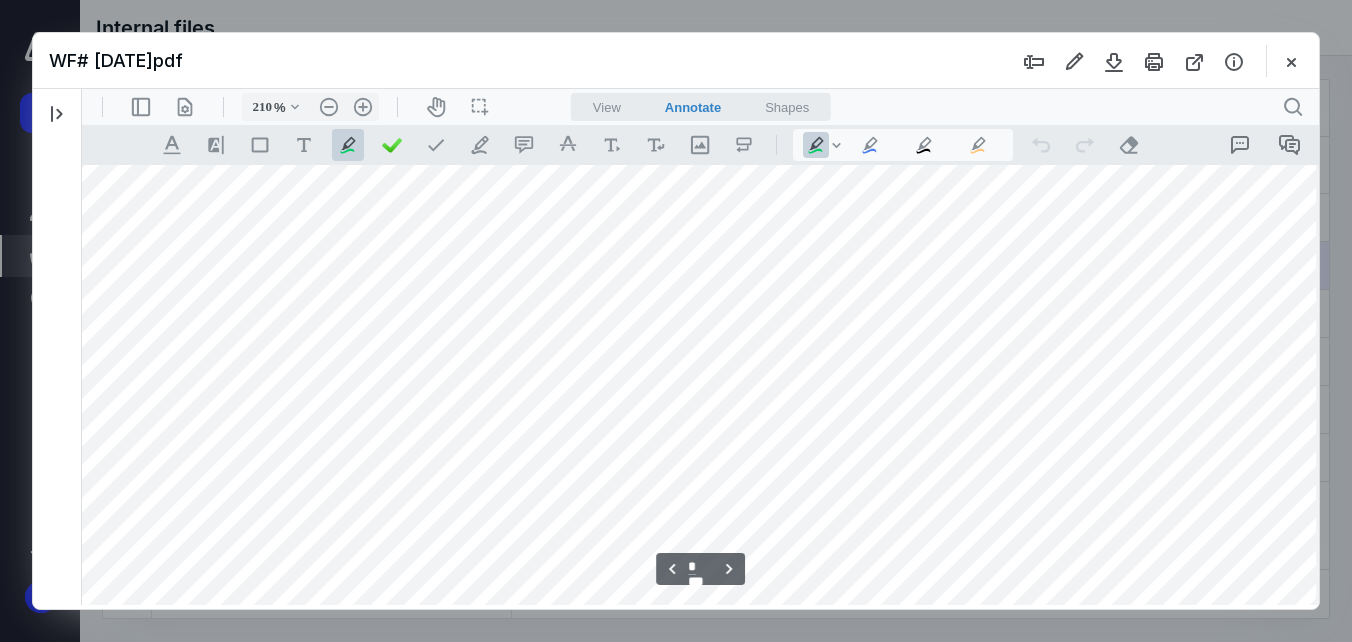 scroll, scrollTop: 4308, scrollLeft: 38, axis: both 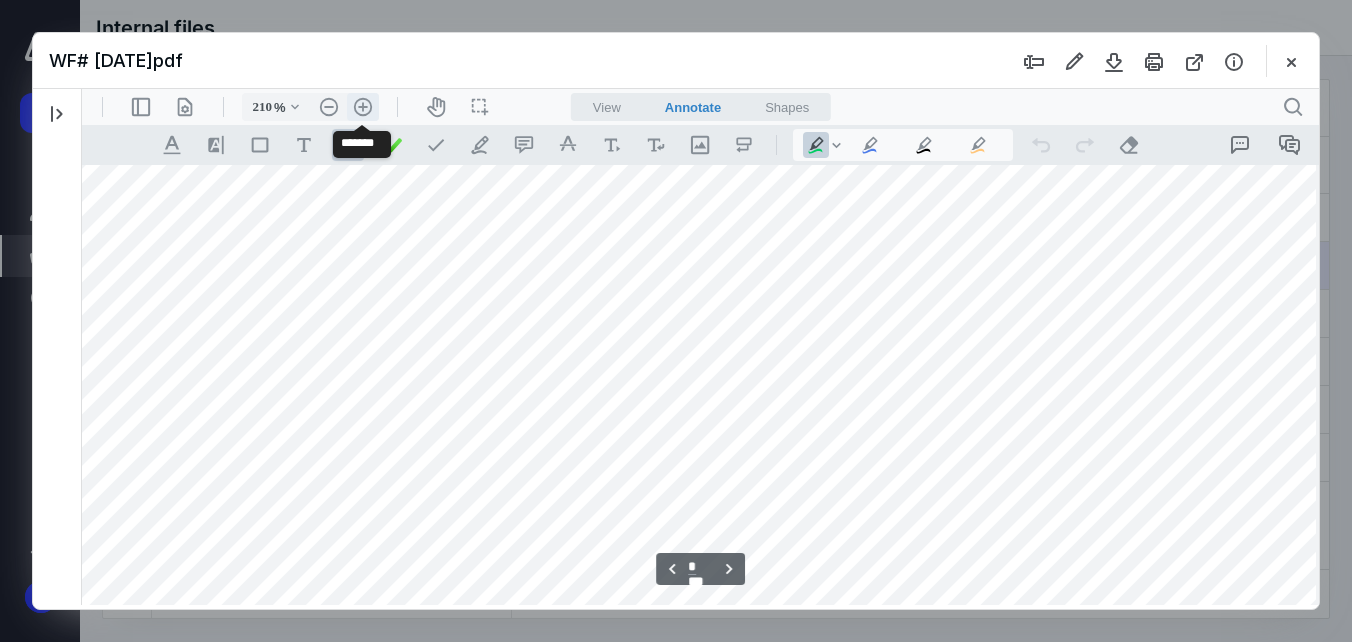 click on ".cls-1{fill:#abb0c4;} icon - header - zoom - in - line" at bounding box center [363, 107] 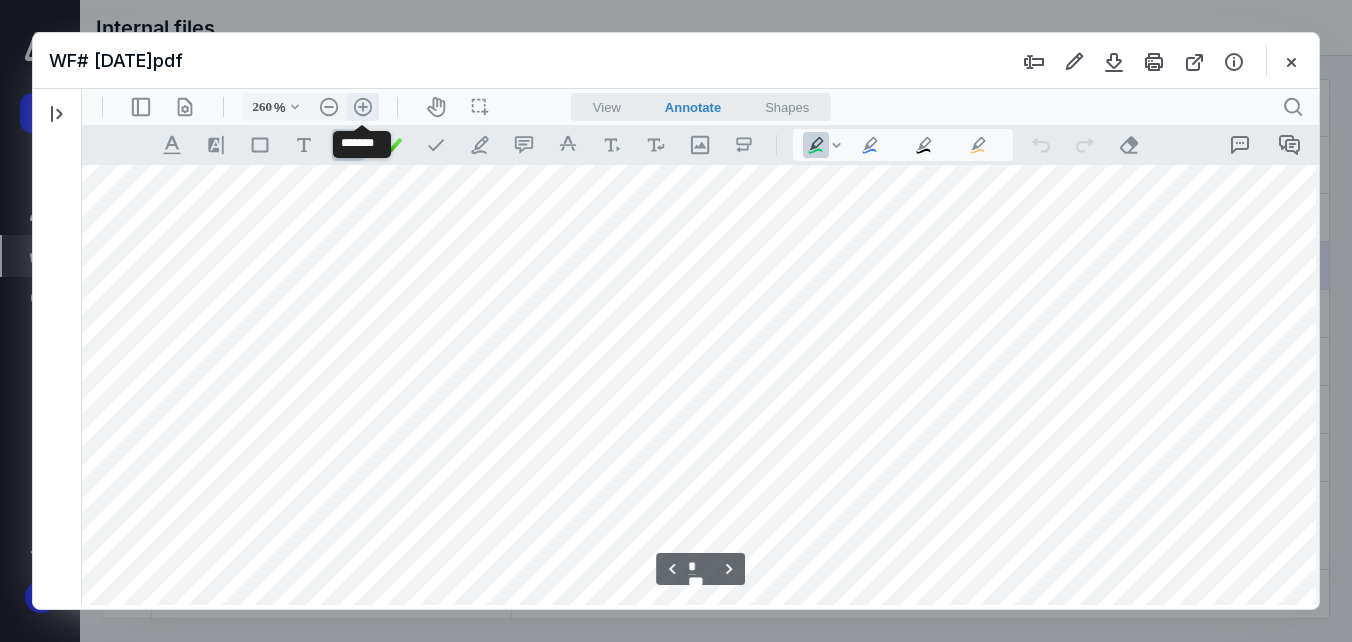 scroll, scrollTop: 5377, scrollLeft: 194, axis: both 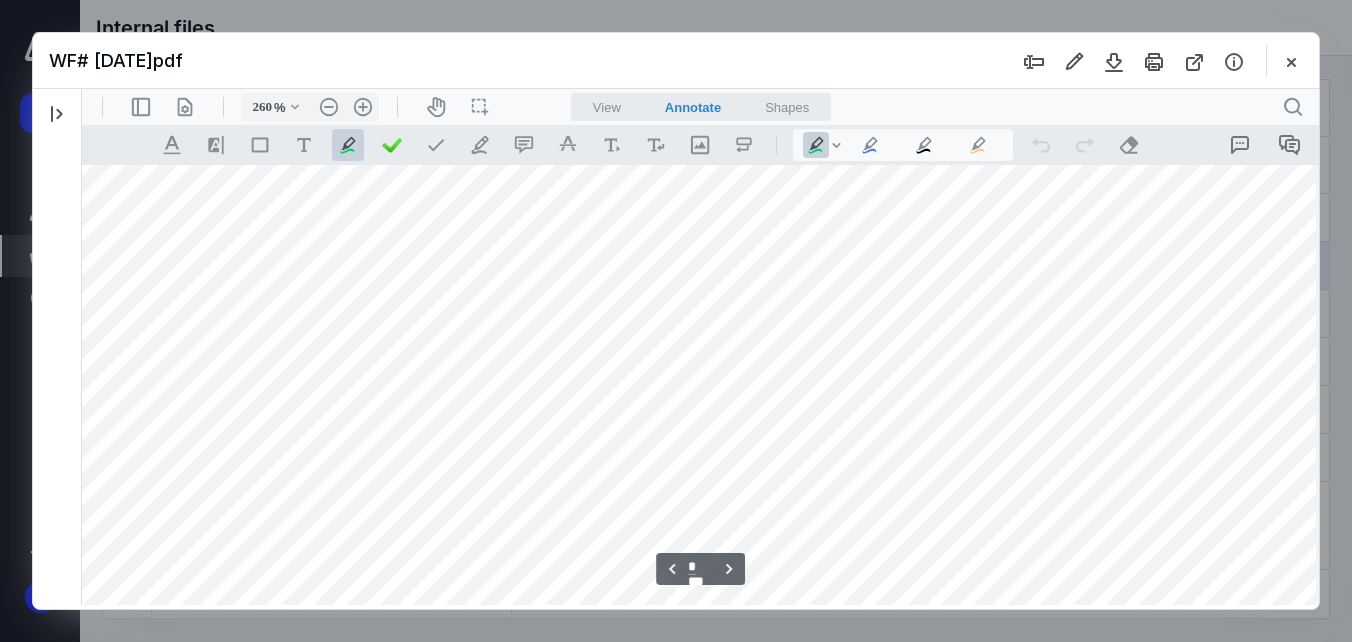 drag, startPoint x: 117, startPoint y: 288, endPoint x: 1109, endPoint y: 288, distance: 992 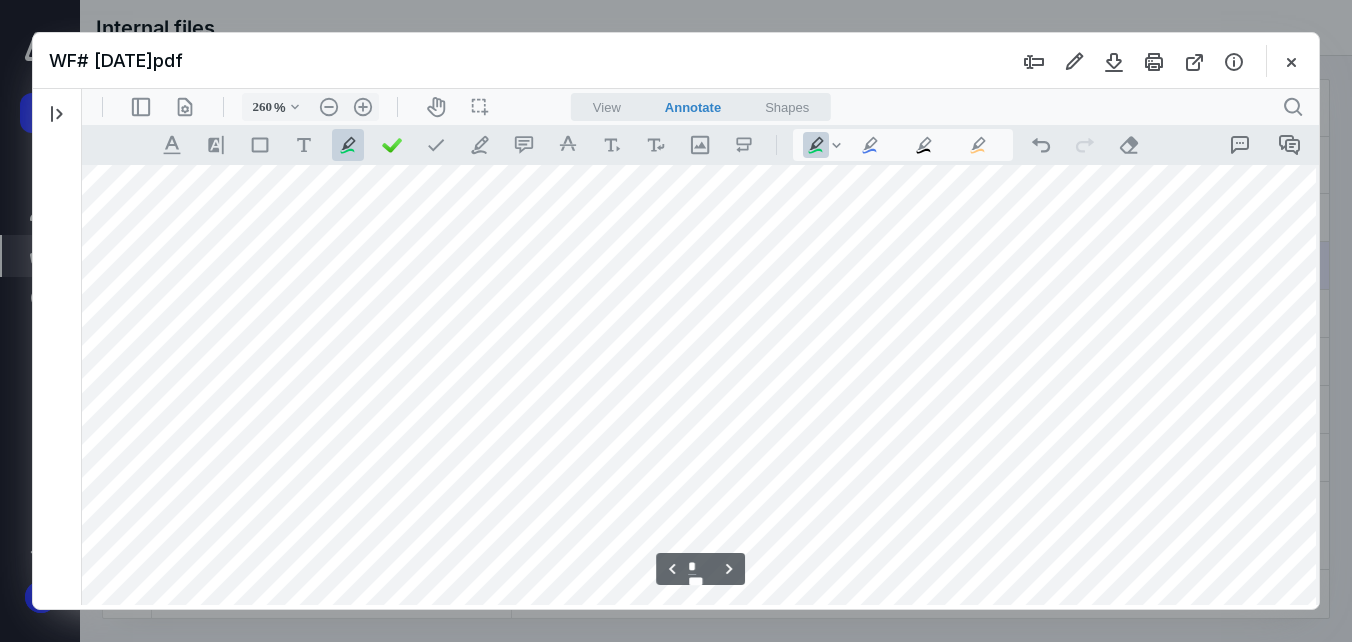scroll, scrollTop: 7077, scrollLeft: 143, axis: both 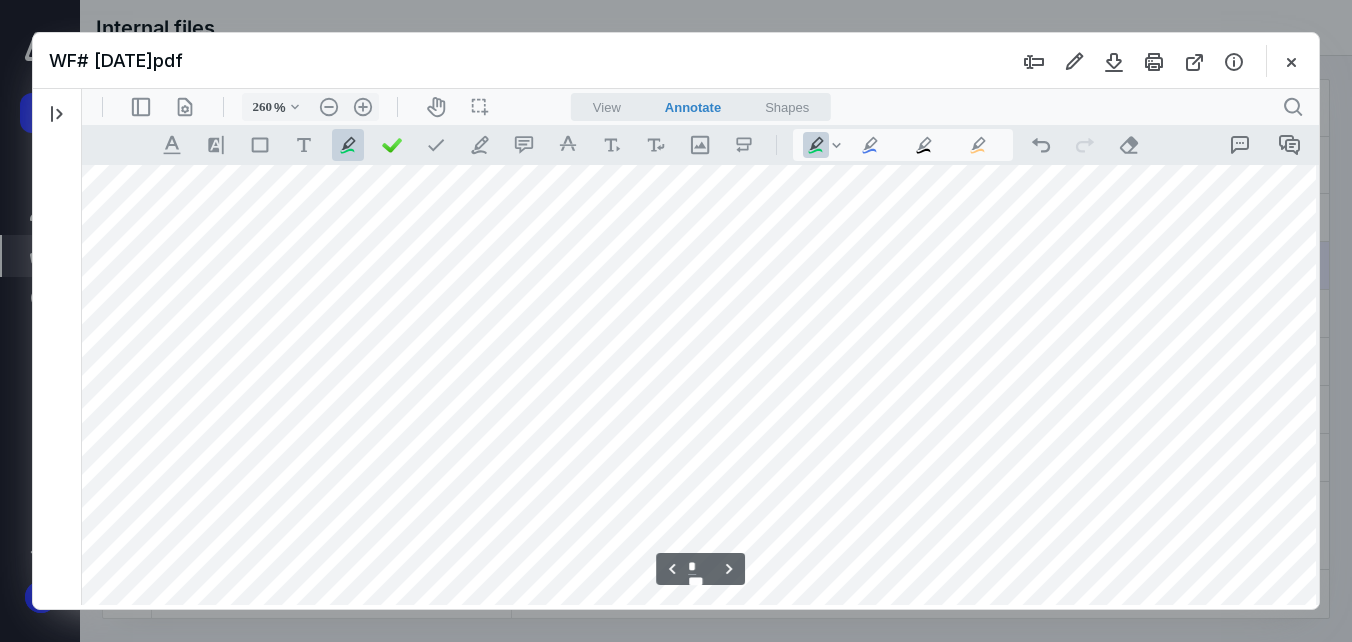 drag, startPoint x: 962, startPoint y: 289, endPoint x: 1089, endPoint y: 289, distance: 127 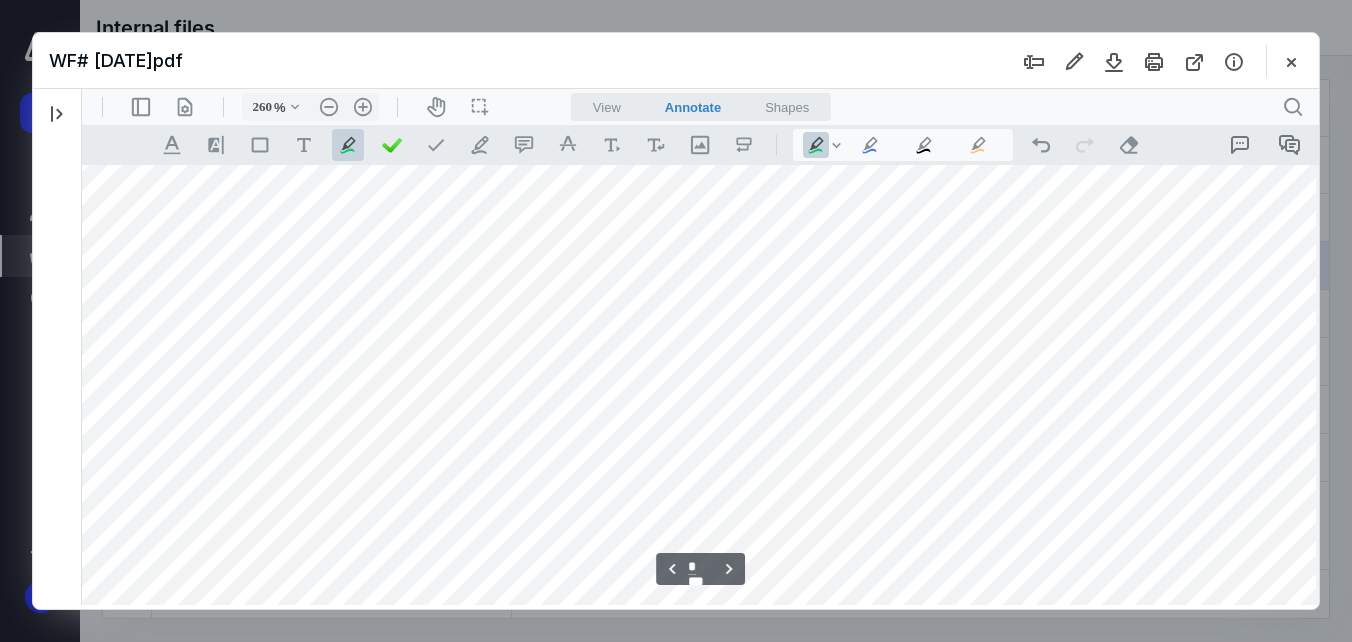 scroll, scrollTop: 3477, scrollLeft: 143, axis: both 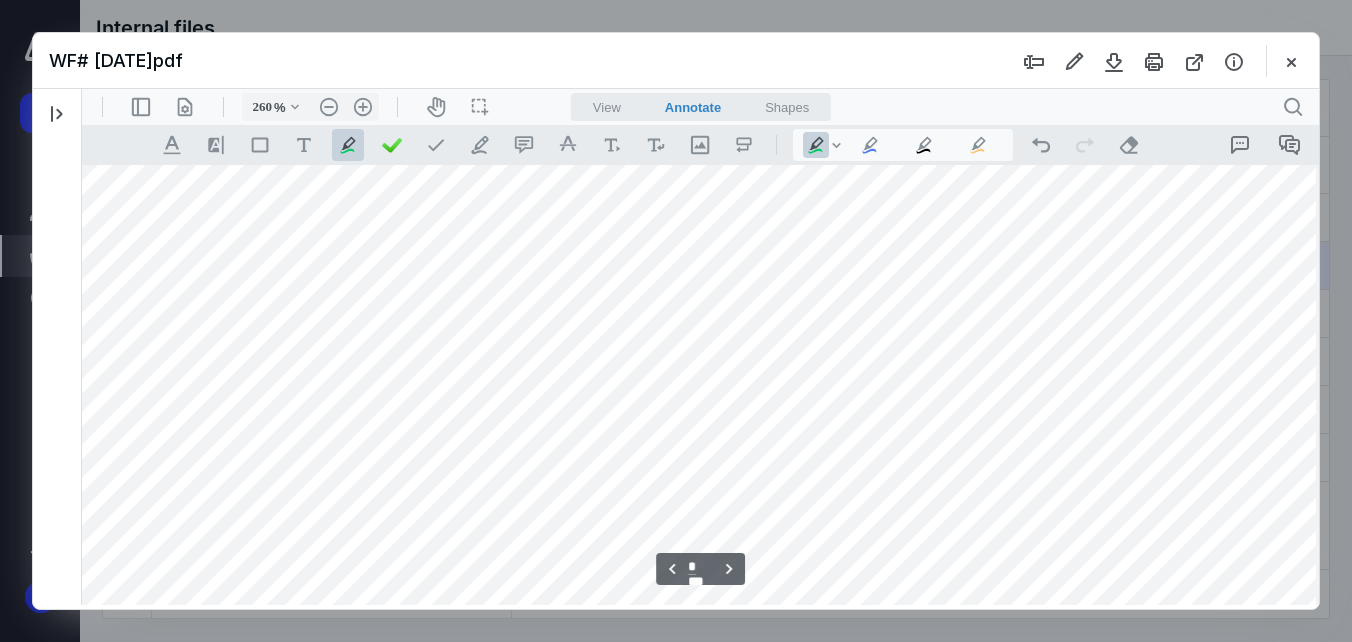 click on ".cls-1{fill:#abb0c4;} icon - chevron - down" at bounding box center (836, 145) 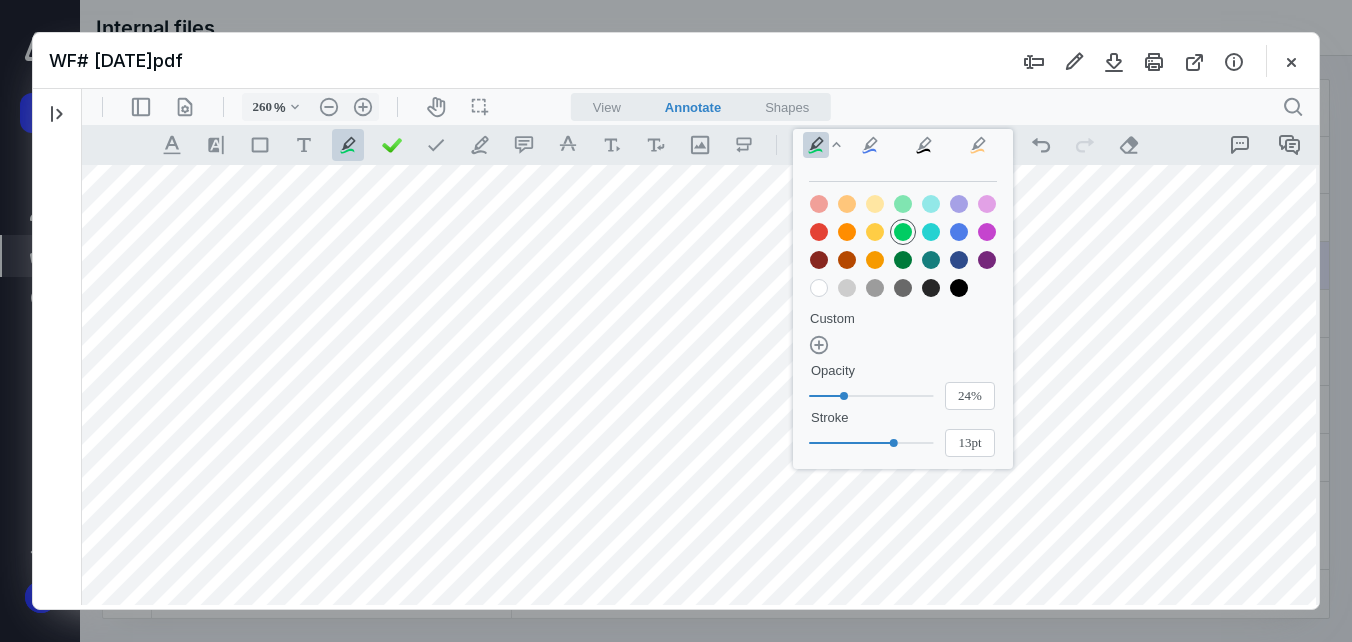 click at bounding box center [987, 232] 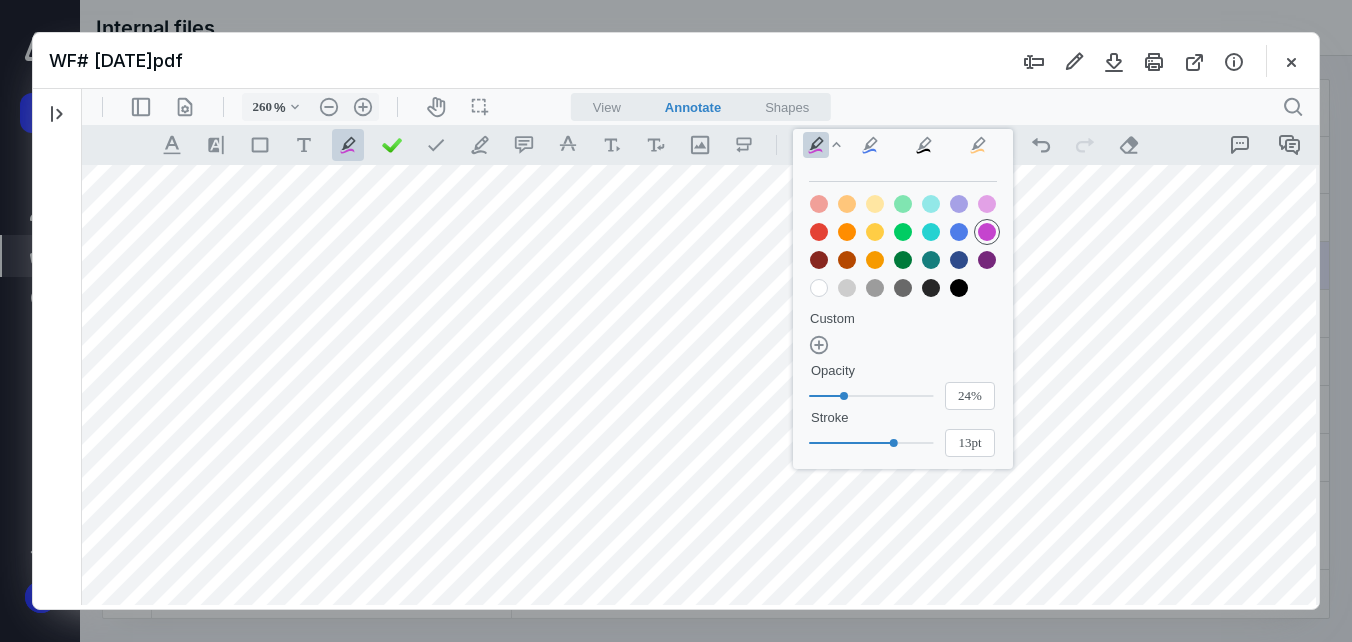 click on ".cls-1{fill:#abb0c4;} icon - tool - pen - highlight" at bounding box center [816, 145] 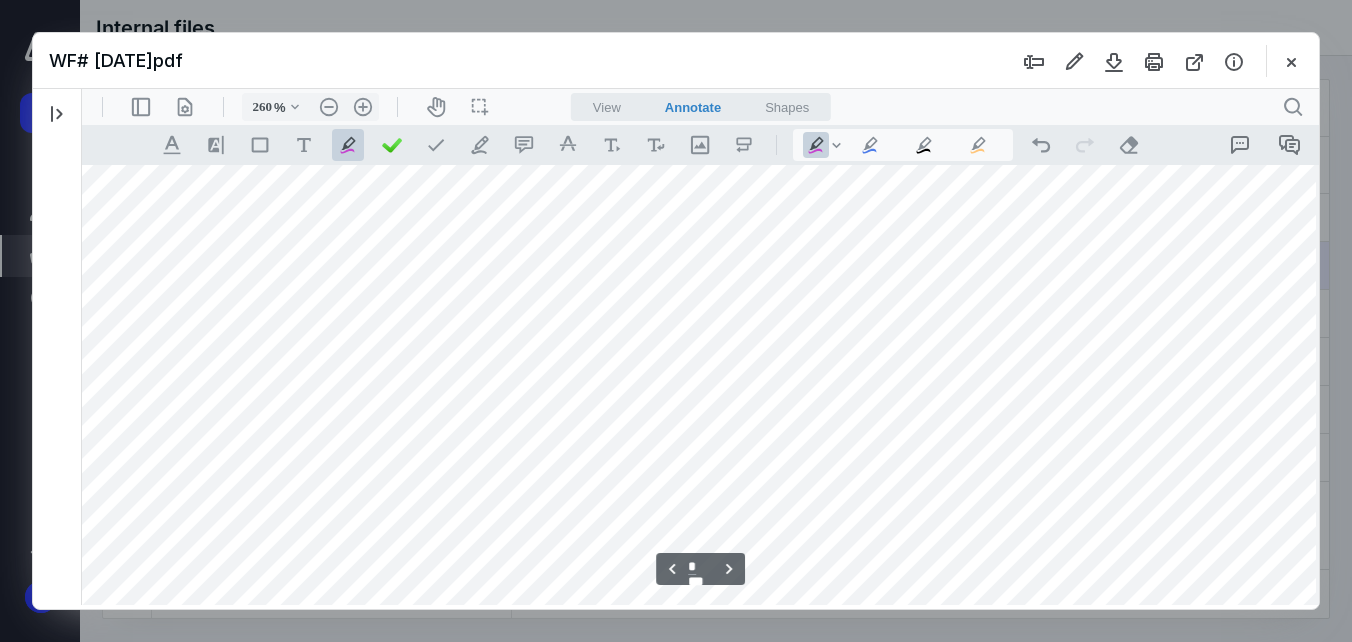 scroll, scrollTop: 3677, scrollLeft: 143, axis: both 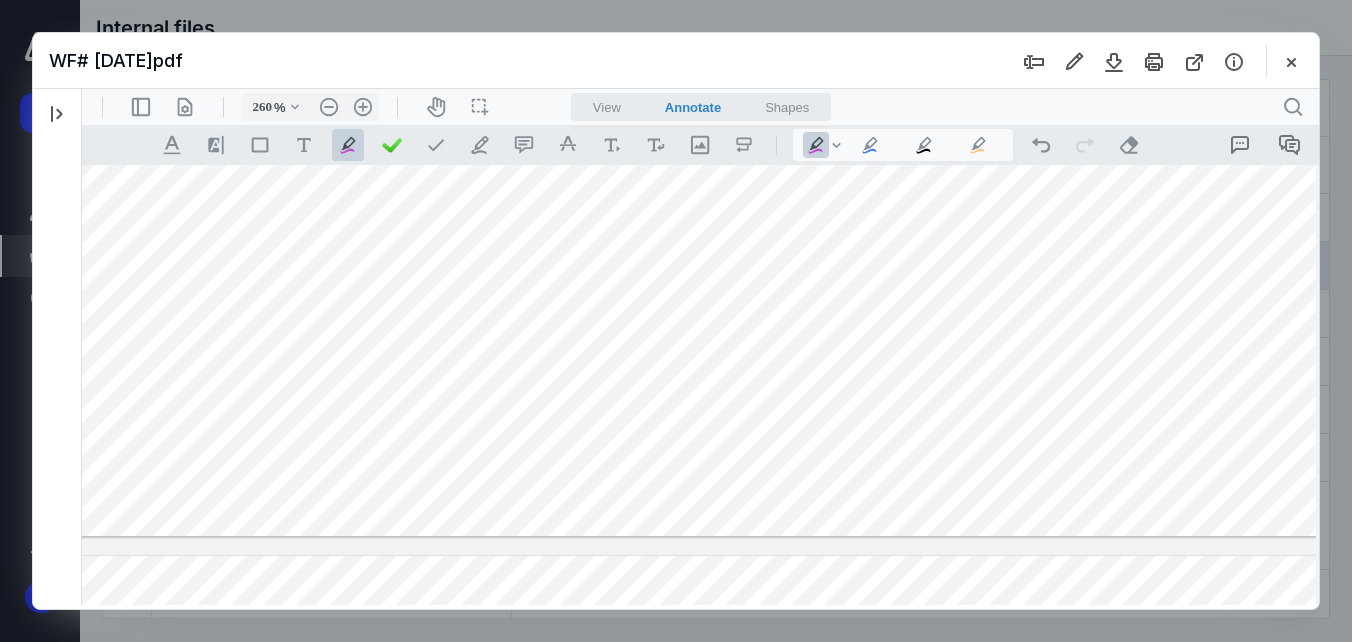 click on "**********" at bounding box center [700, 385] 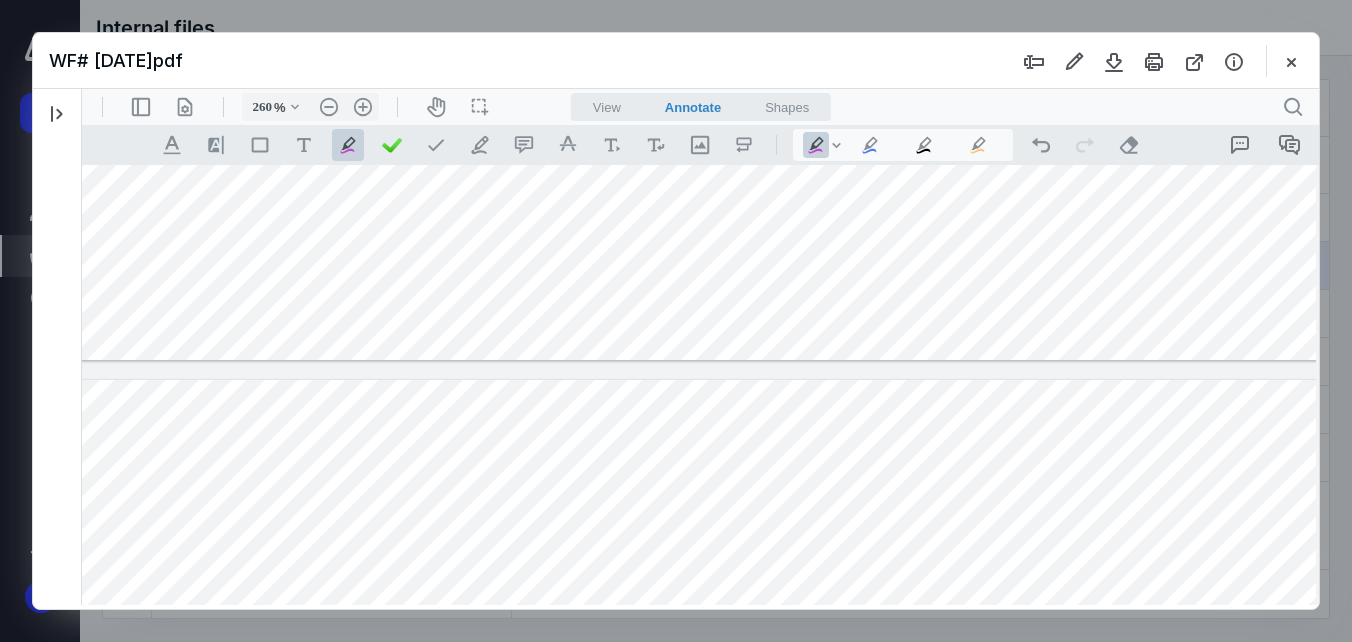 type on "*" 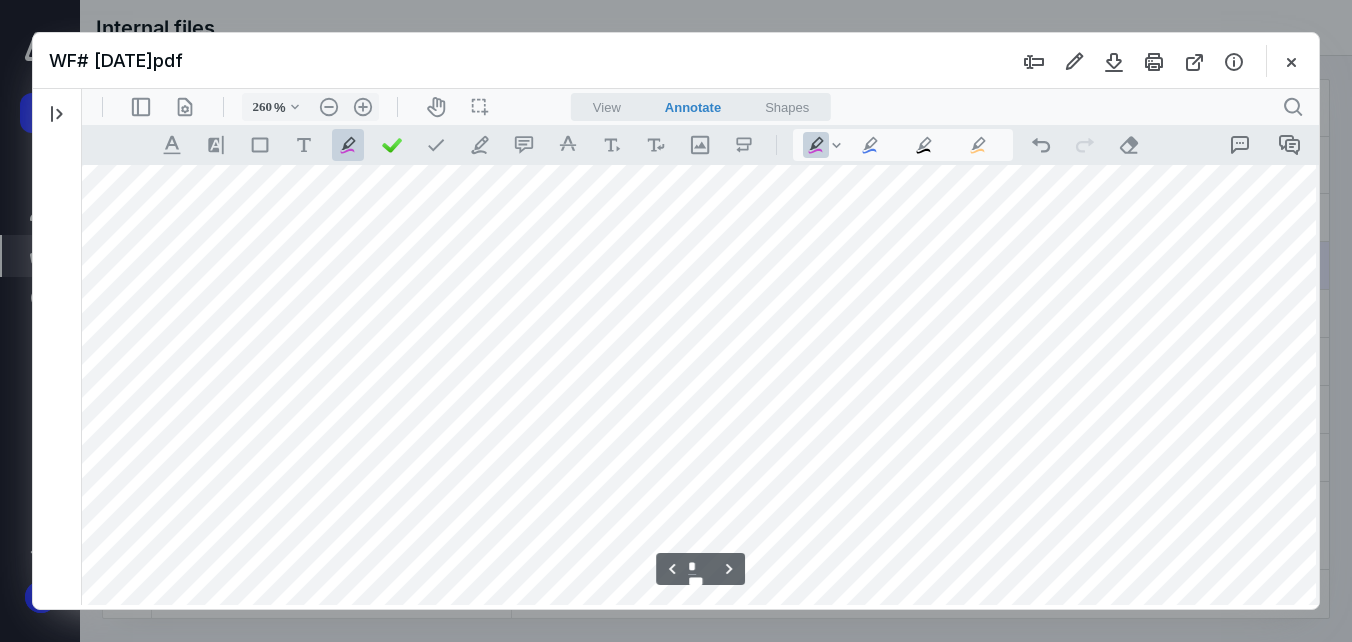 scroll, scrollTop: 4477, scrollLeft: 143, axis: both 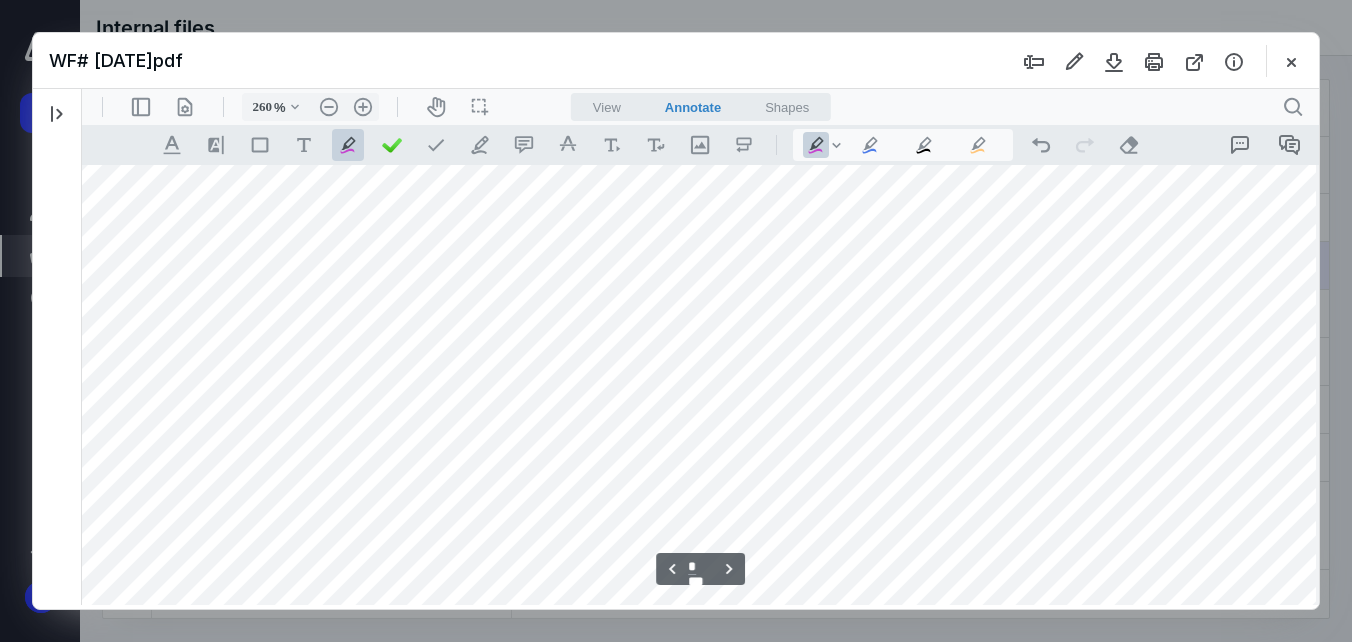 drag, startPoint x: 132, startPoint y: 223, endPoint x: 1311, endPoint y: 242, distance: 1179.1531 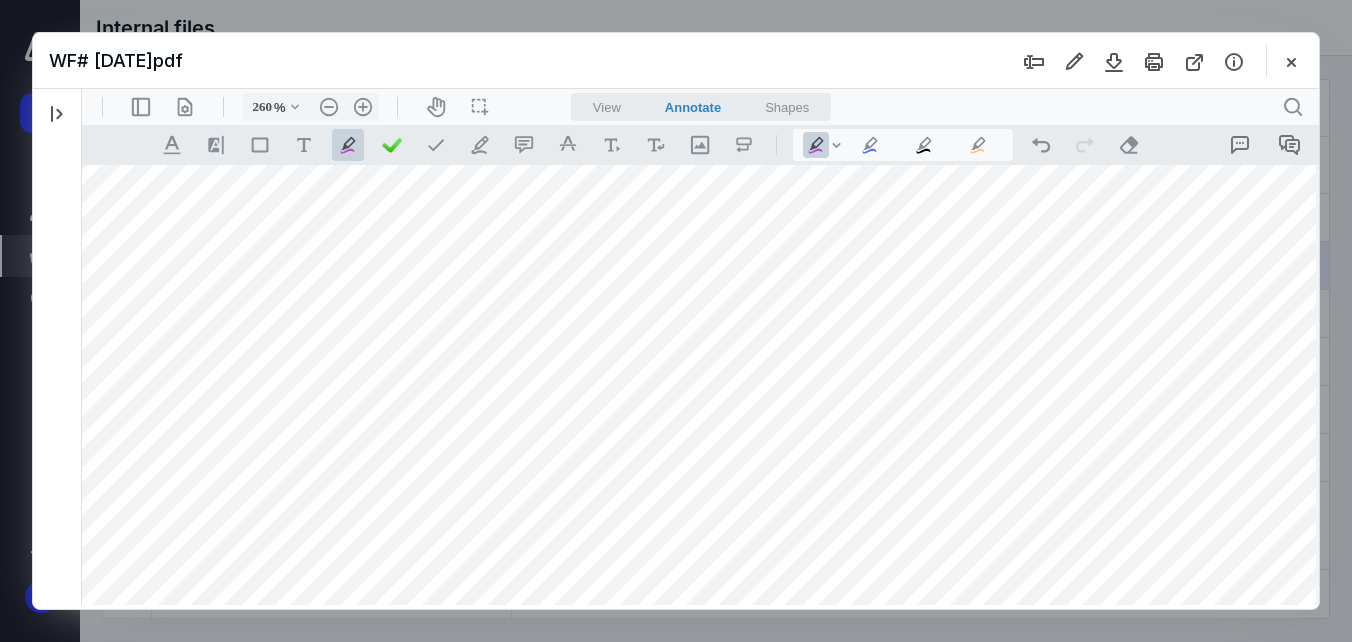 drag, startPoint x: 111, startPoint y: 273, endPoint x: 1277, endPoint y: 286, distance: 1166.0725 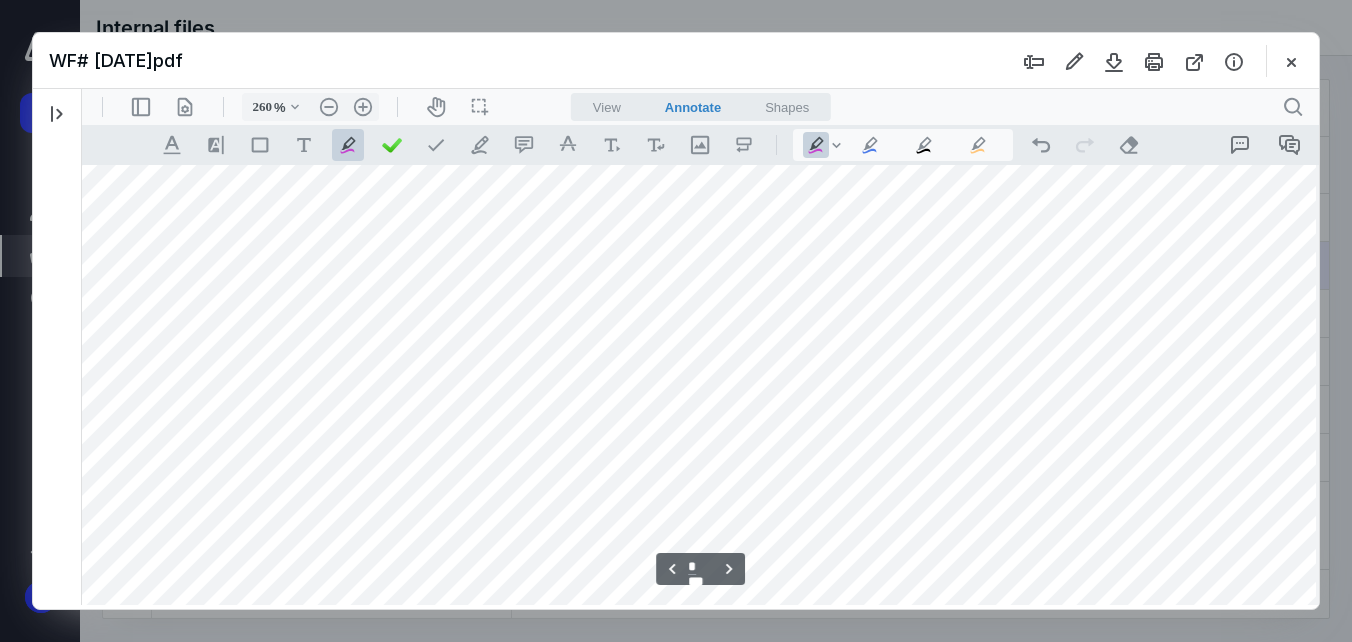 scroll, scrollTop: 4577, scrollLeft: 143, axis: both 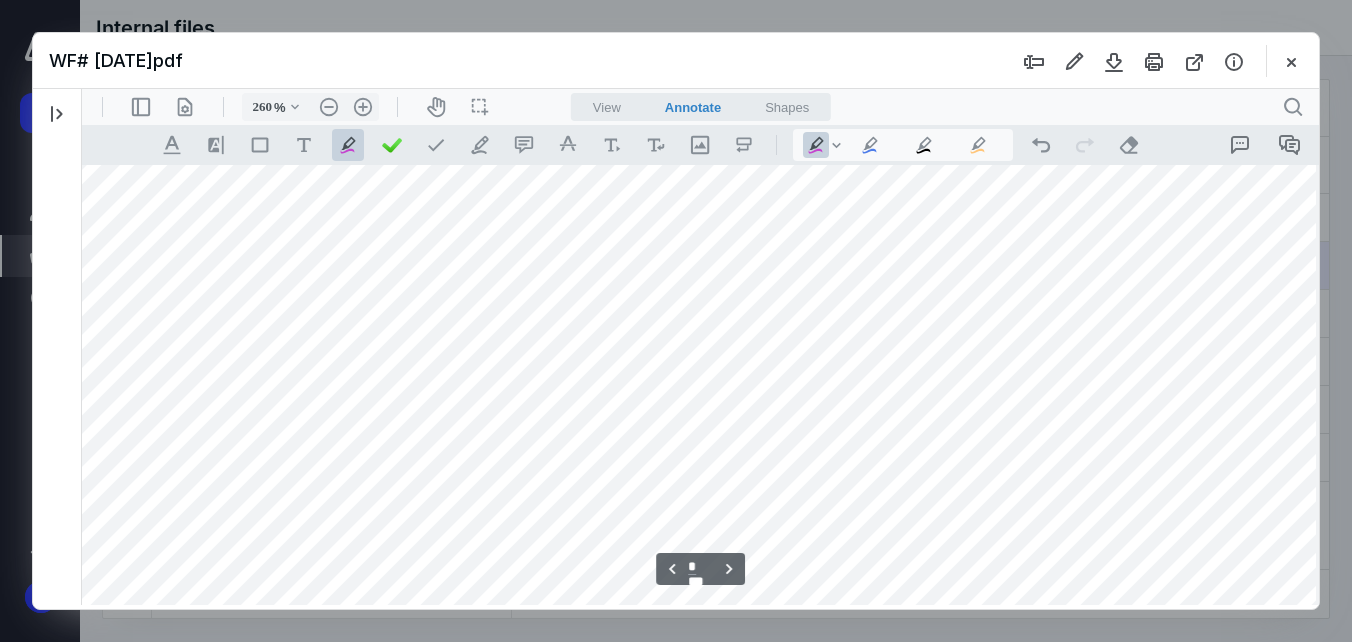drag, startPoint x: 116, startPoint y: 268, endPoint x: 1279, endPoint y: 274, distance: 1163.0155 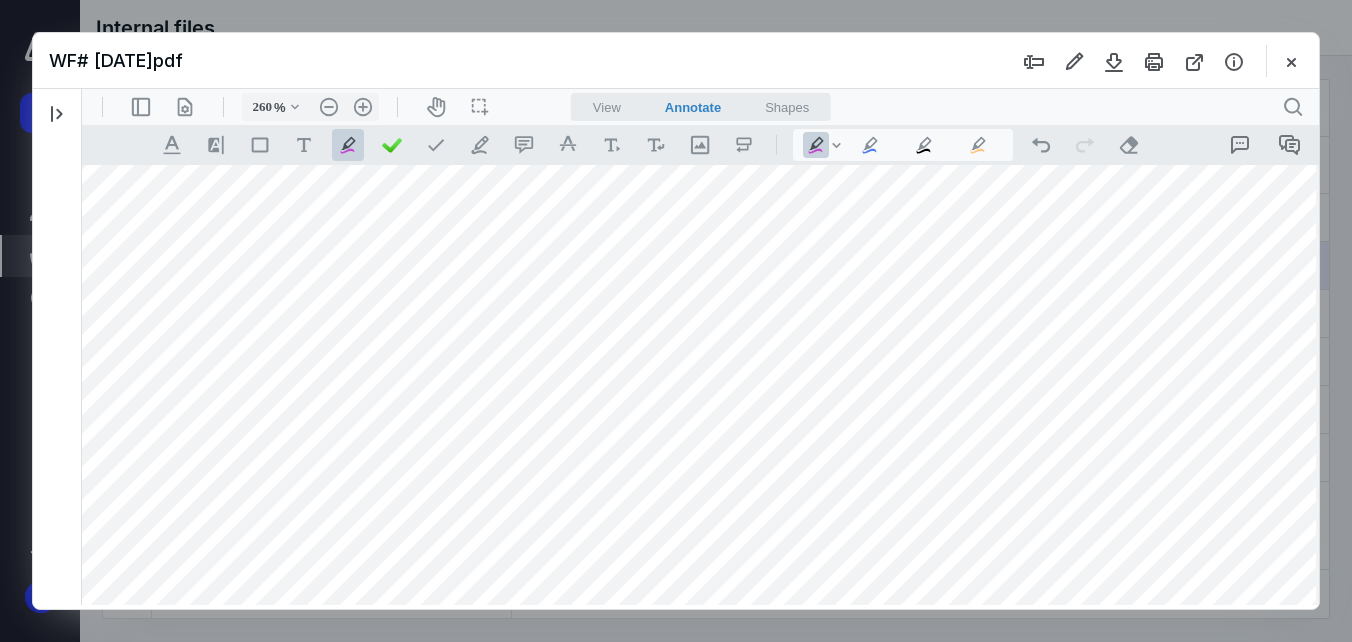 scroll, scrollTop: 4677, scrollLeft: 143, axis: both 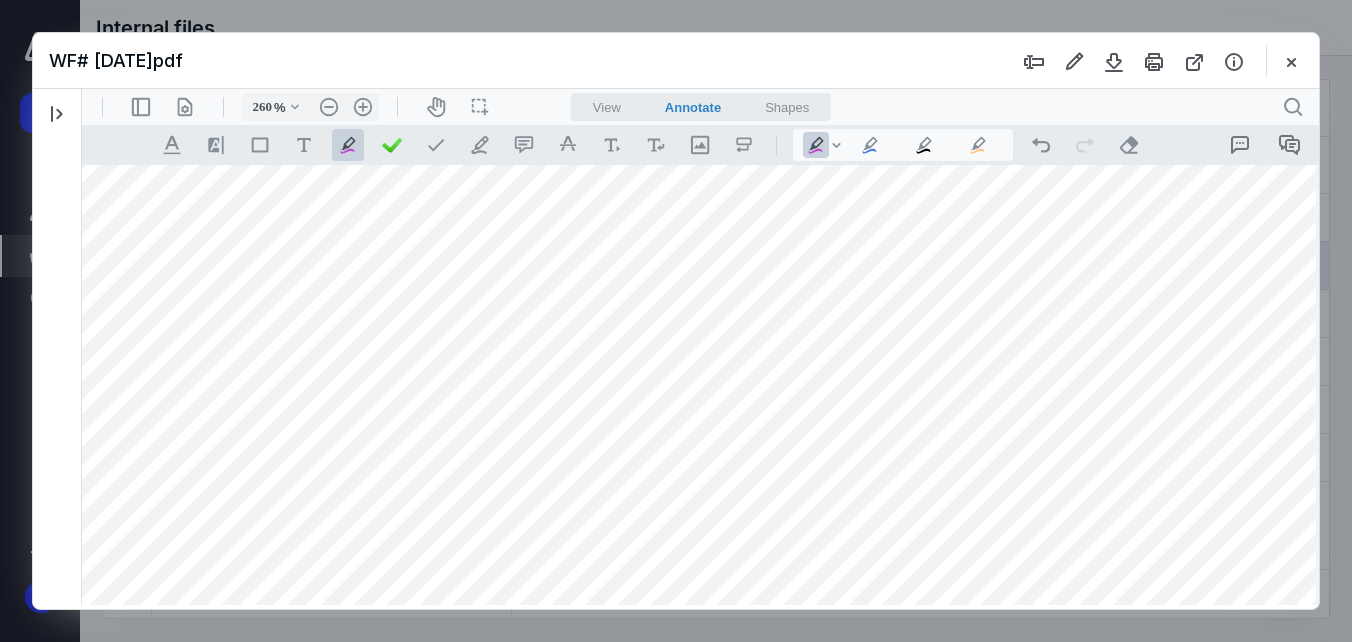 drag, startPoint x: 109, startPoint y: 209, endPoint x: 1286, endPoint y: 212, distance: 1177.0038 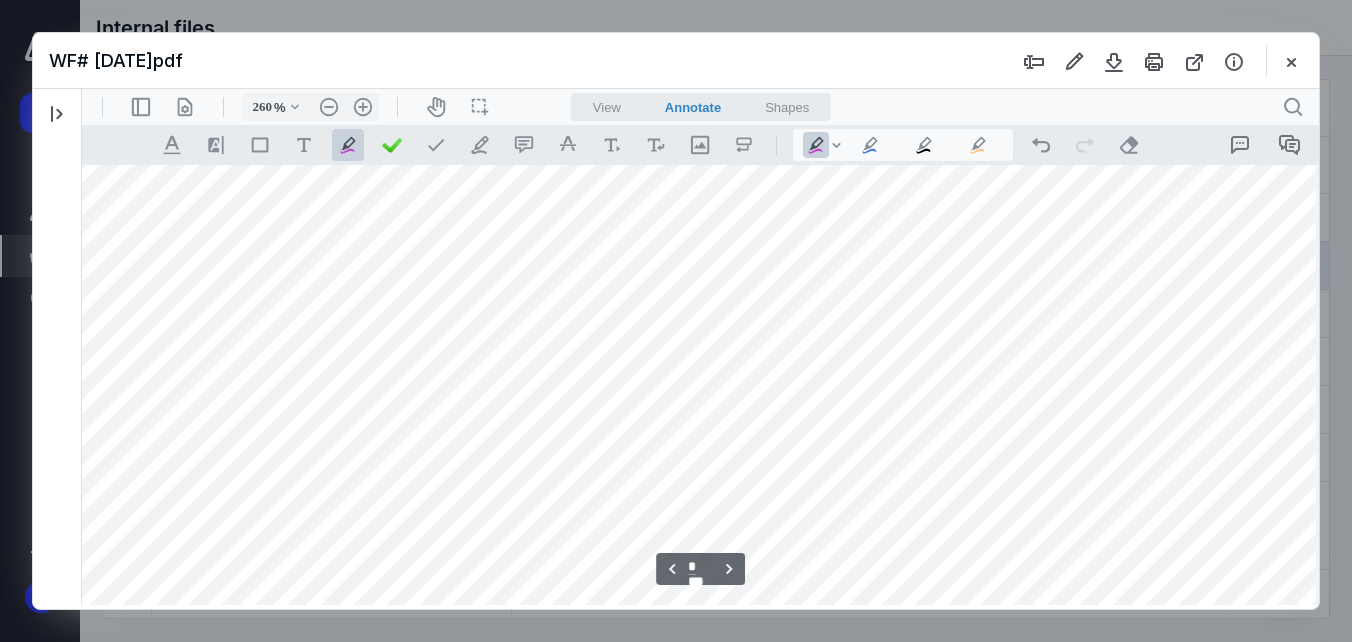 scroll, scrollTop: 4777, scrollLeft: 143, axis: both 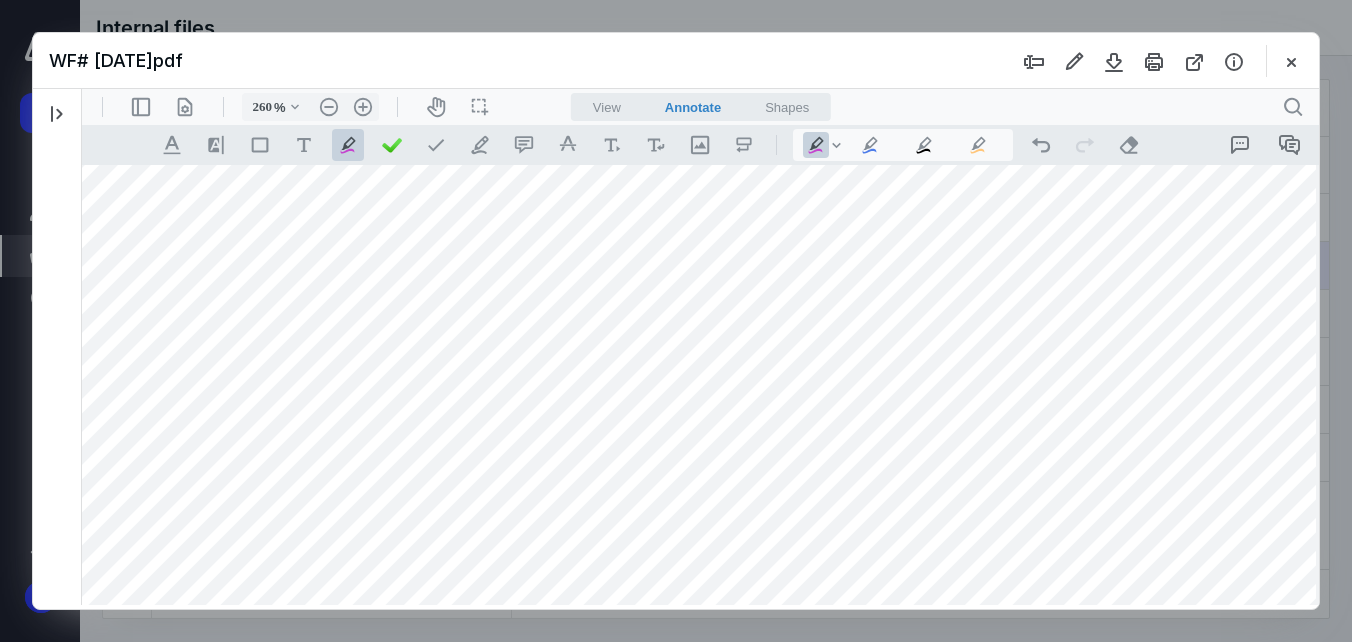 drag, startPoint x: 112, startPoint y: 247, endPoint x: 1302, endPoint y: 252, distance: 1190.0105 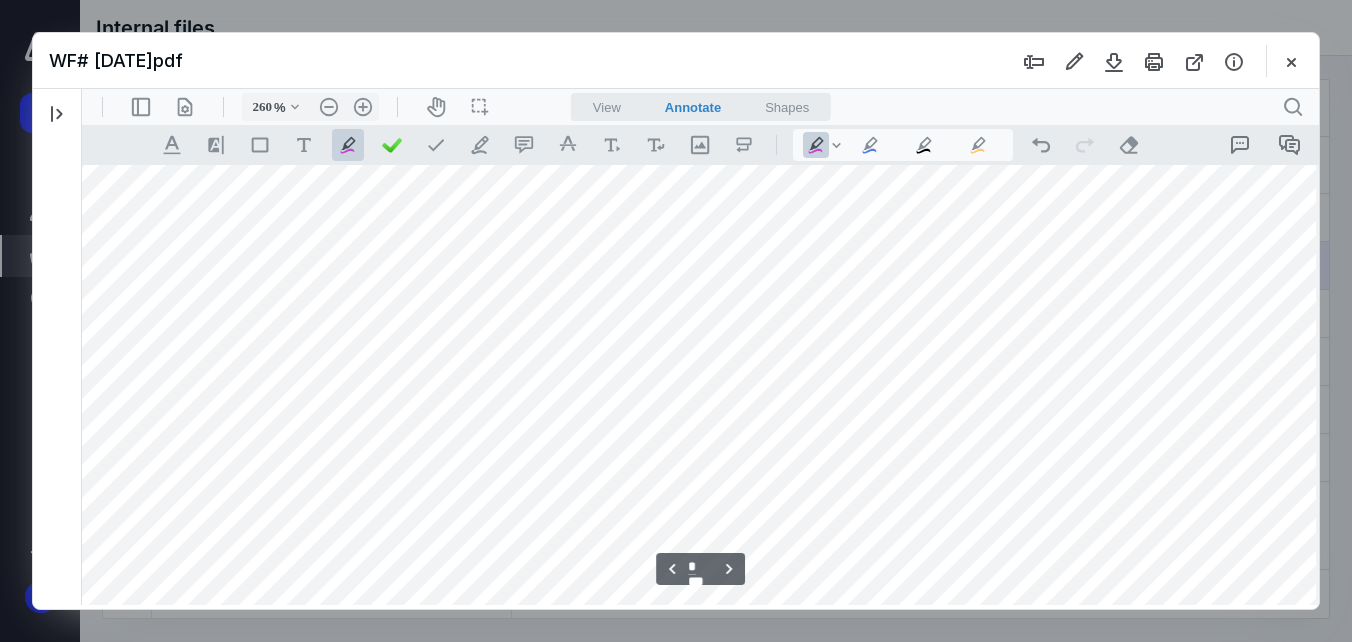 scroll, scrollTop: 4877, scrollLeft: 143, axis: both 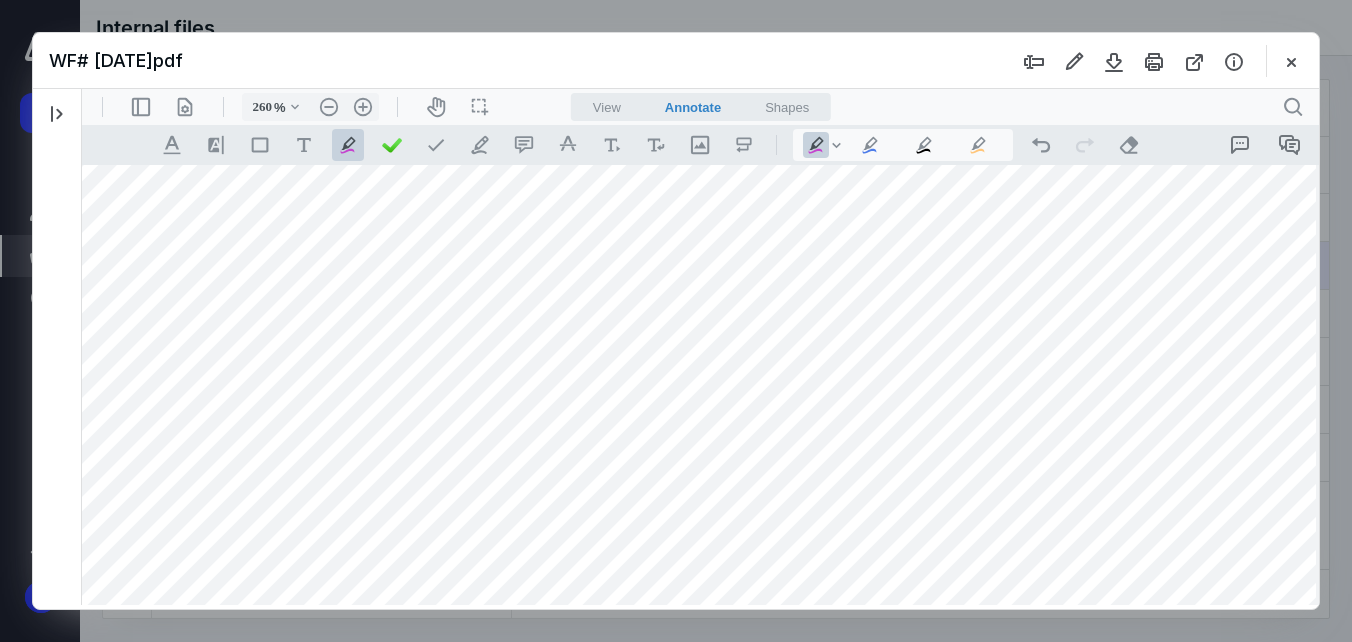 drag, startPoint x: 111, startPoint y: 198, endPoint x: 1255, endPoint y: 200, distance: 1144.0017 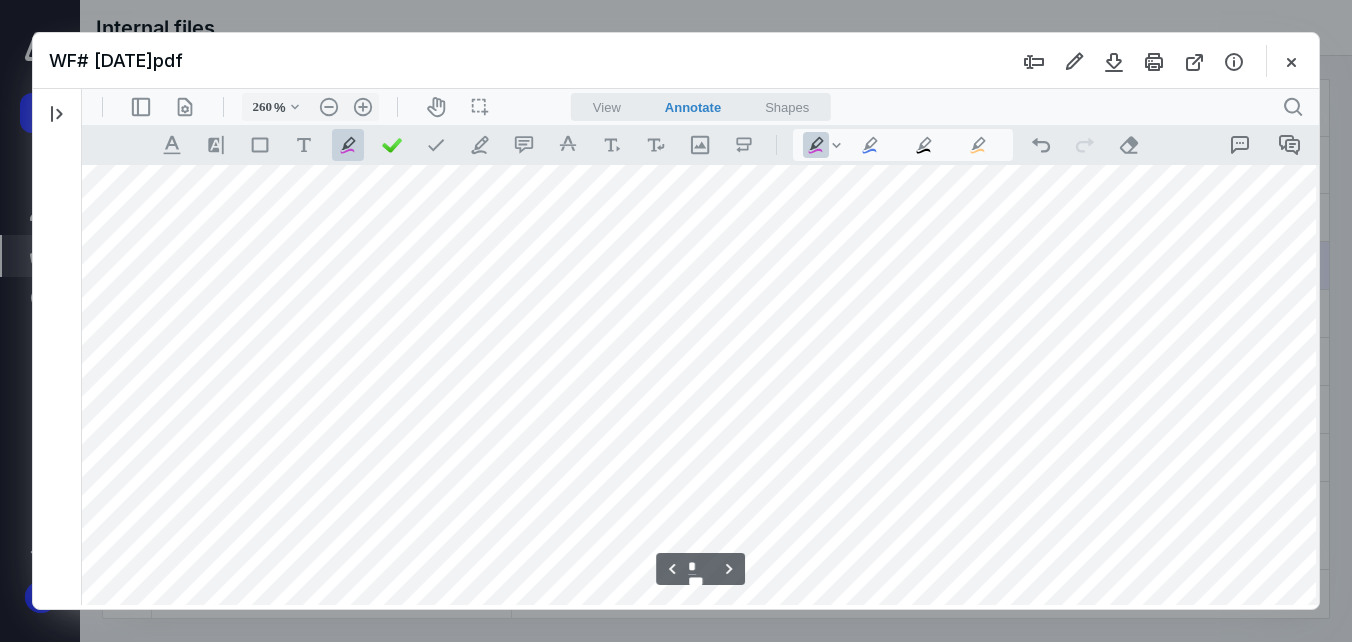 scroll, scrollTop: 4877, scrollLeft: 143, axis: both 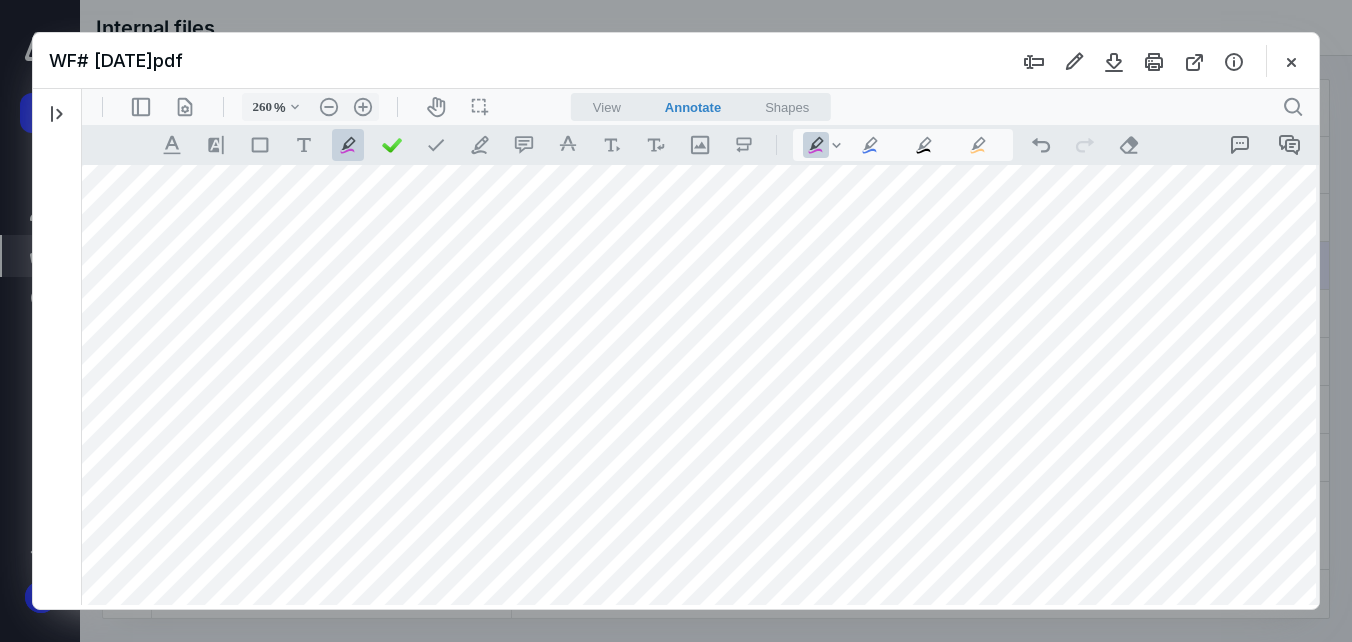 drag, startPoint x: 108, startPoint y: 262, endPoint x: 1264, endPoint y: 271, distance: 1156.035 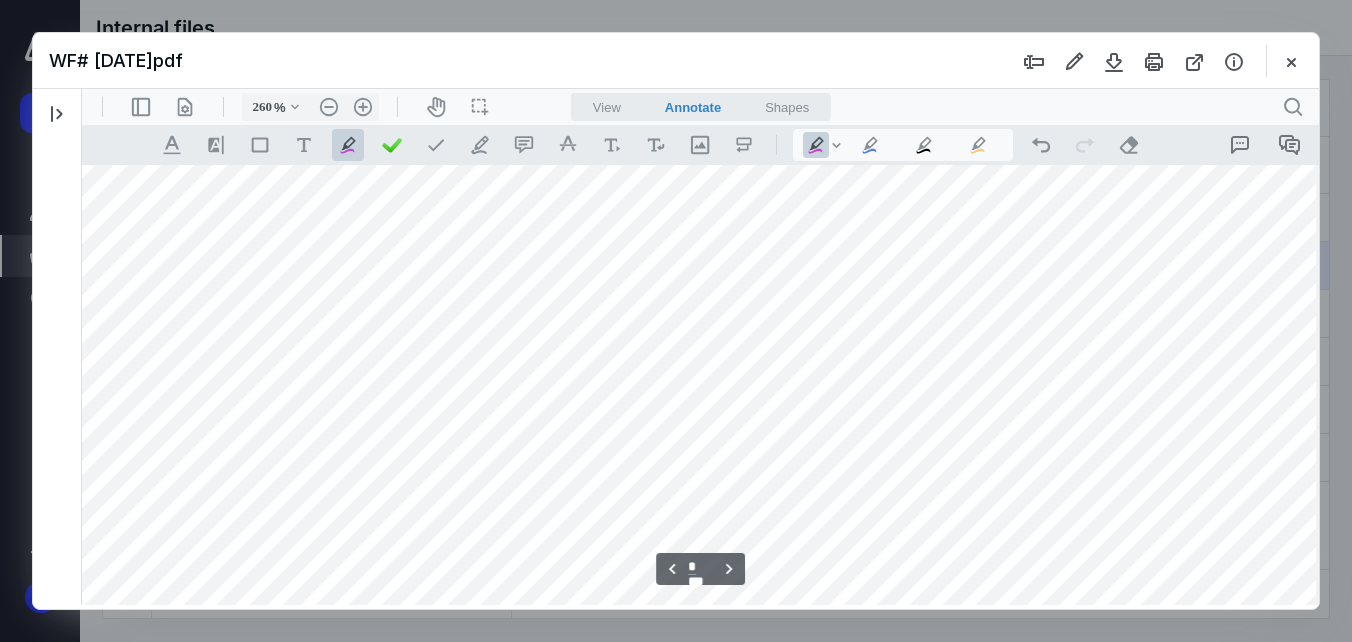 scroll, scrollTop: 5077, scrollLeft: 143, axis: both 